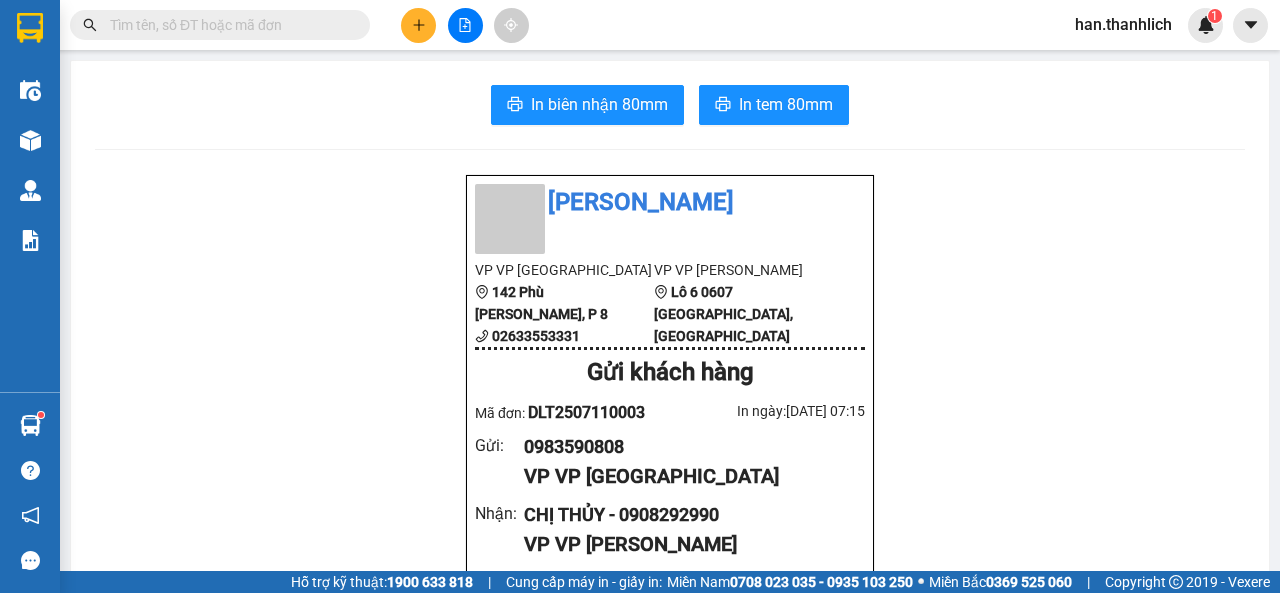 scroll, scrollTop: 0, scrollLeft: 0, axis: both 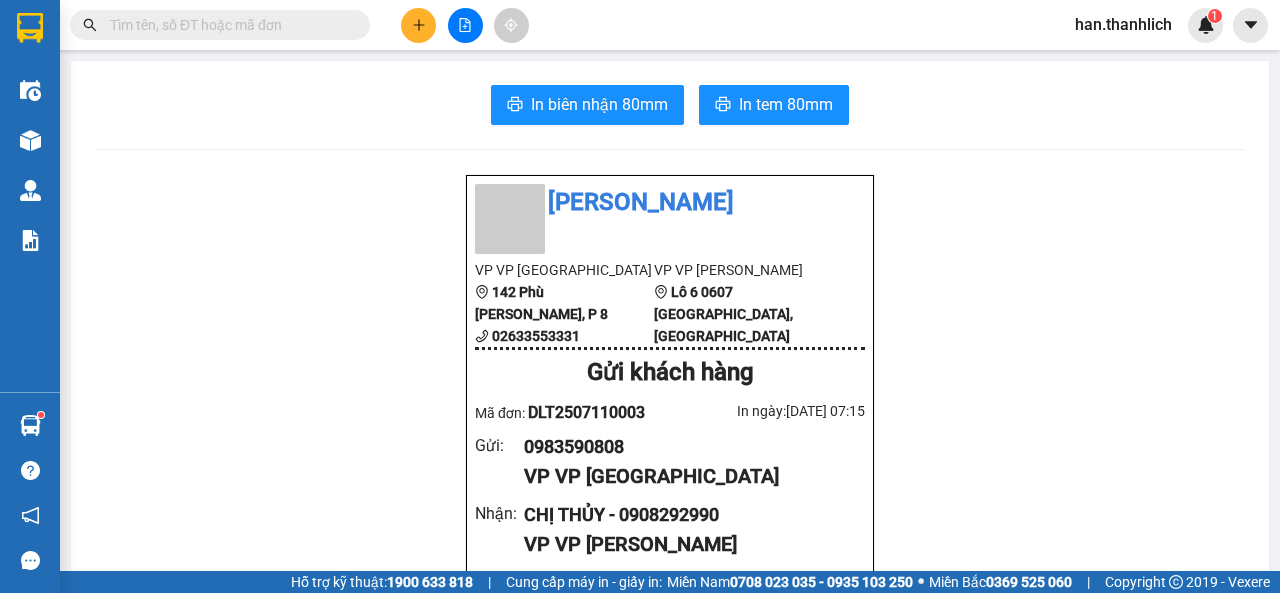 click at bounding box center [465, 25] 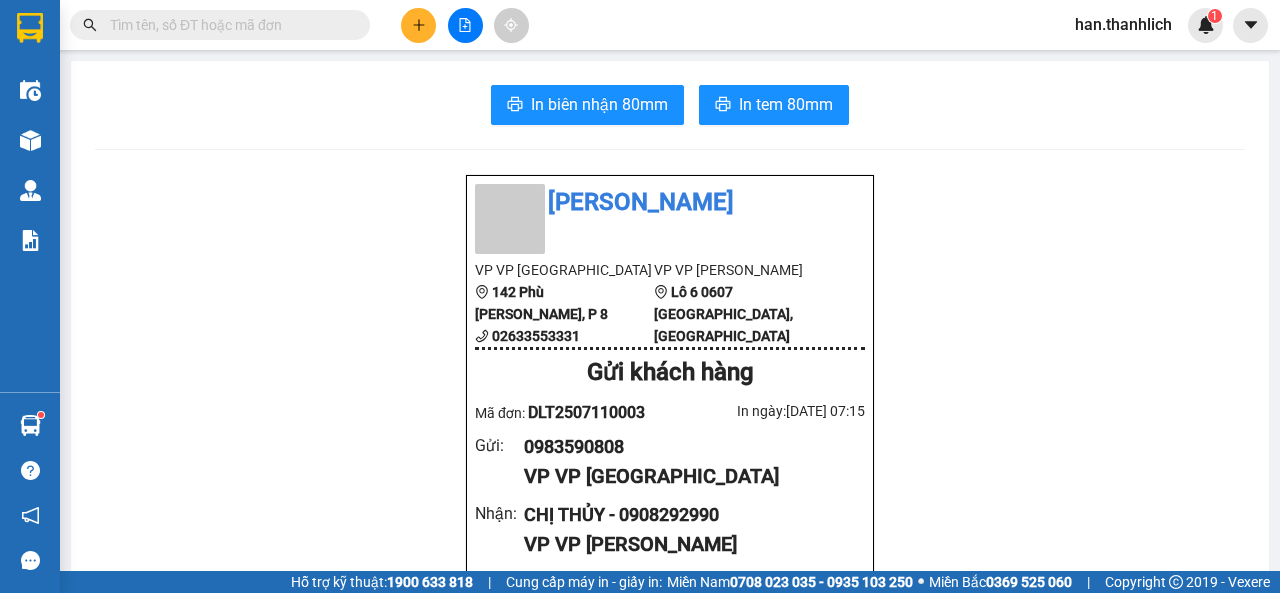 click 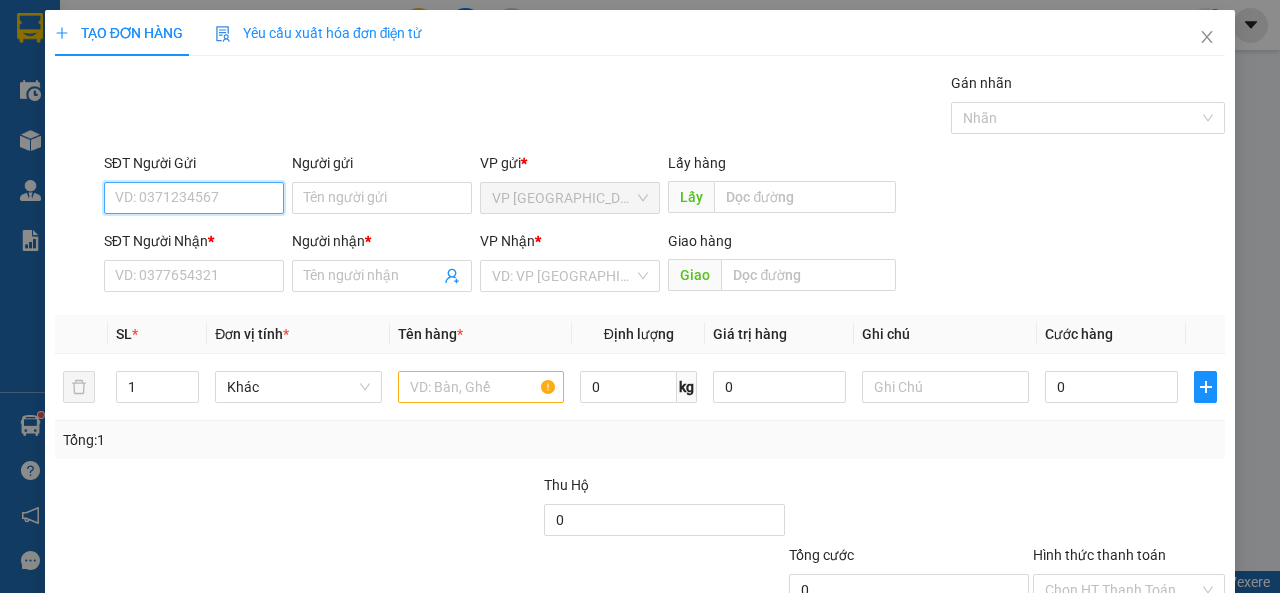 click on "SĐT Người Gửi" at bounding box center (194, 198) 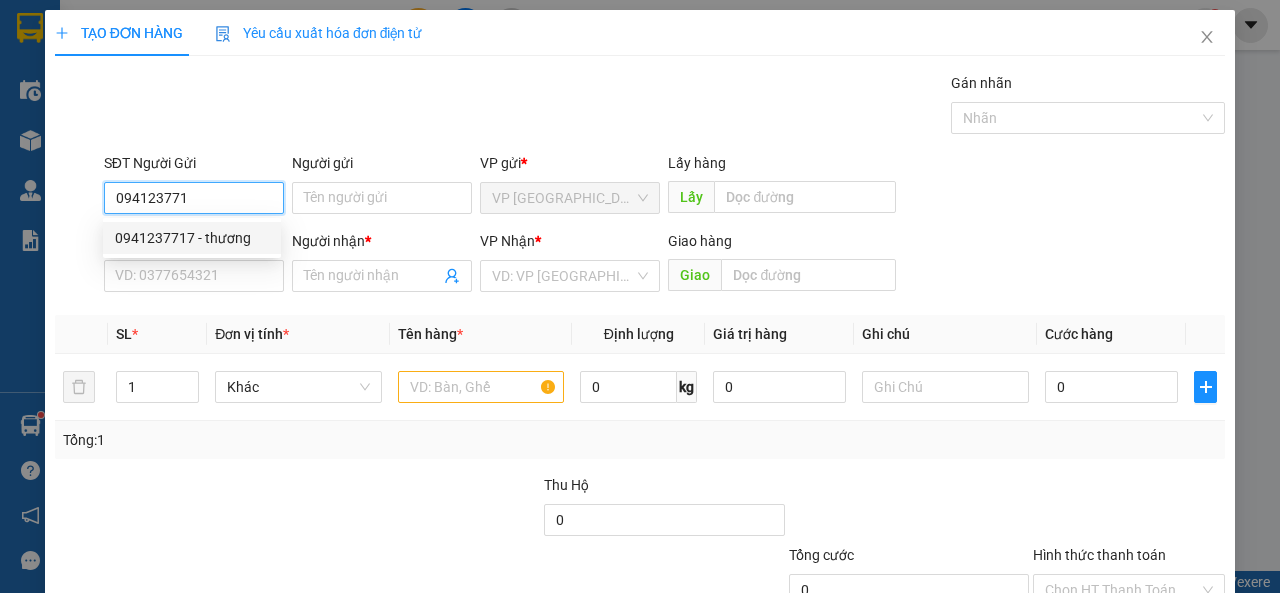 click on "0941237717 - thương" at bounding box center [192, 238] 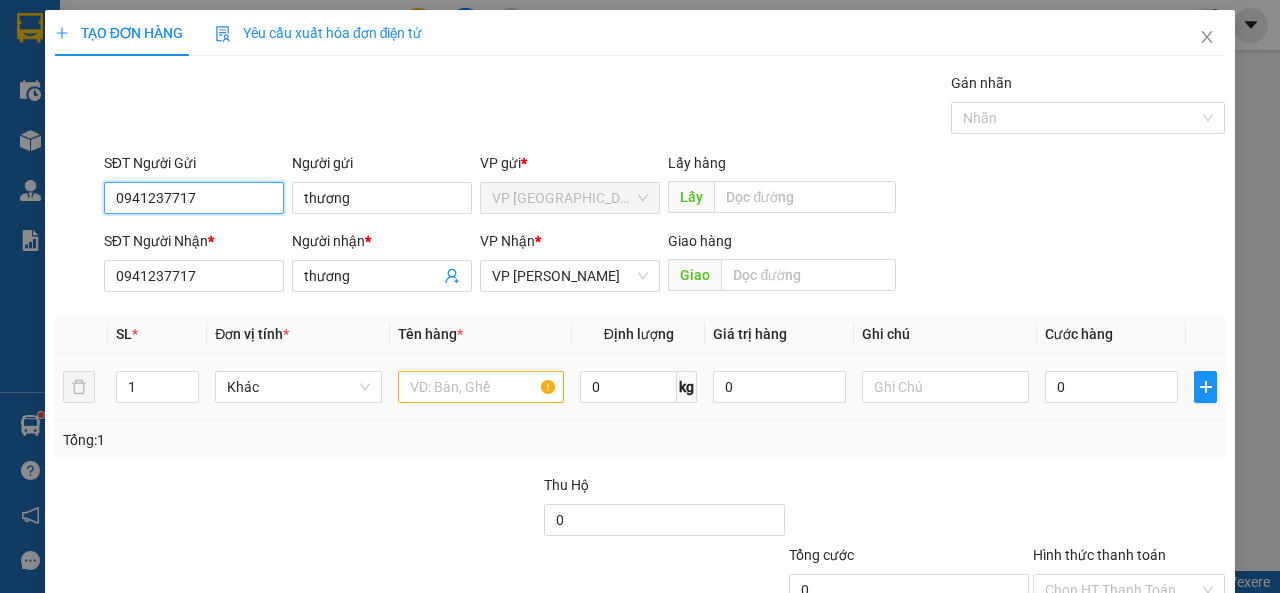 type on "0941237717" 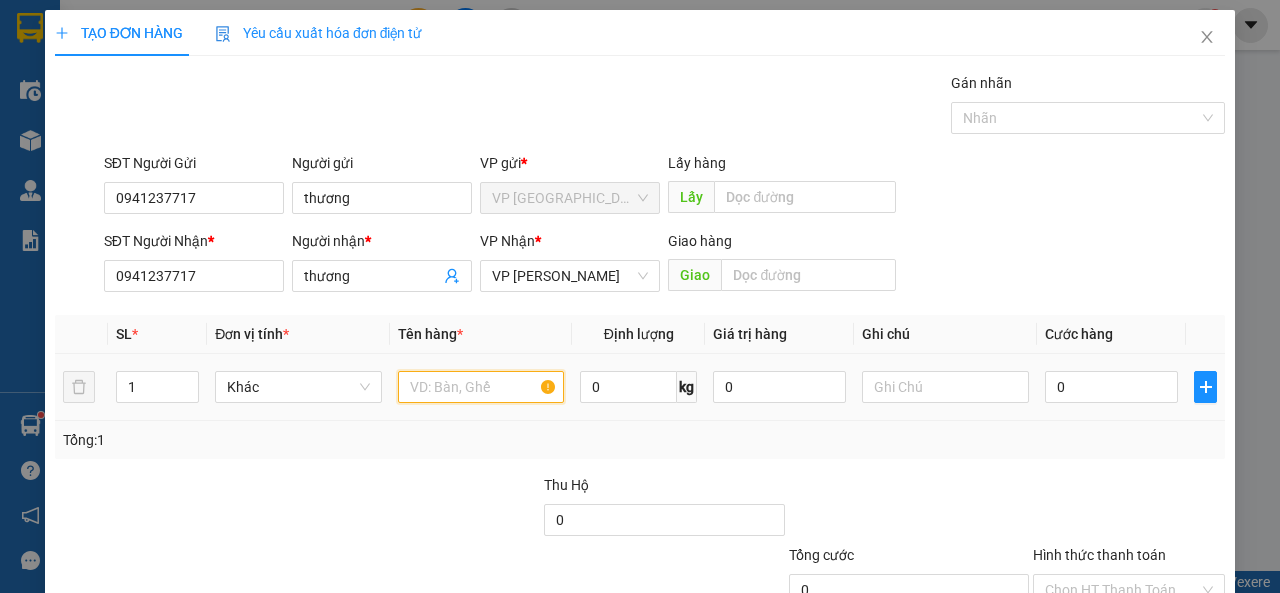 click at bounding box center (481, 387) 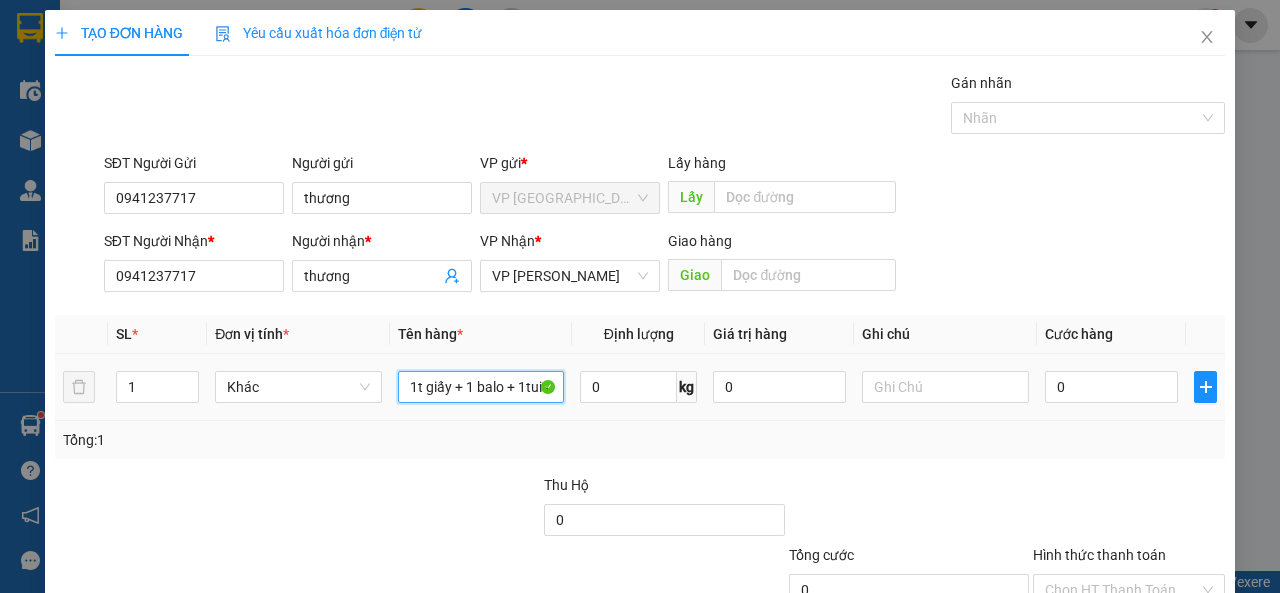 scroll, scrollTop: 0, scrollLeft: 7, axis: horizontal 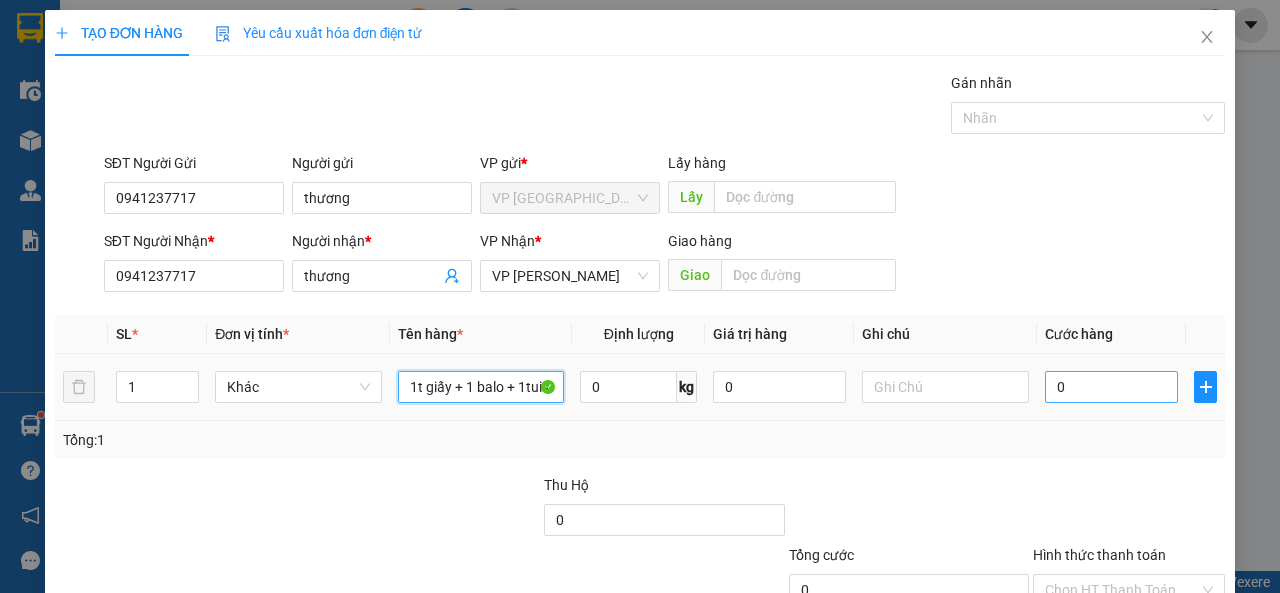 type on "1t giấy + 1 balo + 1tuis" 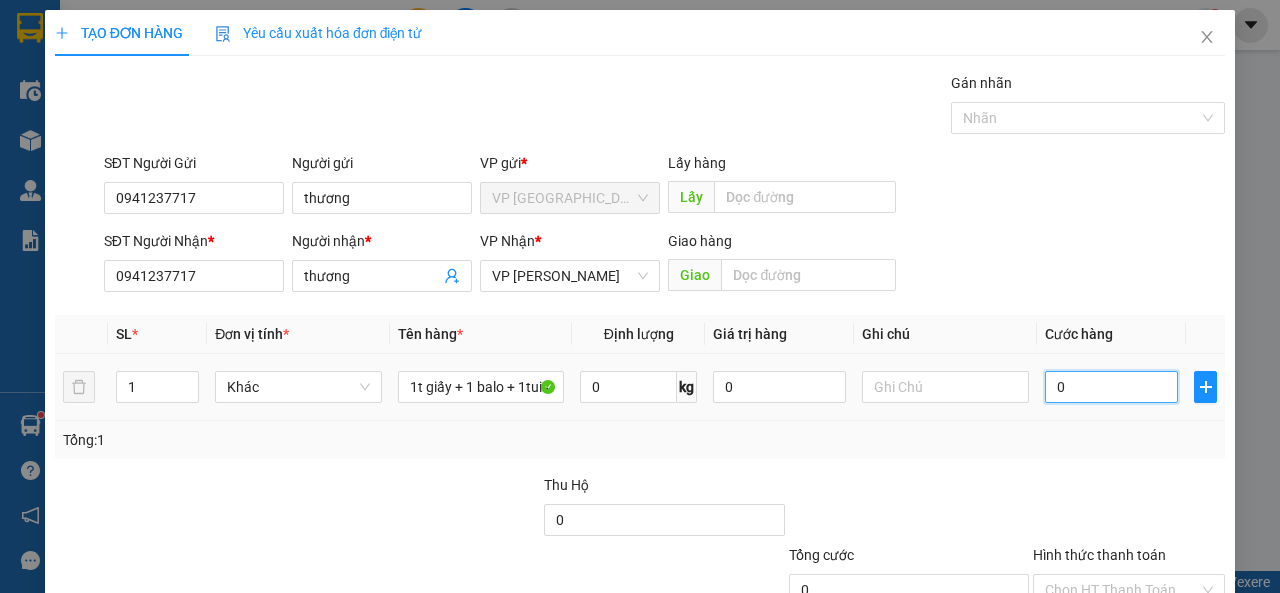 scroll, scrollTop: 0, scrollLeft: 0, axis: both 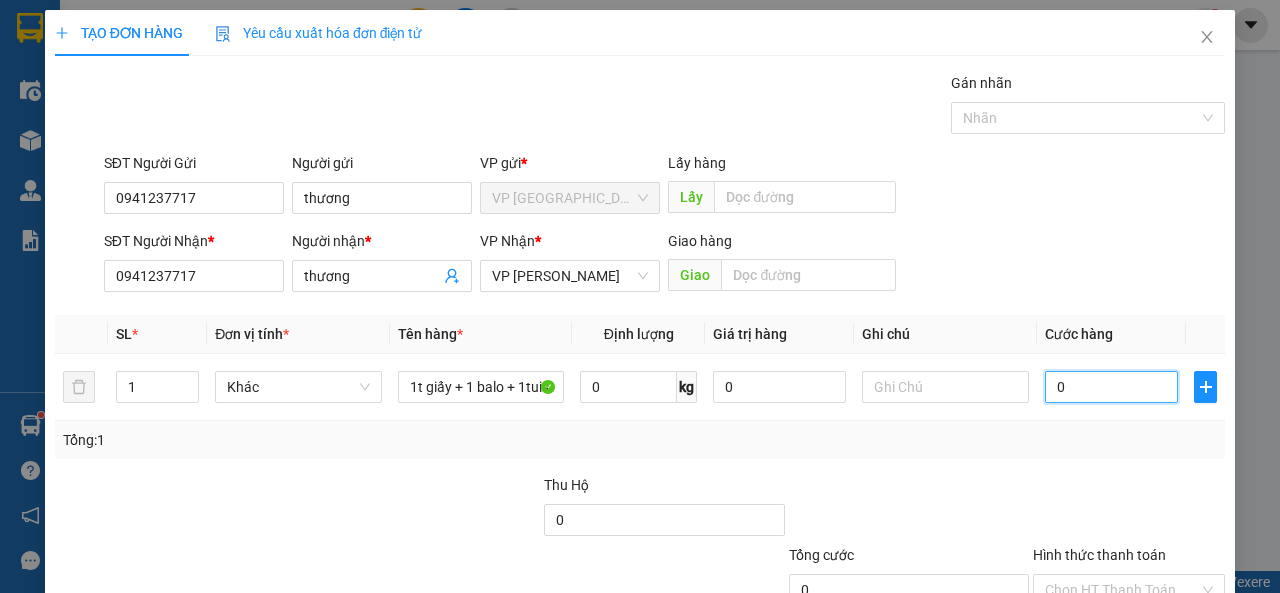 type on "9" 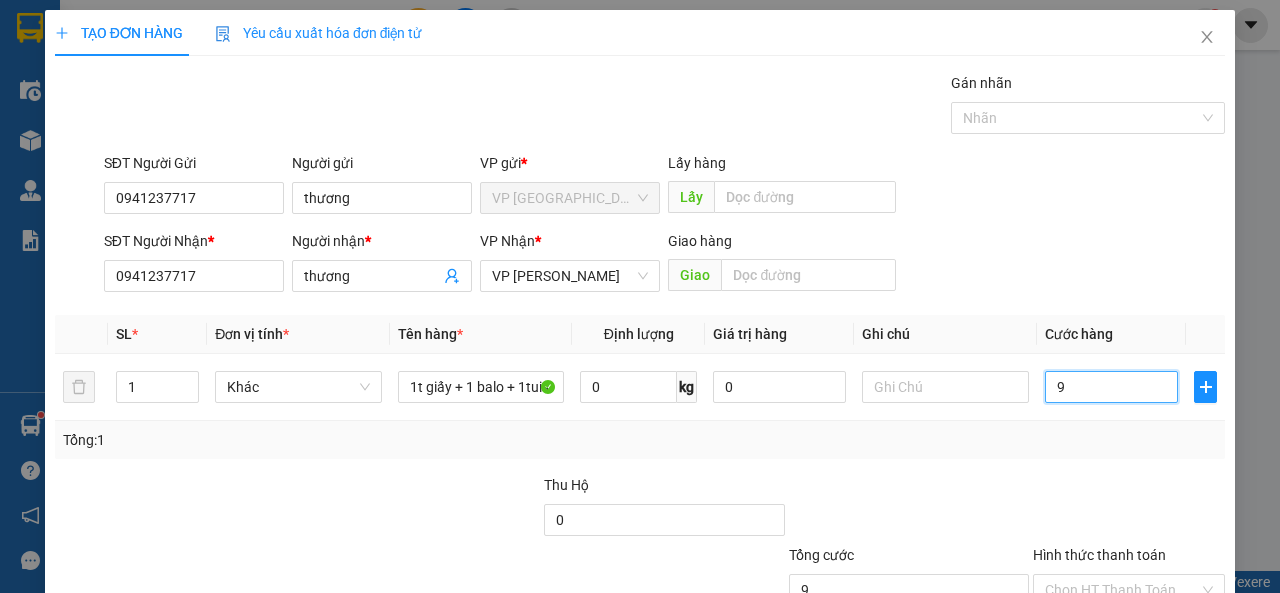 type on "90" 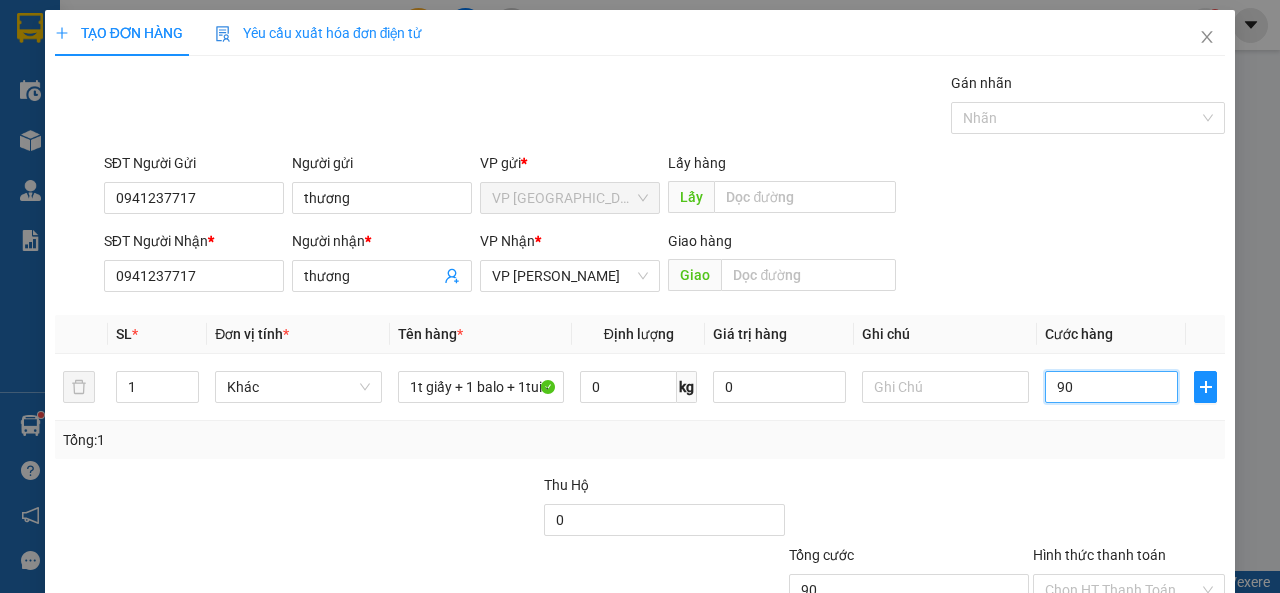 type on "900" 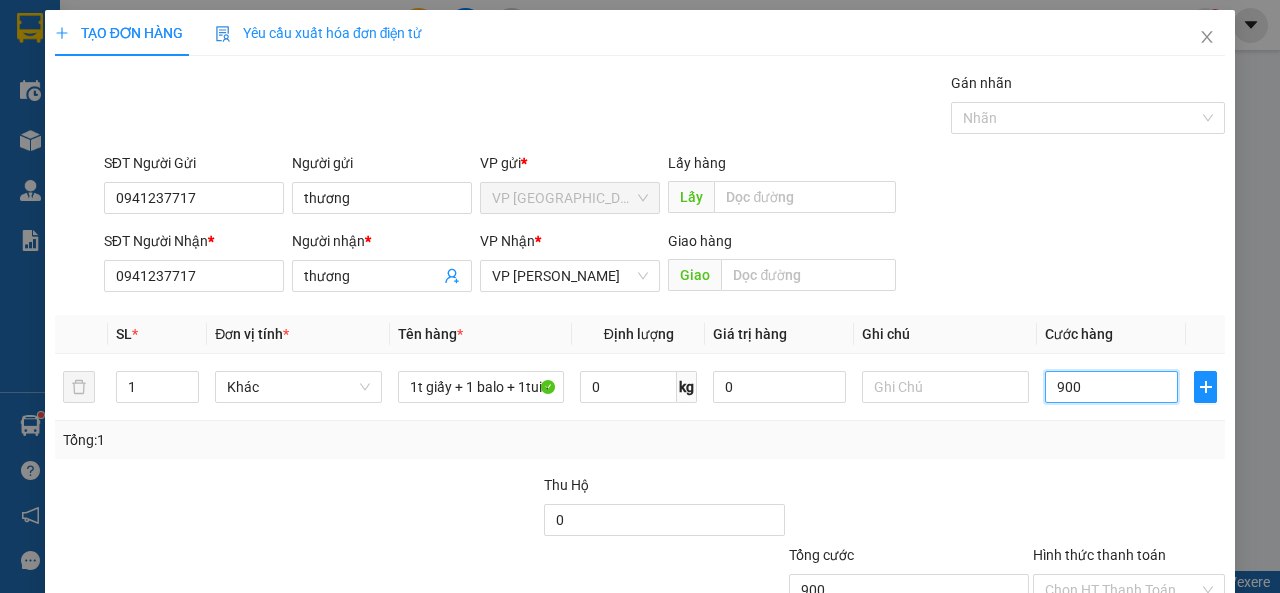 type on "9.000" 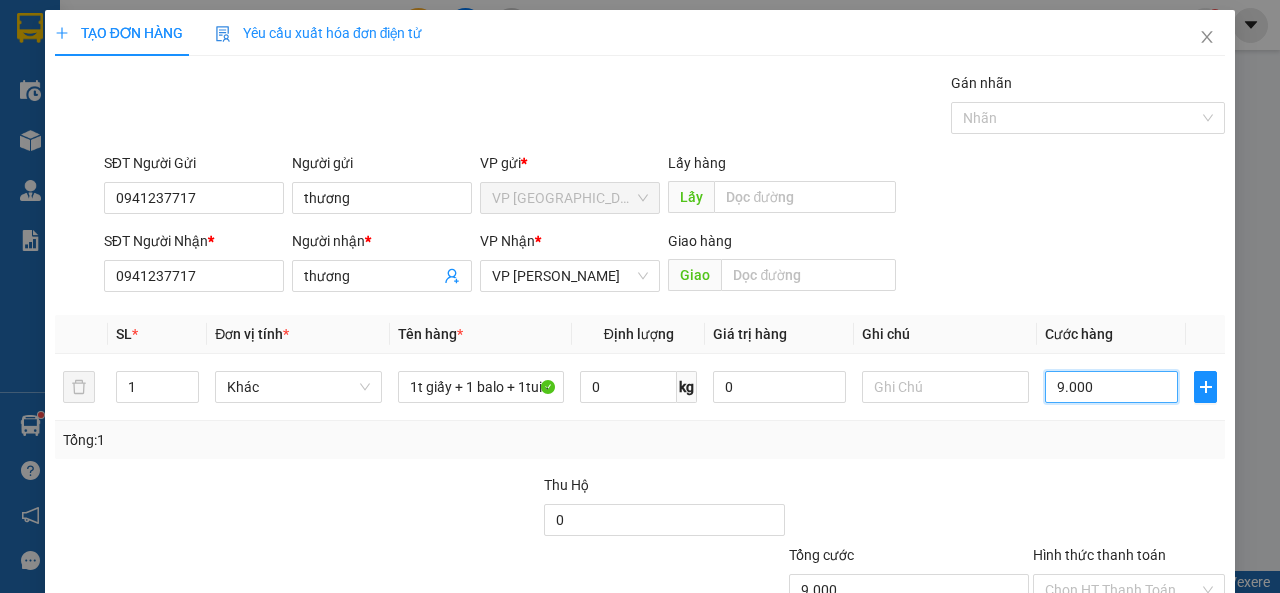 type on "90.000" 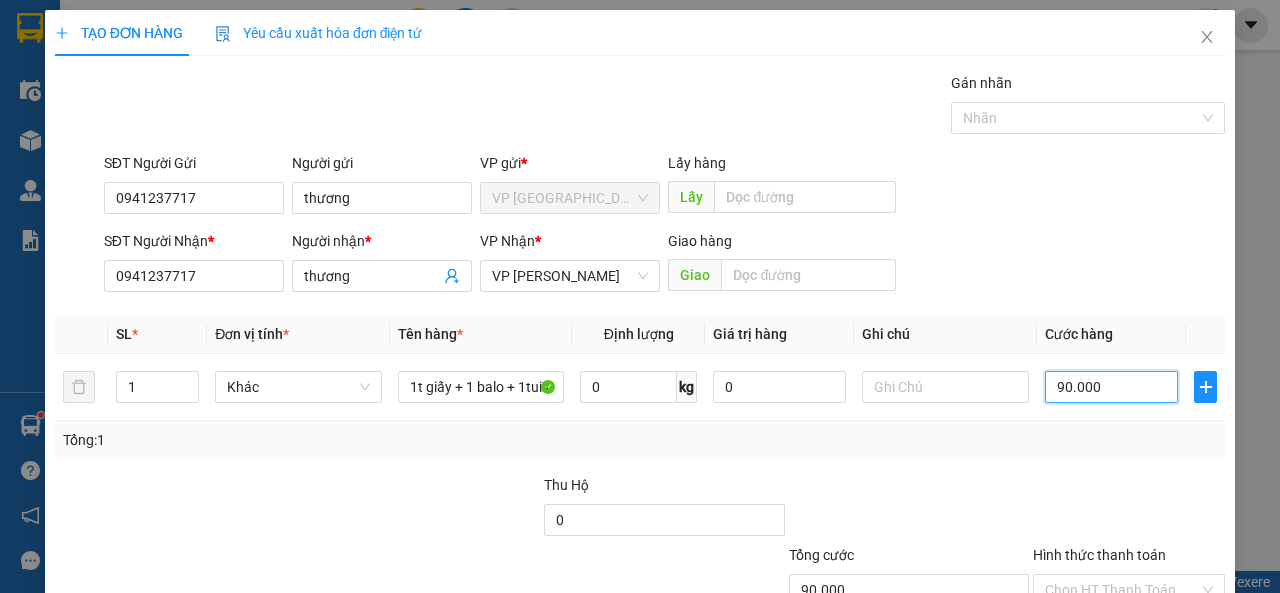 type on "90.000" 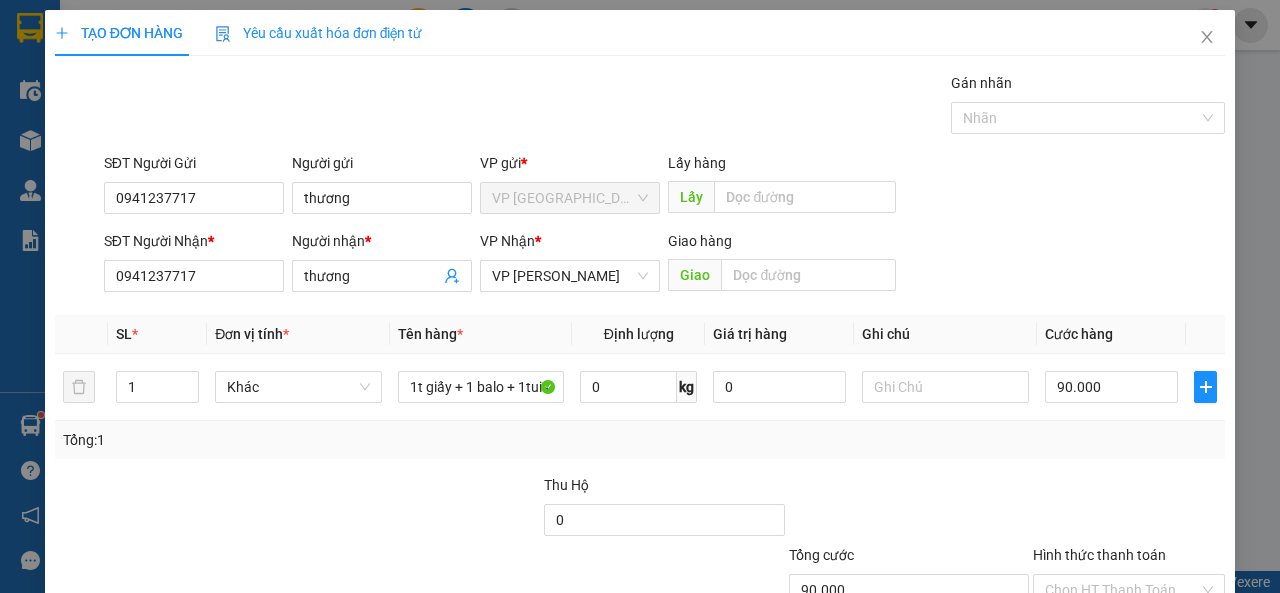 click at bounding box center (1129, 509) 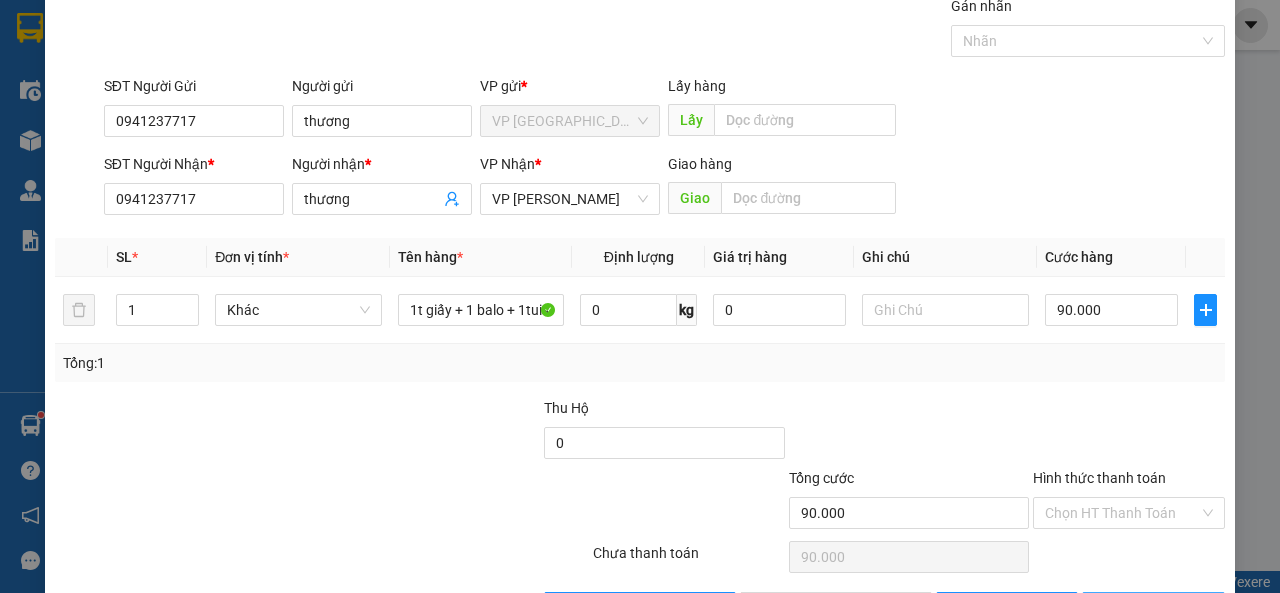 scroll, scrollTop: 147, scrollLeft: 0, axis: vertical 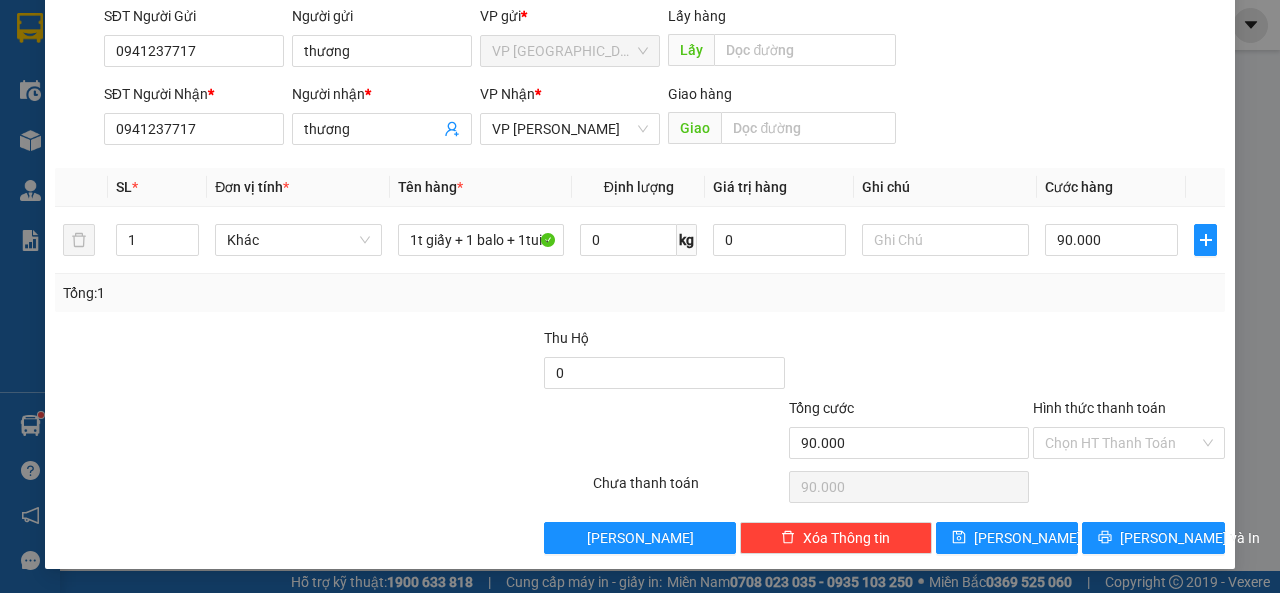 click at bounding box center (1129, 362) 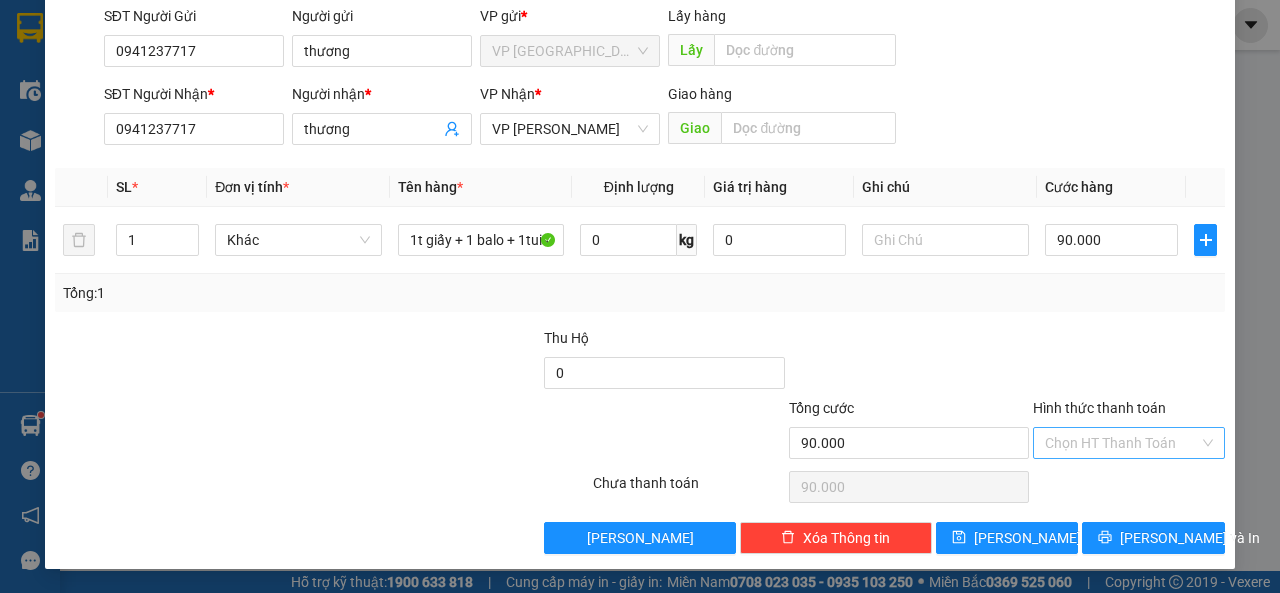 click on "Hình thức thanh toán" at bounding box center [1122, 443] 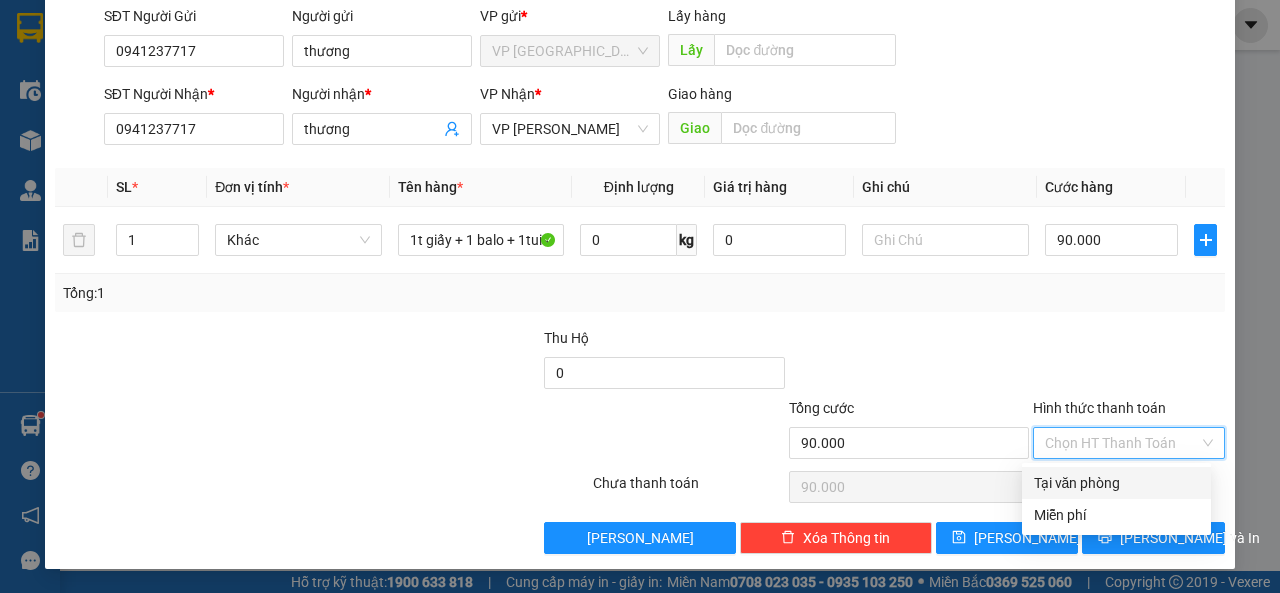 click on "Tại văn phòng" at bounding box center [1116, 483] 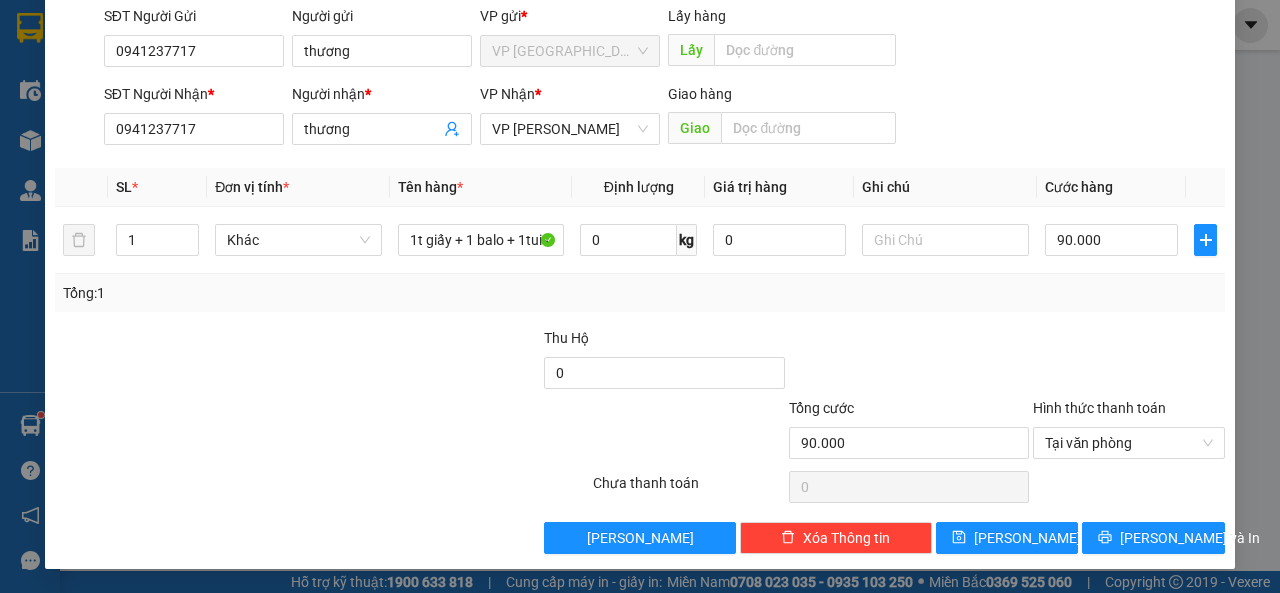 click at bounding box center (1129, 362) 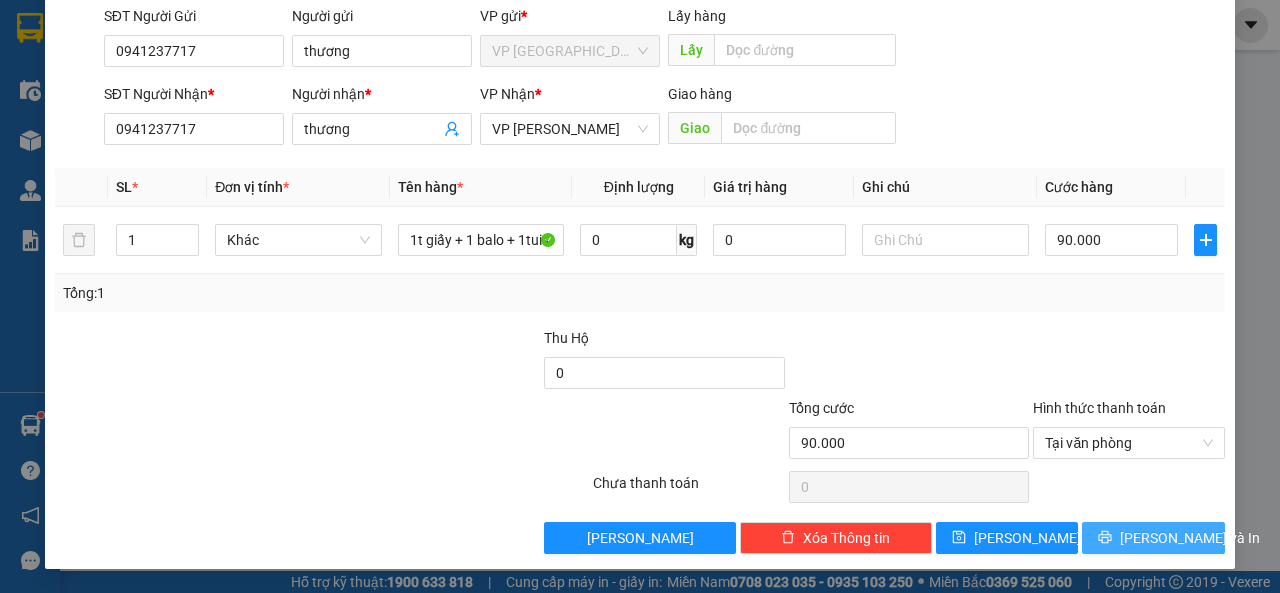 drag, startPoint x: 1158, startPoint y: 533, endPoint x: 1087, endPoint y: 355, distance: 191.63768 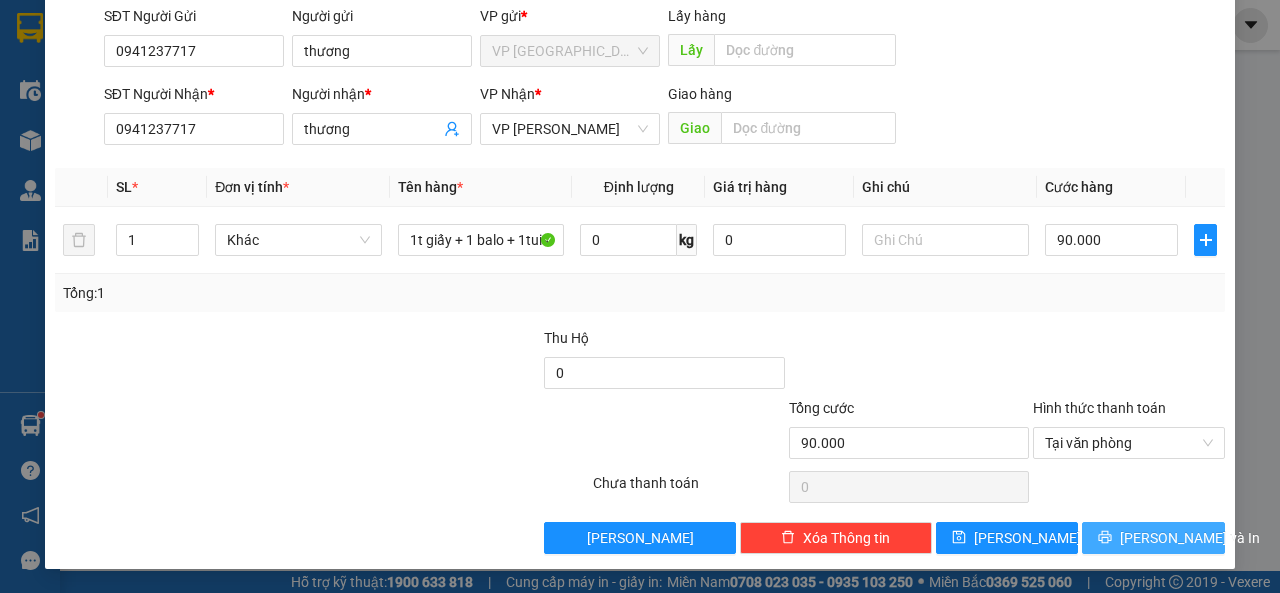 click on "[PERSON_NAME] và In" at bounding box center (1153, 538) 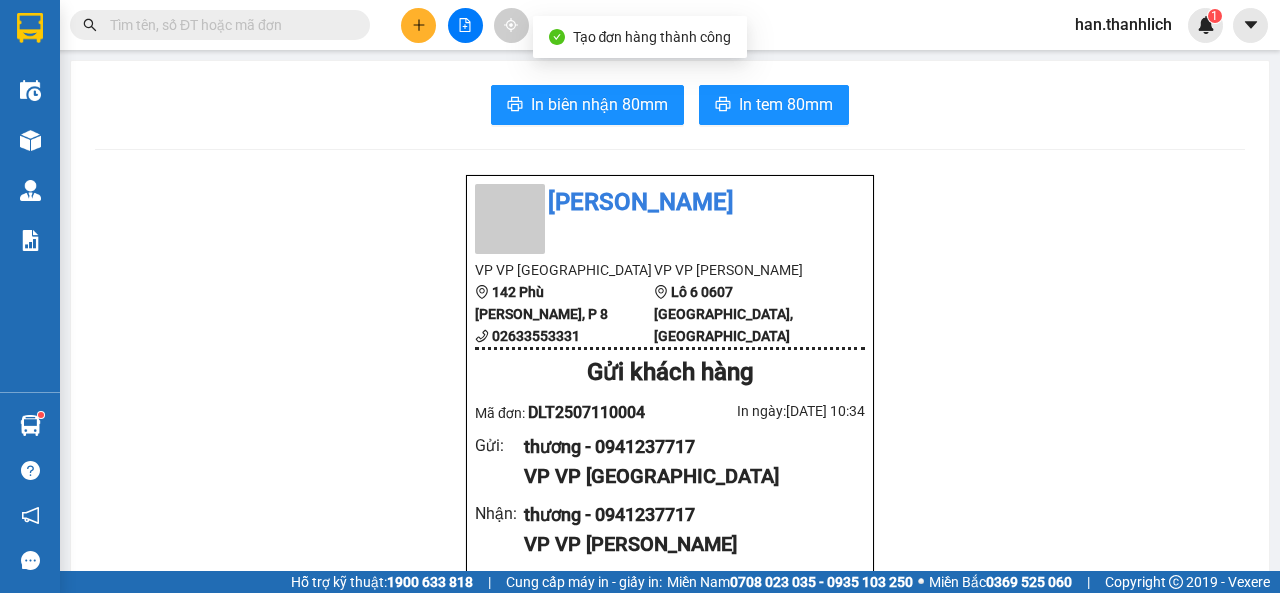 click on "In biên nhận 80mm In tem 80mm
Thanh Lịch VP VP Đà Lạt   142 Phù Đổng Thiên Vương, P 8   02633553331 VP VP [PERSON_NAME]    Lô 6 0607 Võ Văn Kiệt, [GEOGRAPHIC_DATA] khách hàng Mã đơn:   DLT2507110004 In ngày:  [DATE]   10:34 Gửi :   thương  - 0941237717 VP VP Đà Lạt Nhận :   thương  - 0941237717 VP VP [PERSON_NAME] Tên (giá trị hàng) SL Cước món hàng Khác - 1t giấy + 1 balo + 1tuis    (0) 1 90.000 Tổng cộng 1 90.000 Loading... CR : 90.000 VND Tổng phải thu : 0 VND Người gửi hàng xác nhận NV nhận hàng (Kí và ghi rõ họ tên) [PERSON_NAME] NV nhận hàng (Kí và ghi rõ họ tên) Quy định nhận/gửi hàng : [DOMAIN_NAME] Copyright   2019 - Vexere DLT2507110004 Gửi:  VP Đà Lạt thương  0941237717 Nhận:   VP [PERSON_NAME] thương  0941237717 1 Khác - 1t giấy + 1 balo + 1tuis  KL: 0kg   Tổng TT:  0 Tiêu chuẩn CR 90.000 CC 0 Thu hộ 0 Hotline:  0633 553 331 , 0913 242 433 10:34 [DATE]" at bounding box center (670, 796) 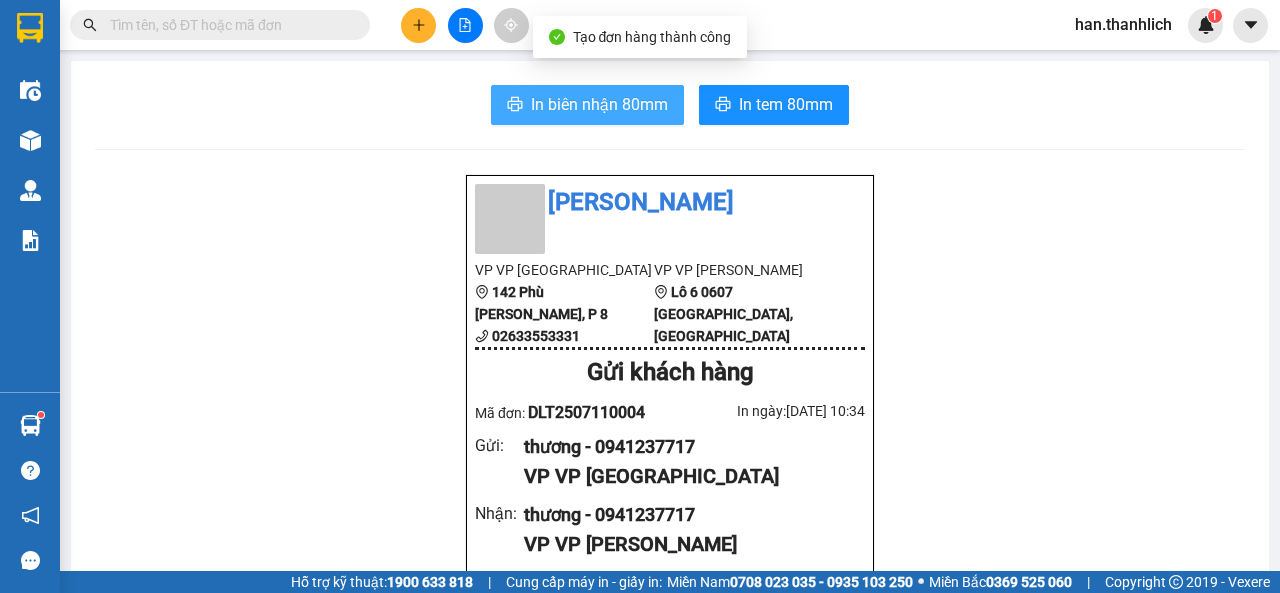 click on "In biên nhận 80mm" at bounding box center [599, 104] 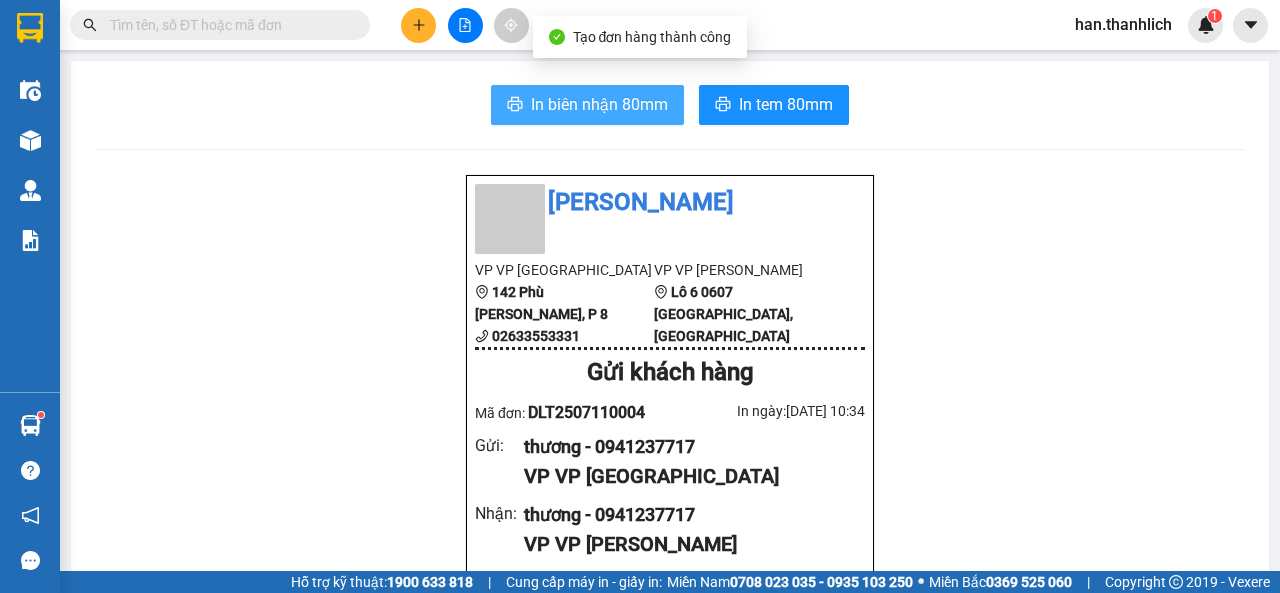 scroll, scrollTop: 0, scrollLeft: 0, axis: both 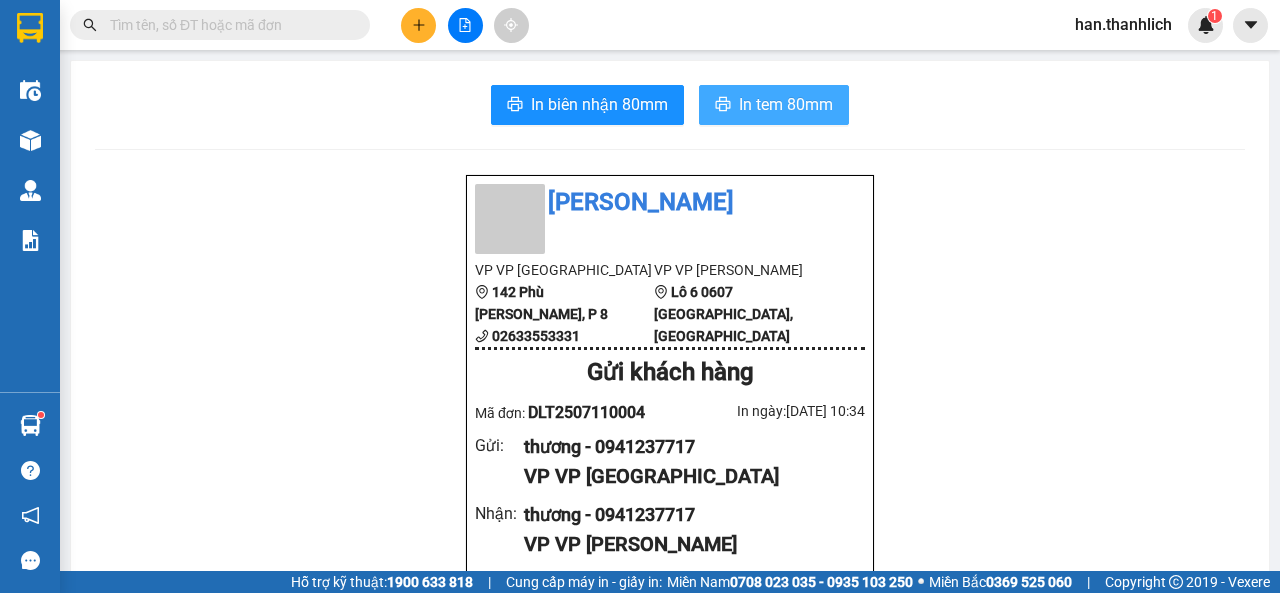 click on "In tem 80mm" at bounding box center (786, 104) 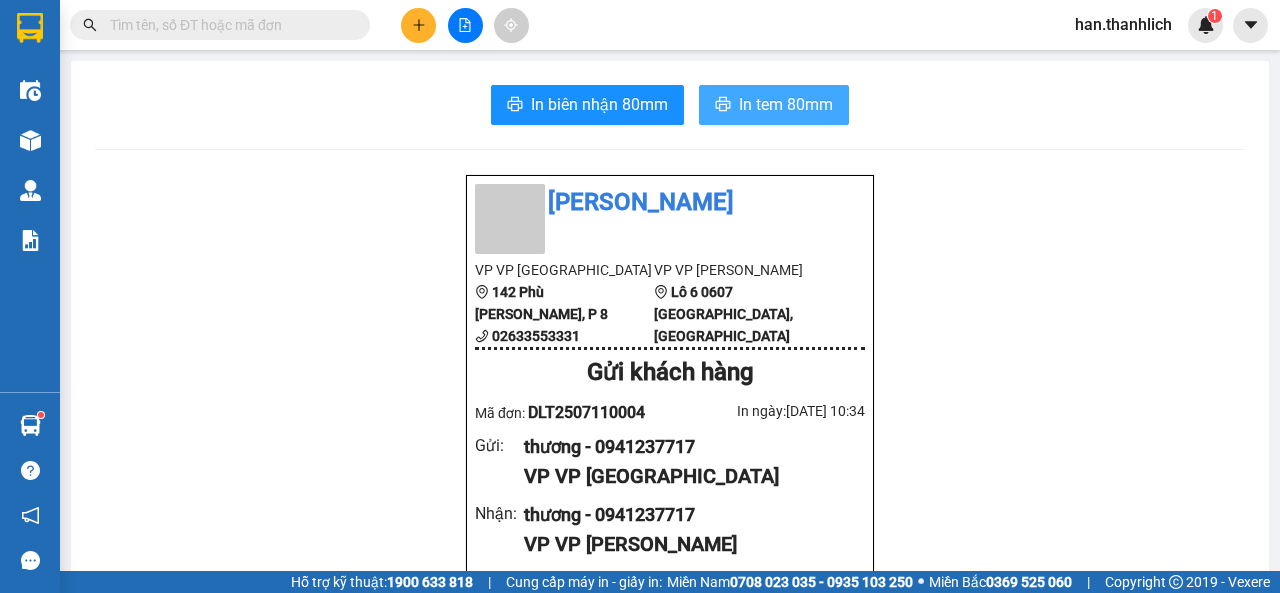 scroll, scrollTop: 0, scrollLeft: 0, axis: both 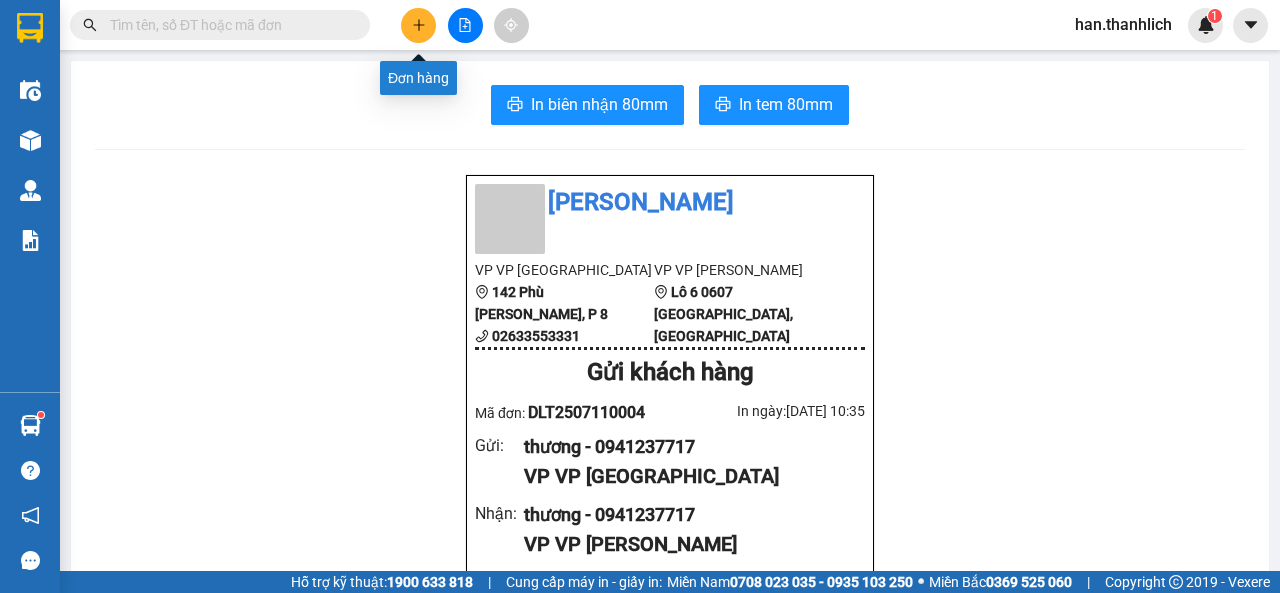 click 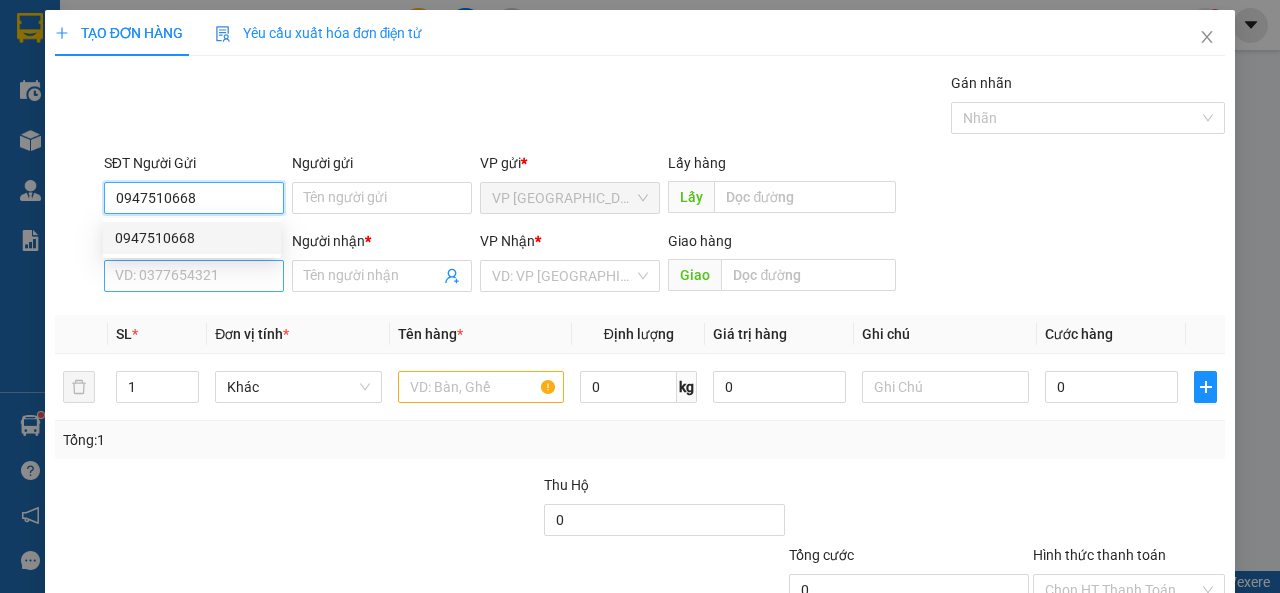 type on "0947510668" 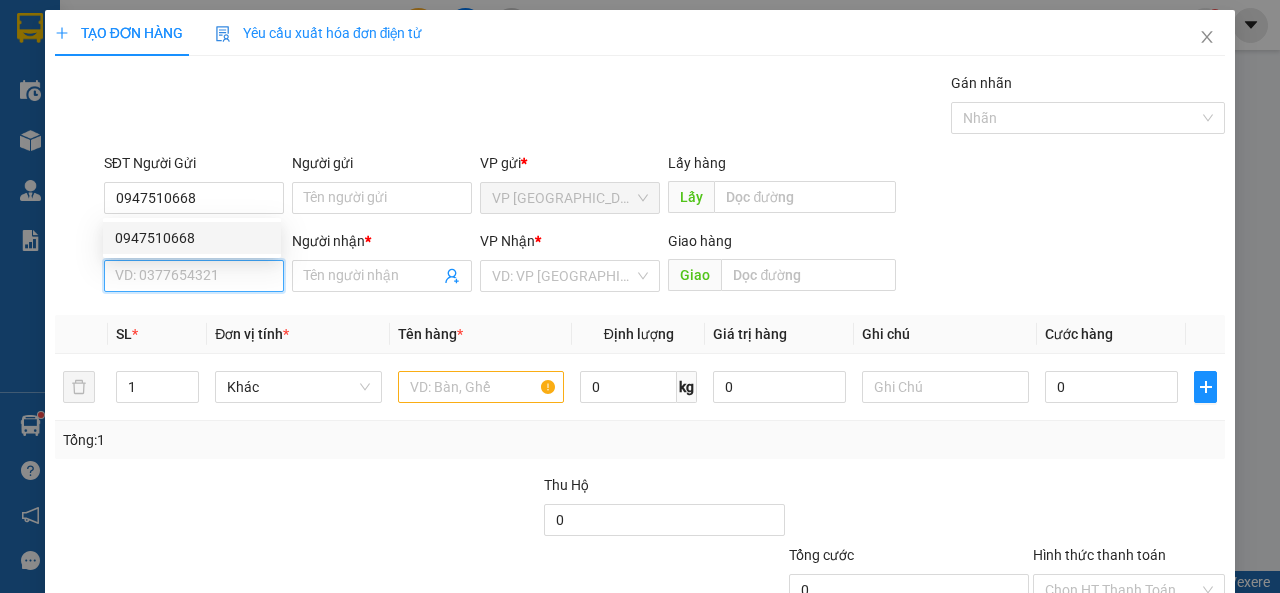 click on "SĐT Người Nhận  *" at bounding box center (194, 276) 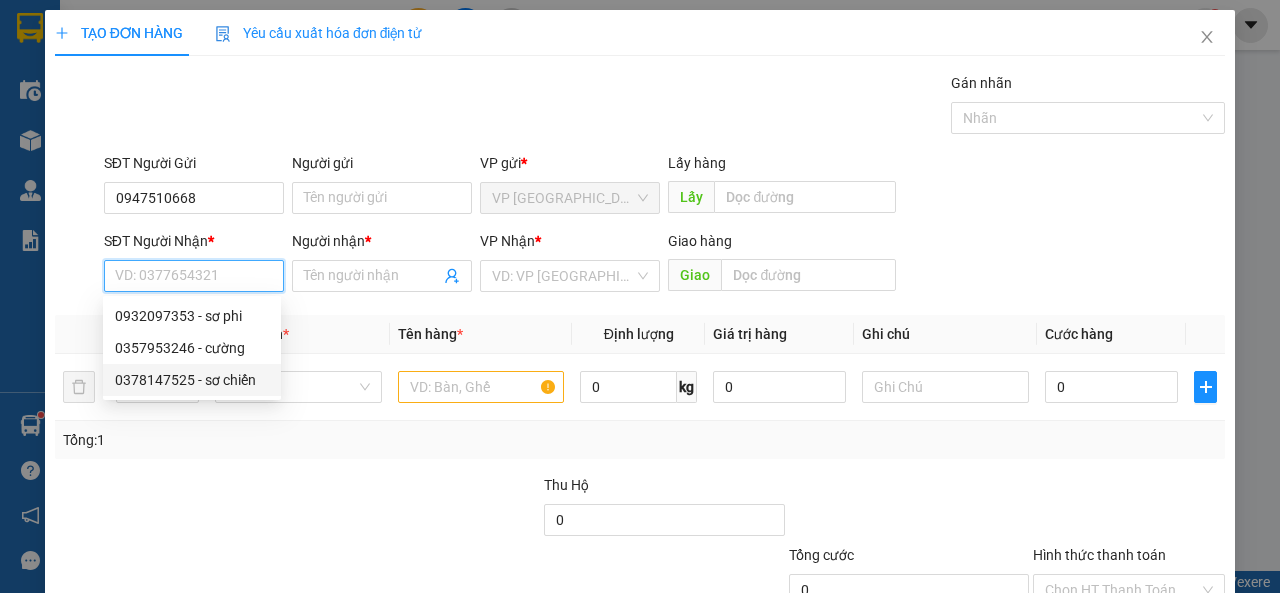 click on "0378147525 - sơ chiến" at bounding box center [192, 380] 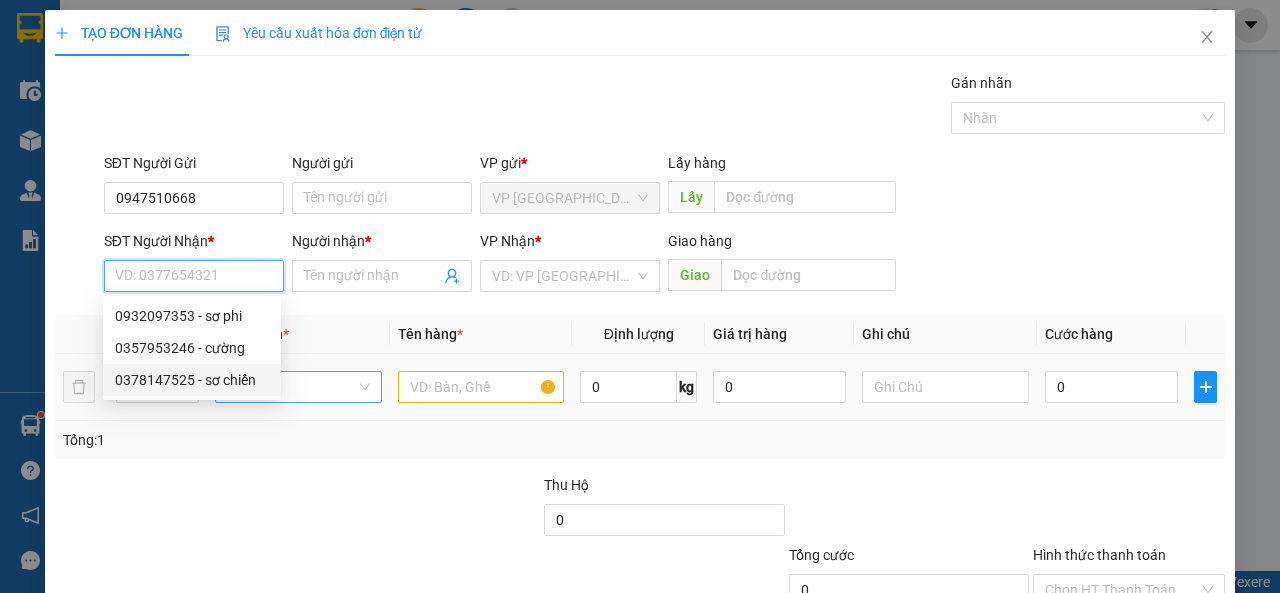 type on "0378147525" 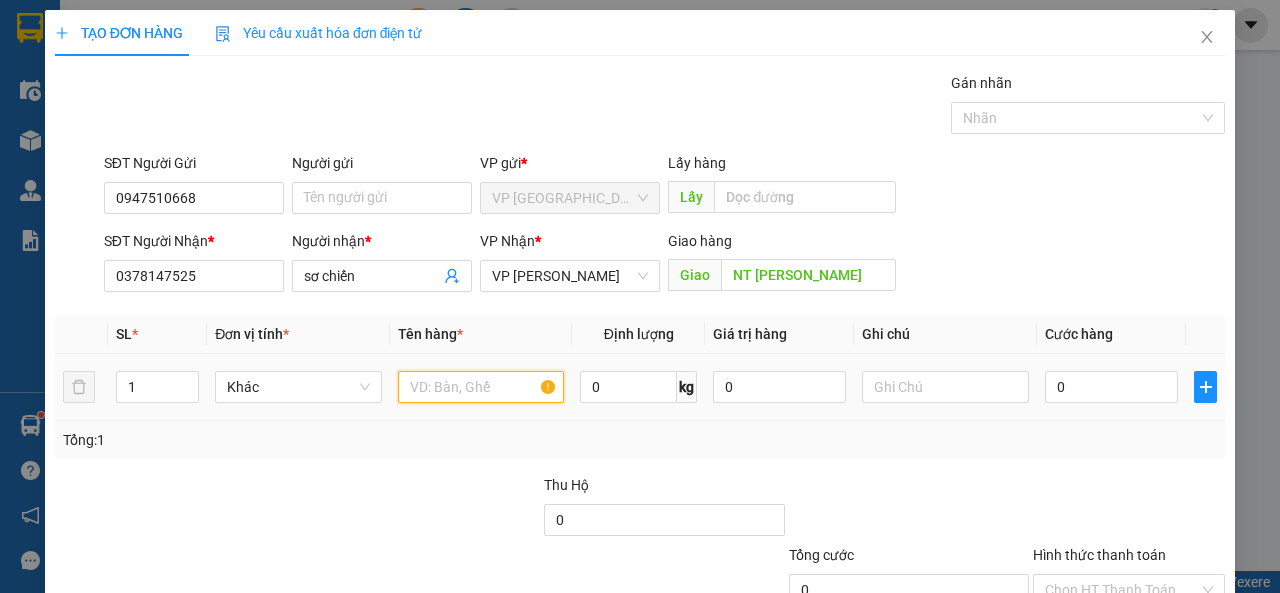 click at bounding box center (481, 387) 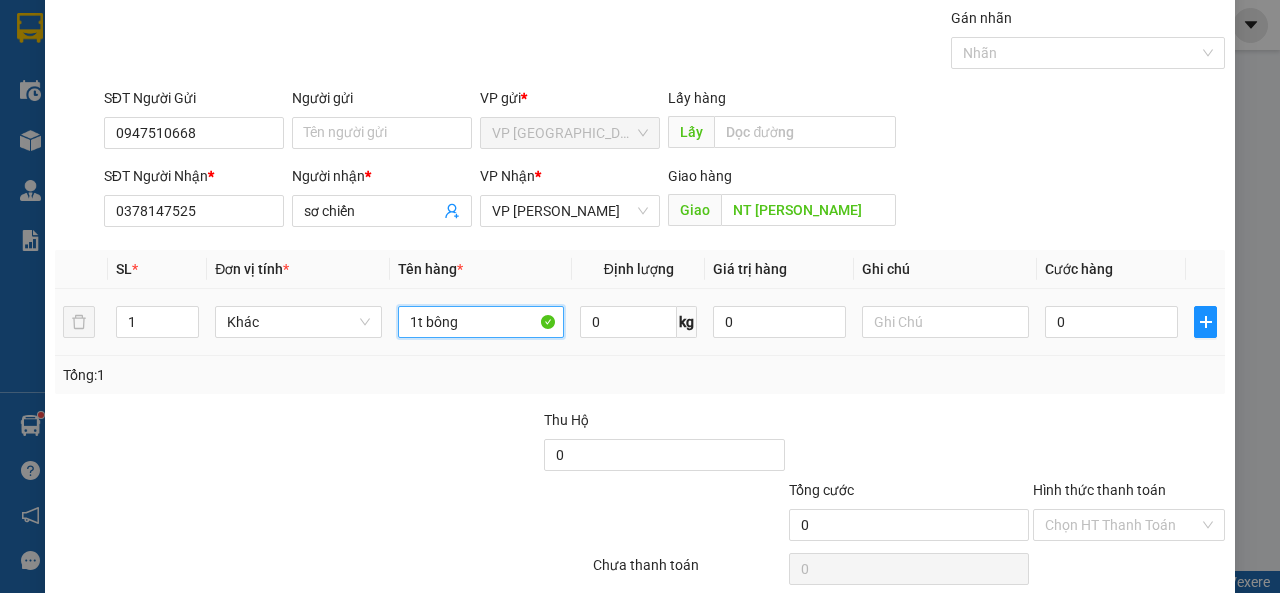 scroll, scrollTop: 100, scrollLeft: 0, axis: vertical 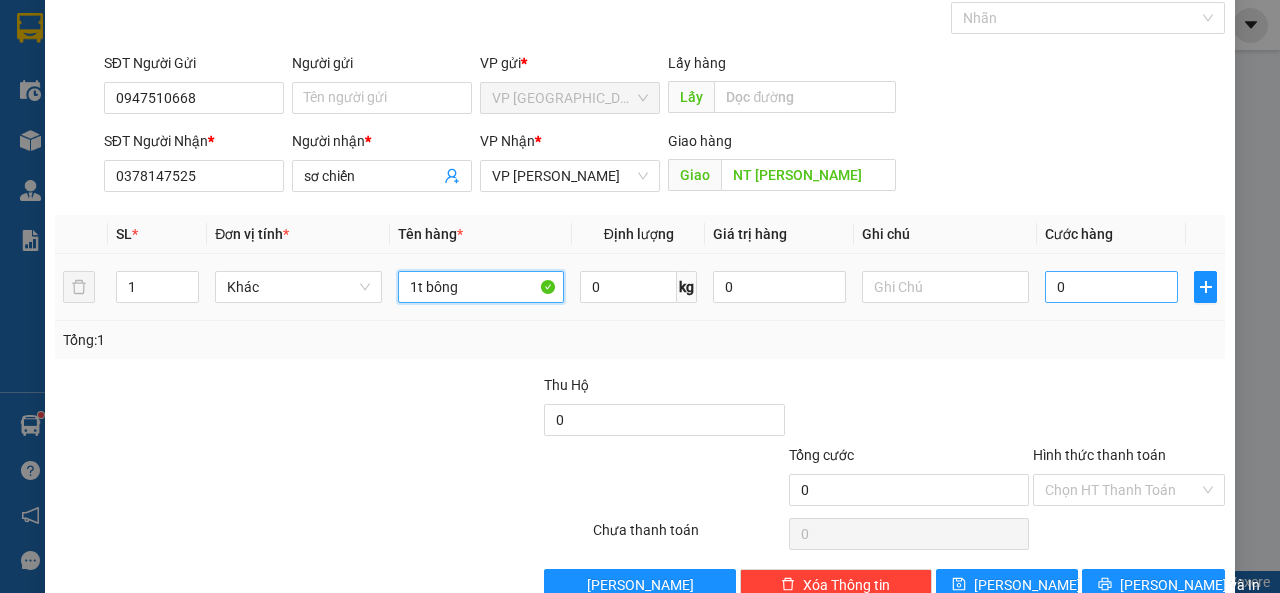 type on "1t bông" 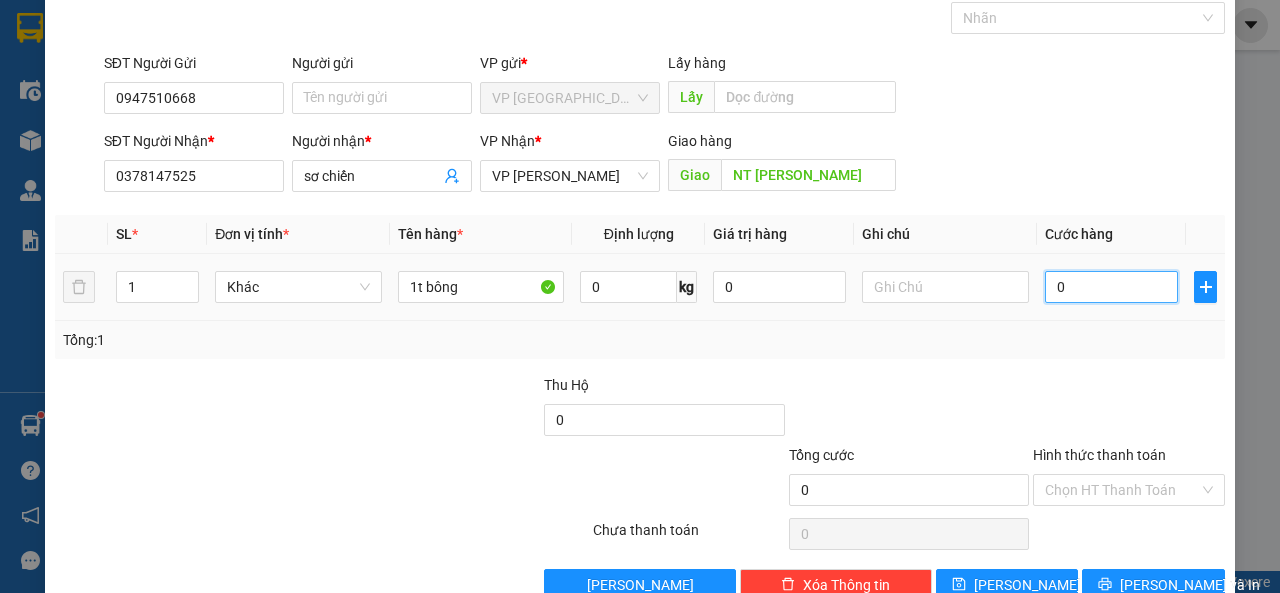 click on "0" at bounding box center (1111, 287) 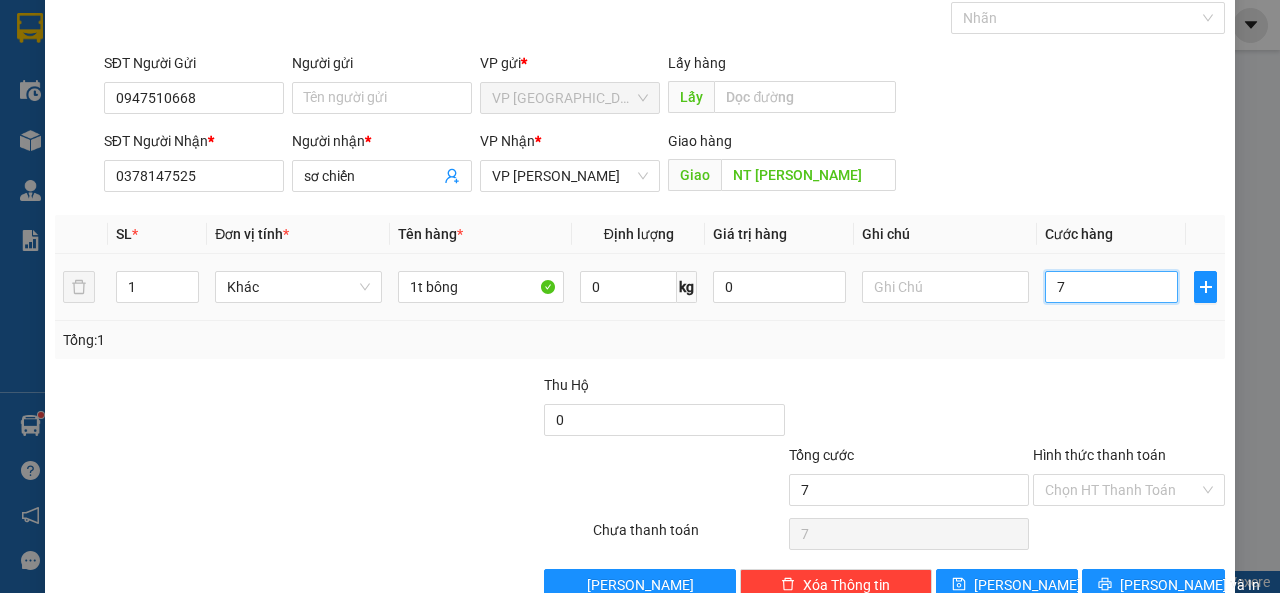 type on "7" 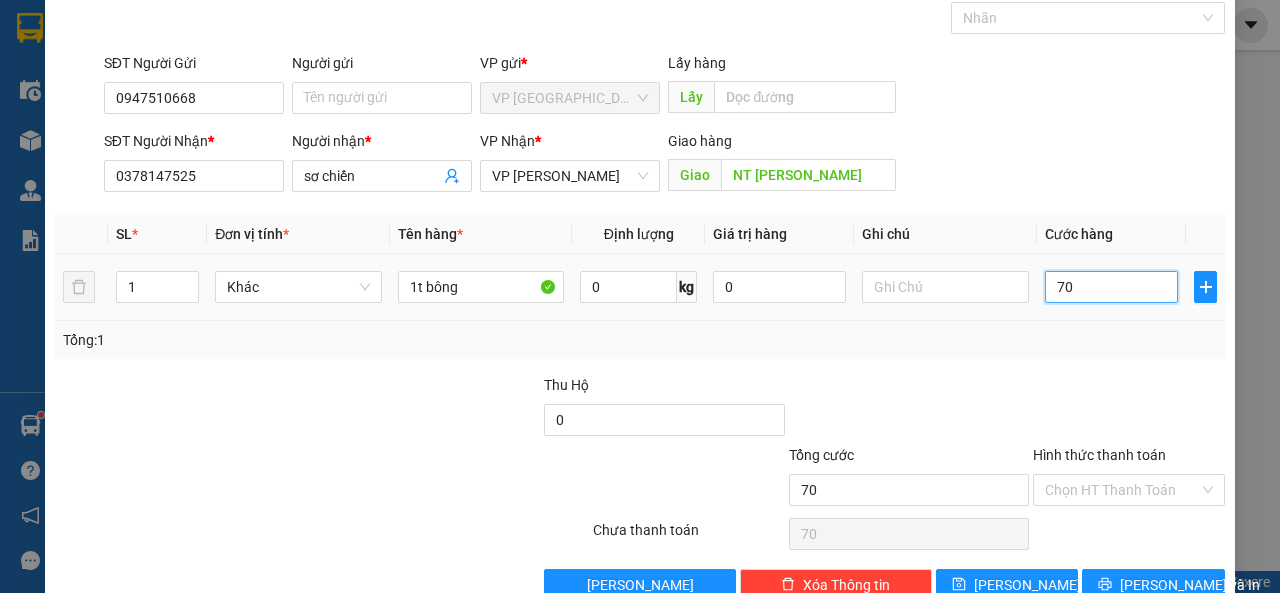 type on "700" 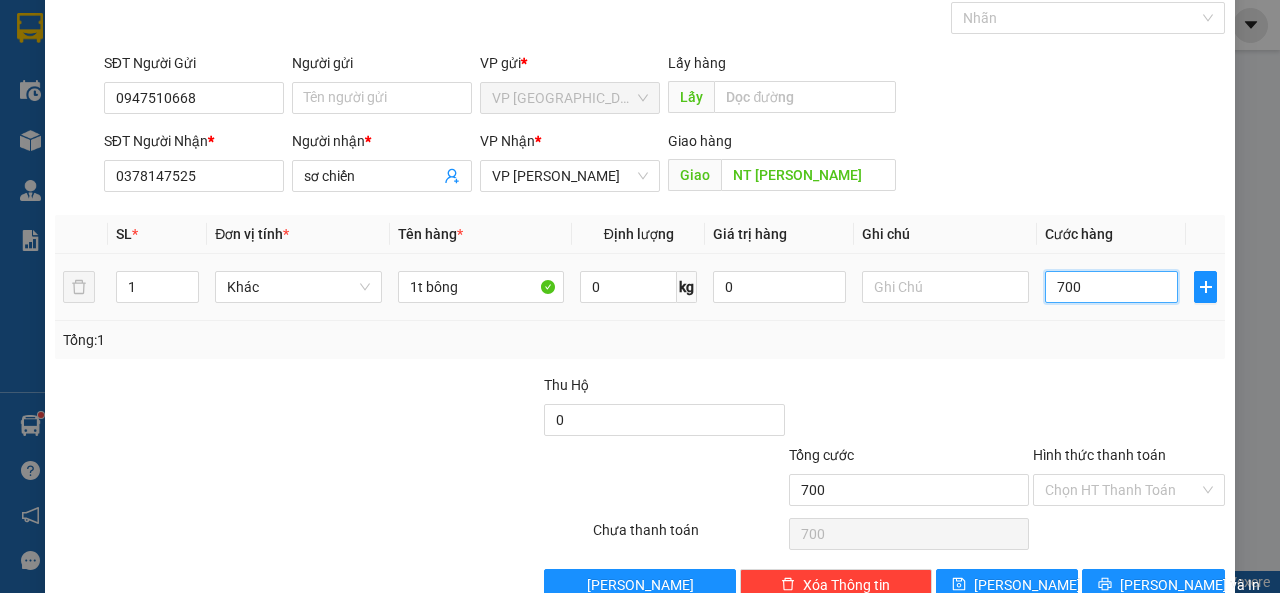 type on "7.000" 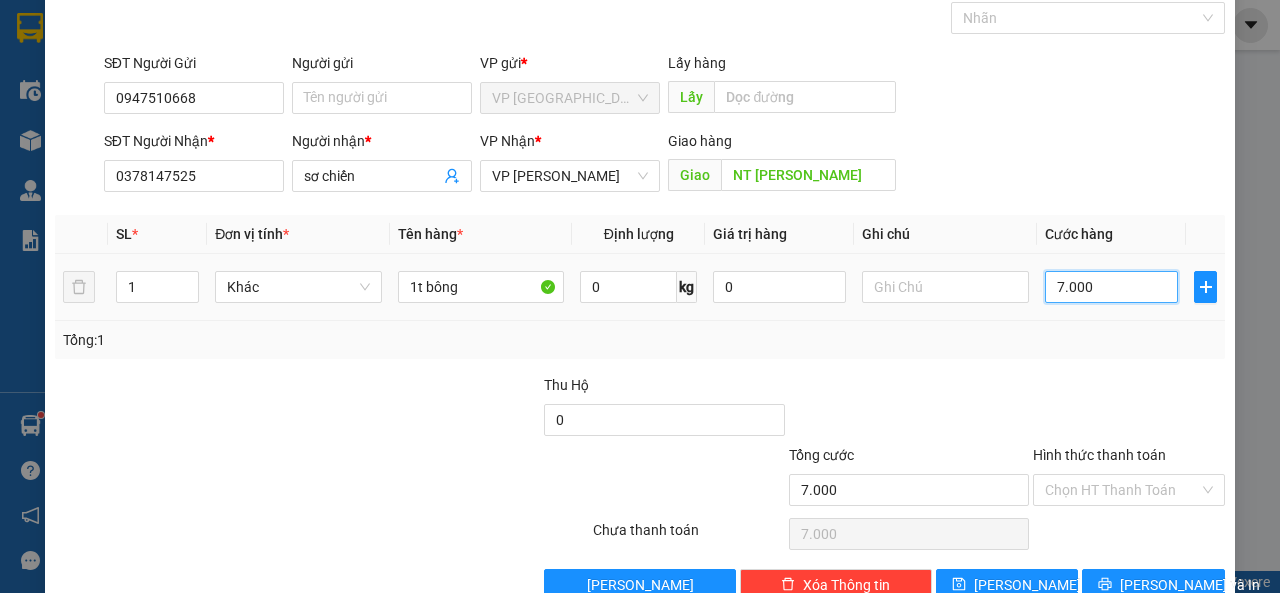type on "70.000" 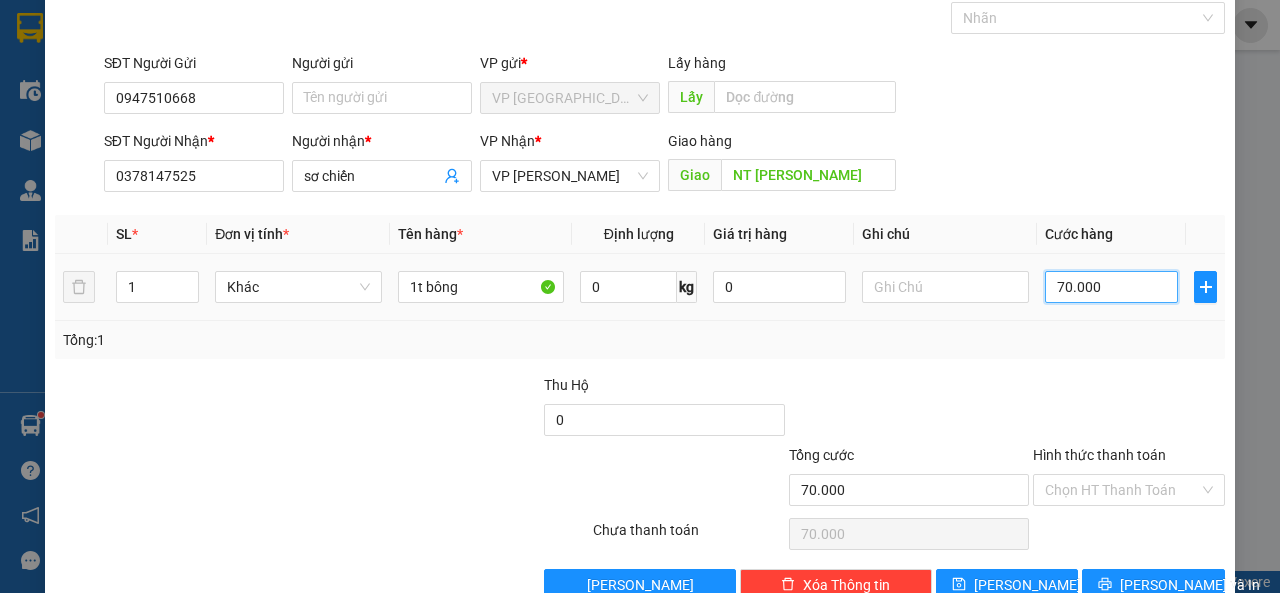 scroll, scrollTop: 147, scrollLeft: 0, axis: vertical 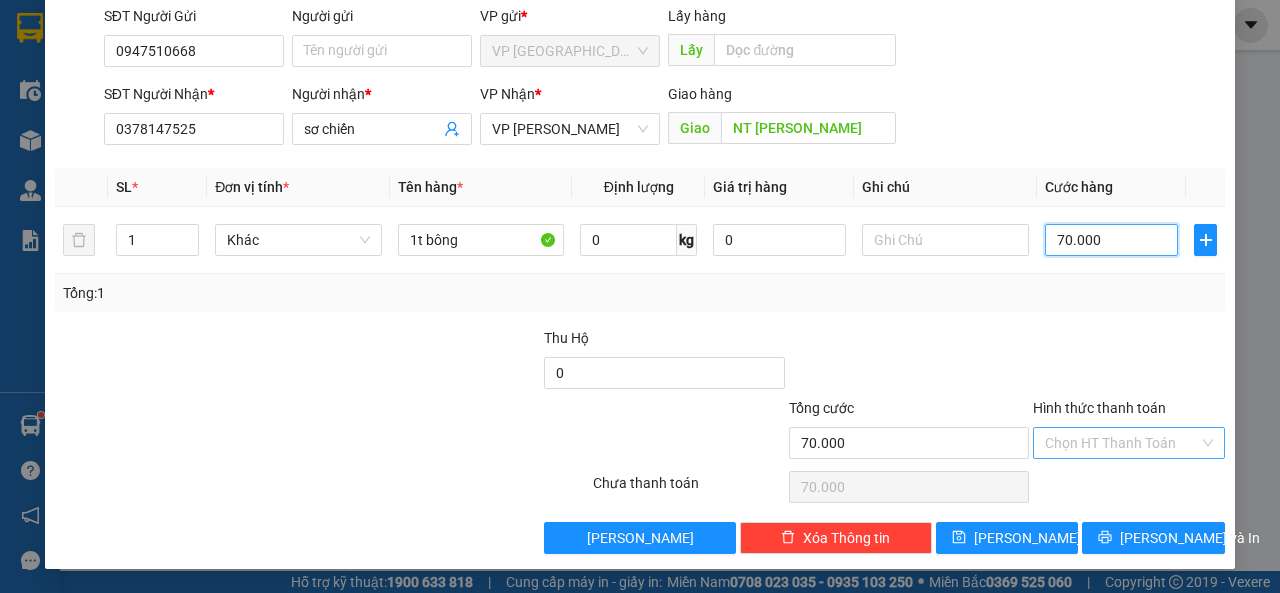 type on "70.000" 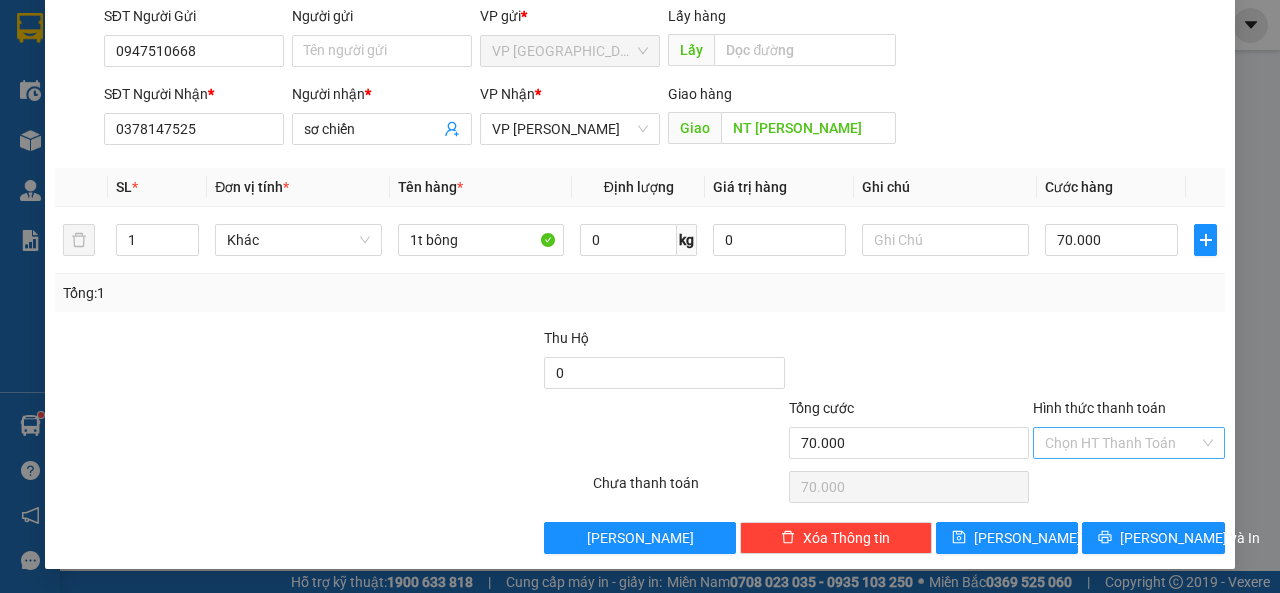 click on "Hình thức thanh toán" at bounding box center (1122, 443) 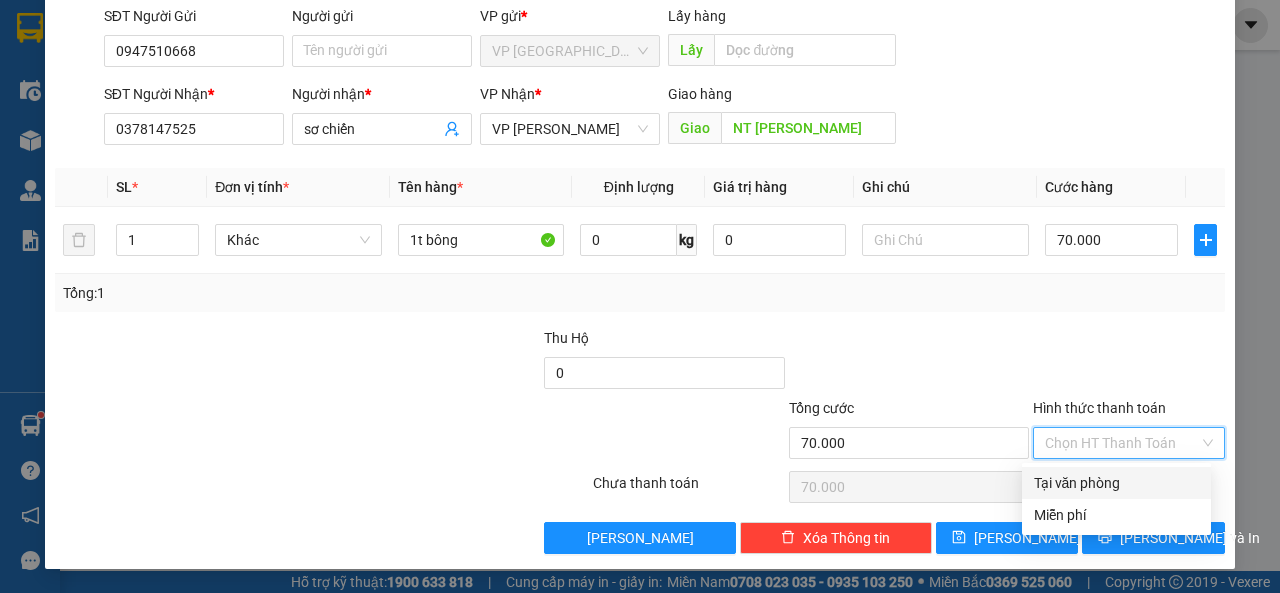 click on "Tại văn phòng" at bounding box center [1116, 483] 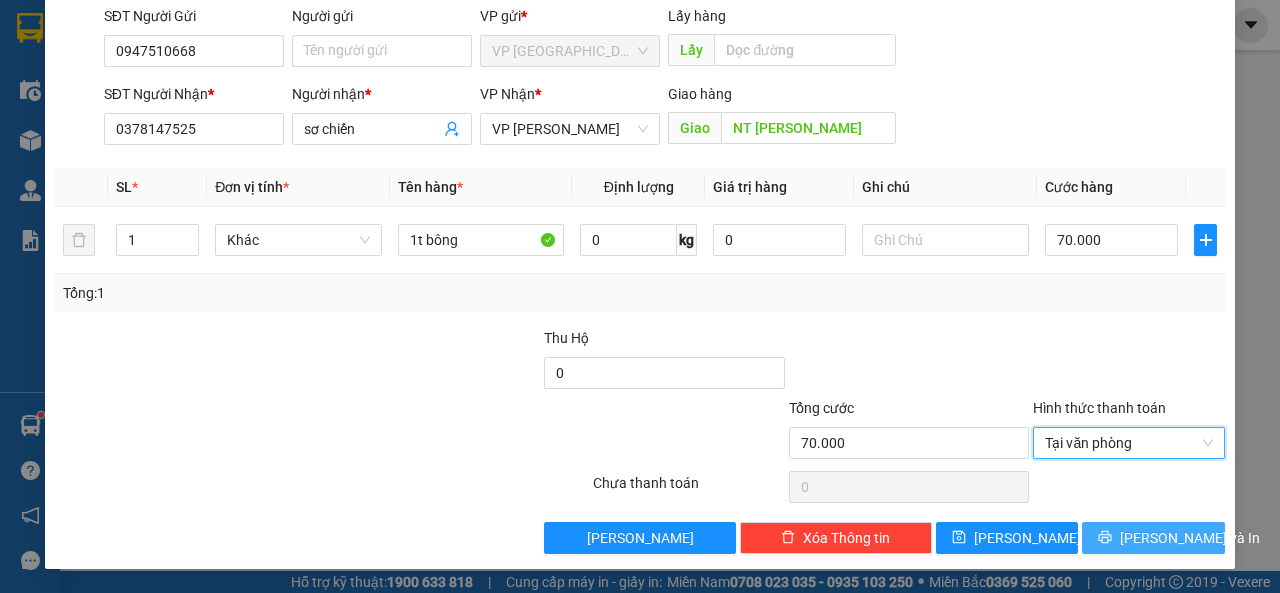 drag, startPoint x: 1136, startPoint y: 530, endPoint x: 1159, endPoint y: 530, distance: 23 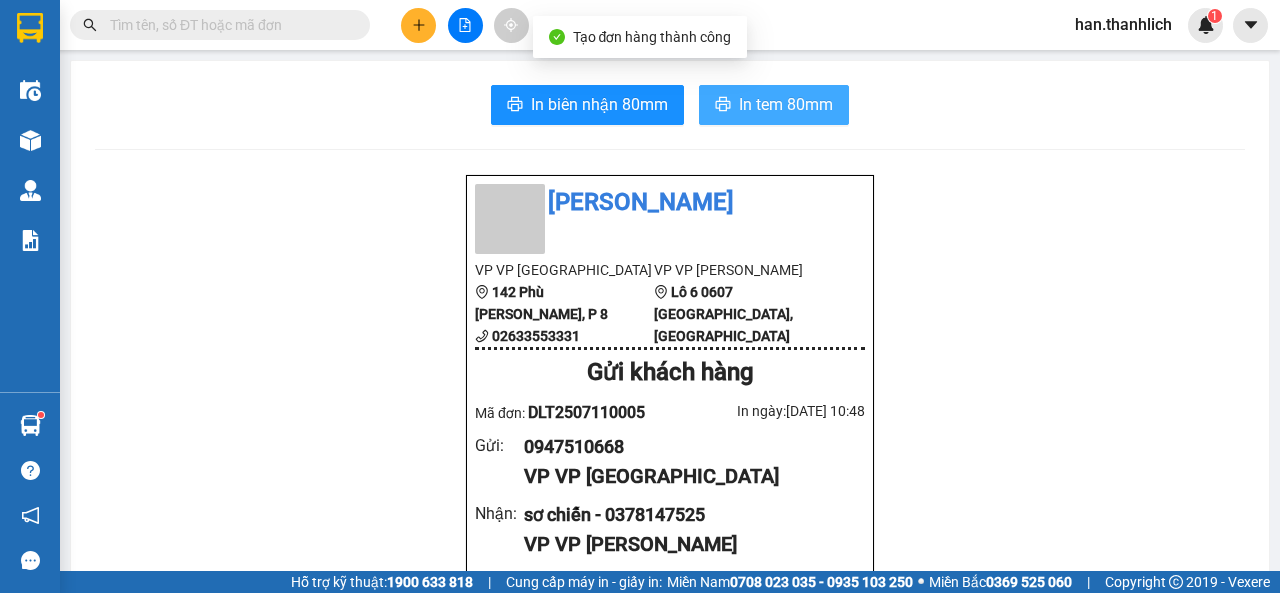 click on "In tem 80mm" at bounding box center (786, 104) 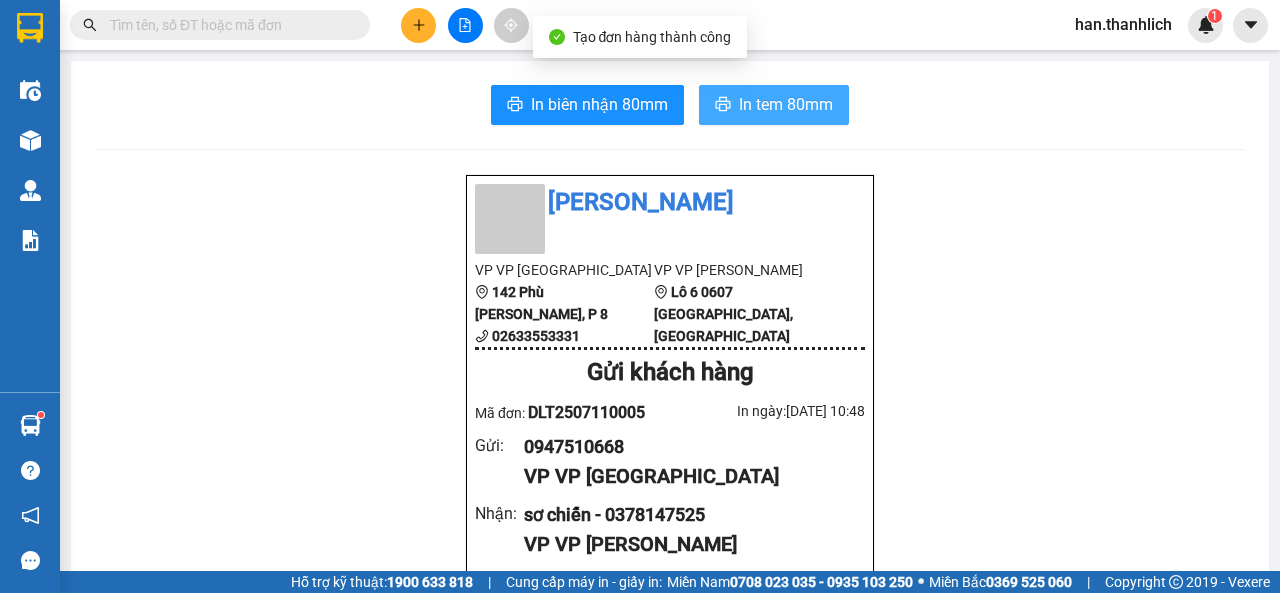 scroll, scrollTop: 0, scrollLeft: 0, axis: both 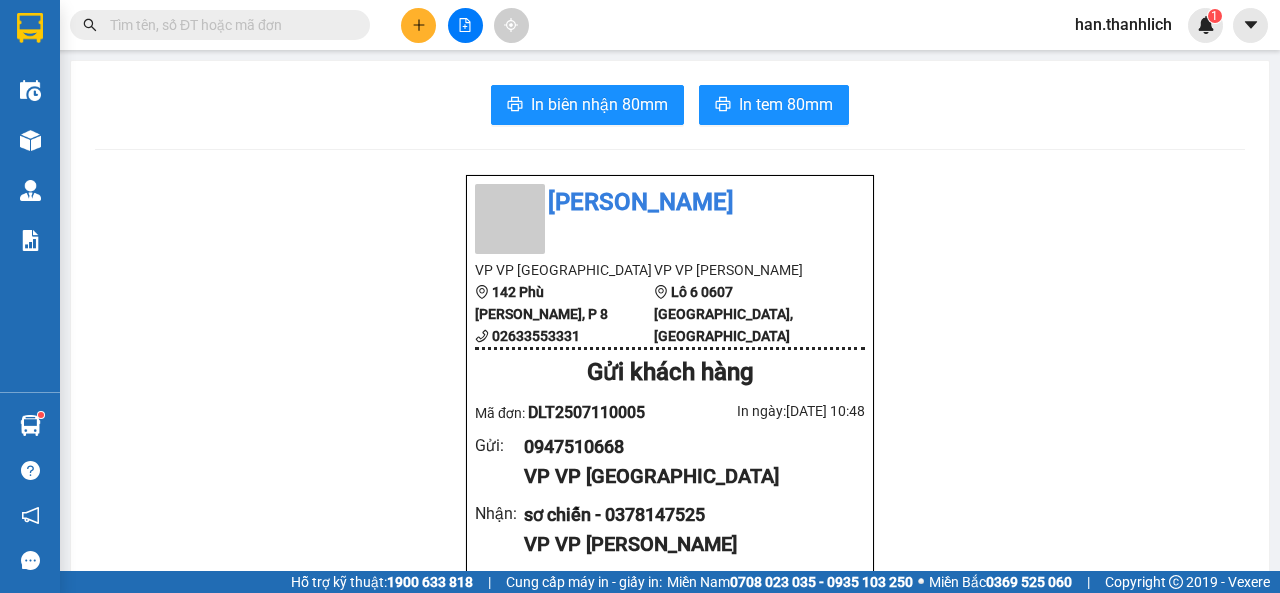 click at bounding box center [418, 25] 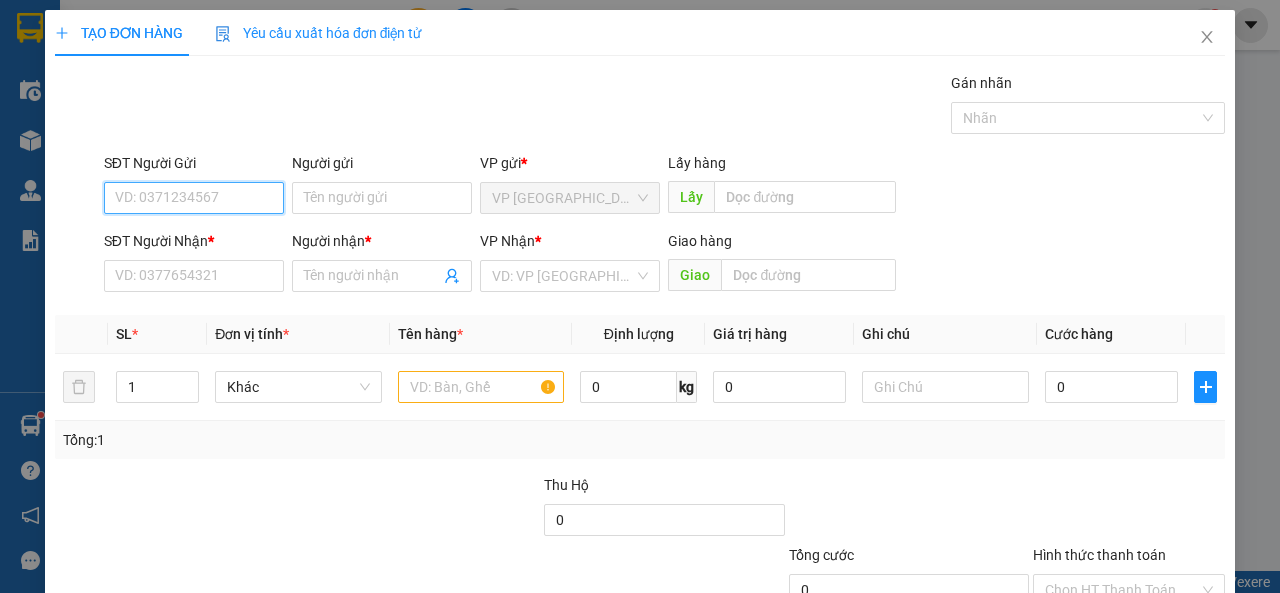 click on "SĐT Người Gửi" at bounding box center (194, 198) 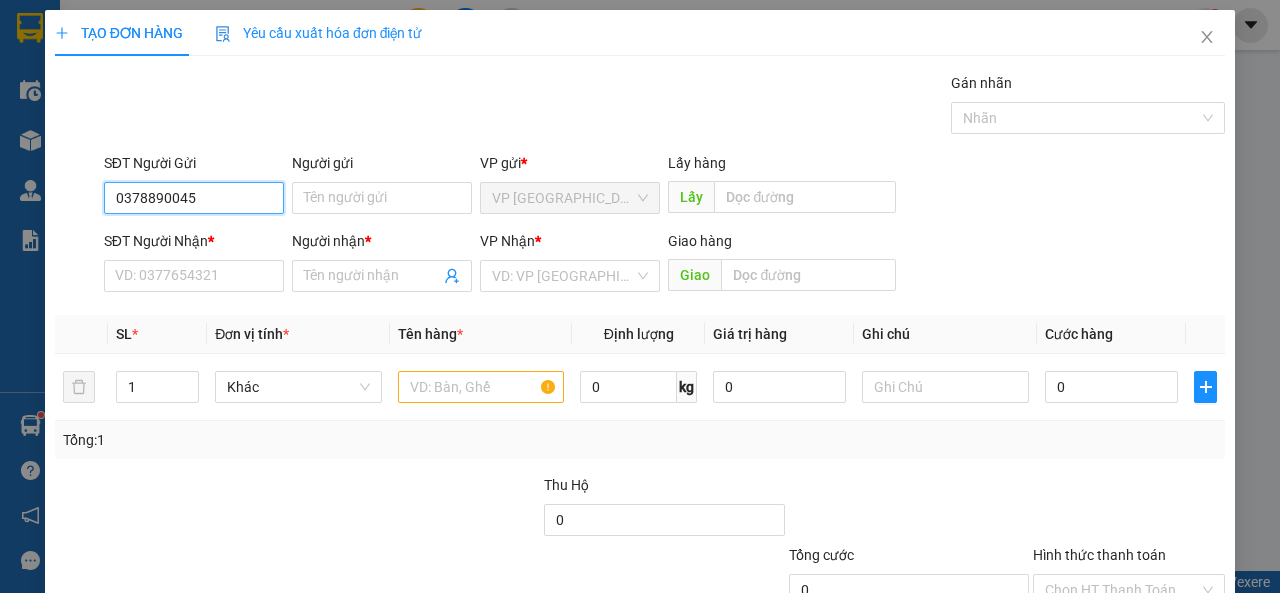 drag, startPoint x: 120, startPoint y: 201, endPoint x: 53, endPoint y: 201, distance: 67 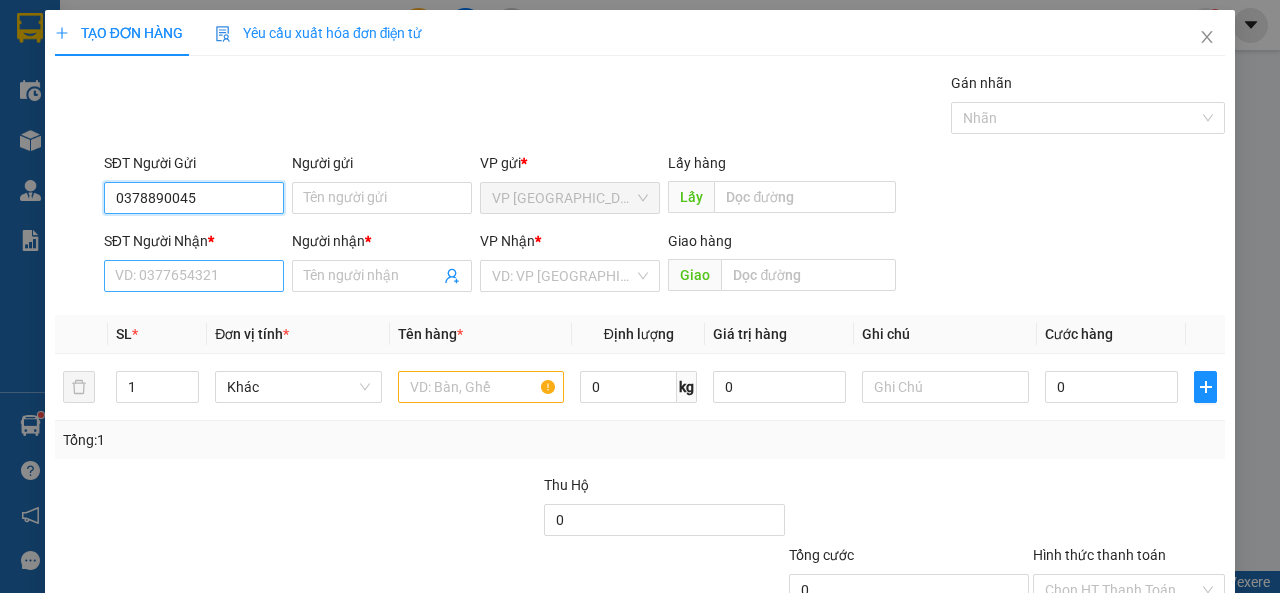 type on "0378890045" 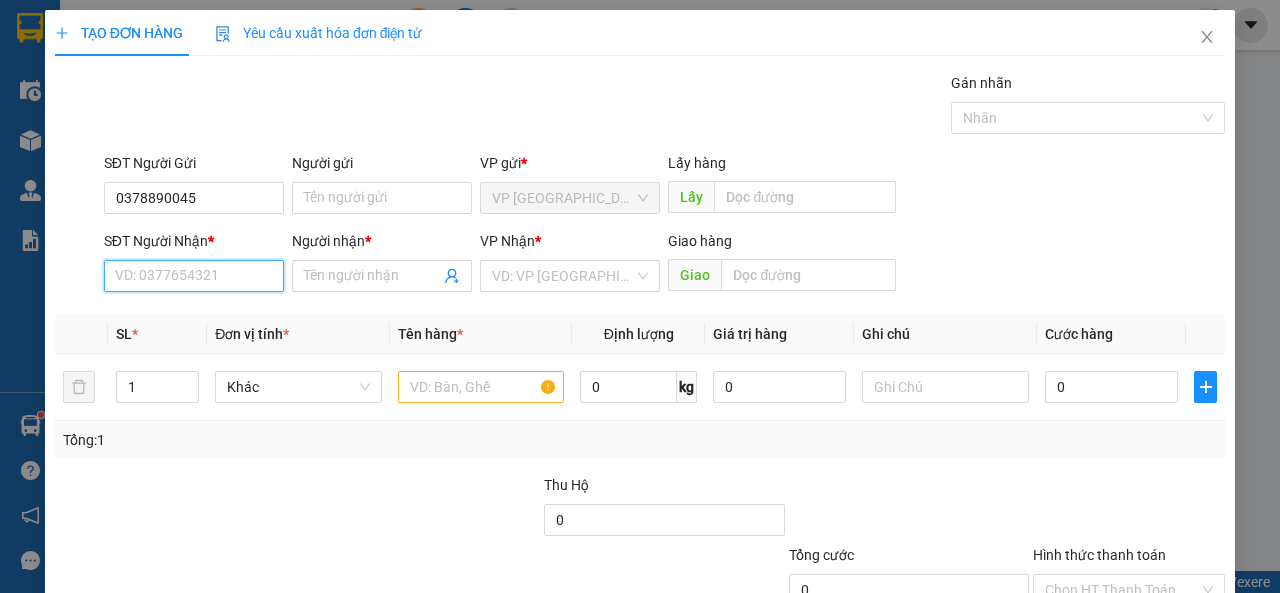 click on "SĐT Người Nhận  *" at bounding box center (194, 276) 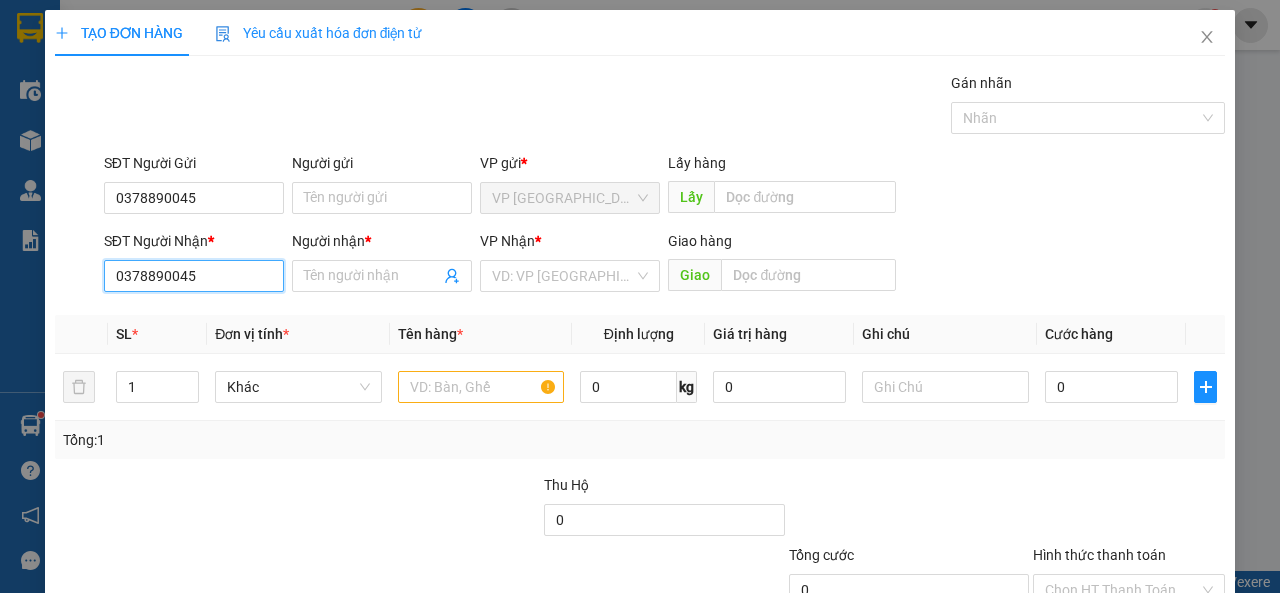 click on "0378890045" at bounding box center (194, 276) 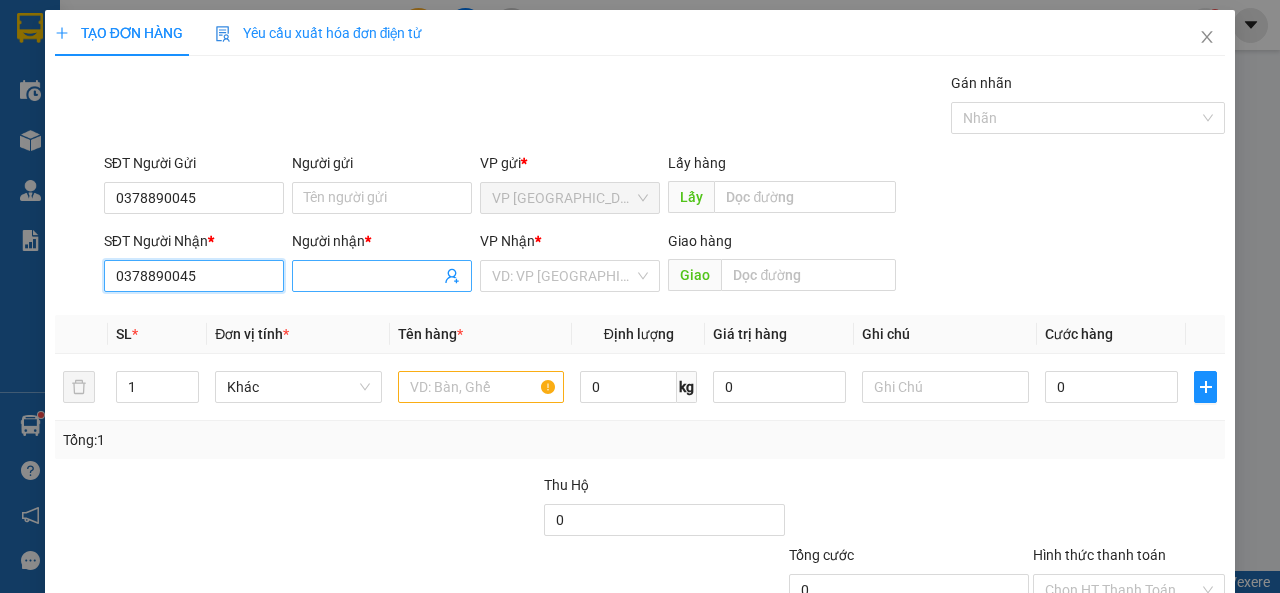 type on "0378890045" 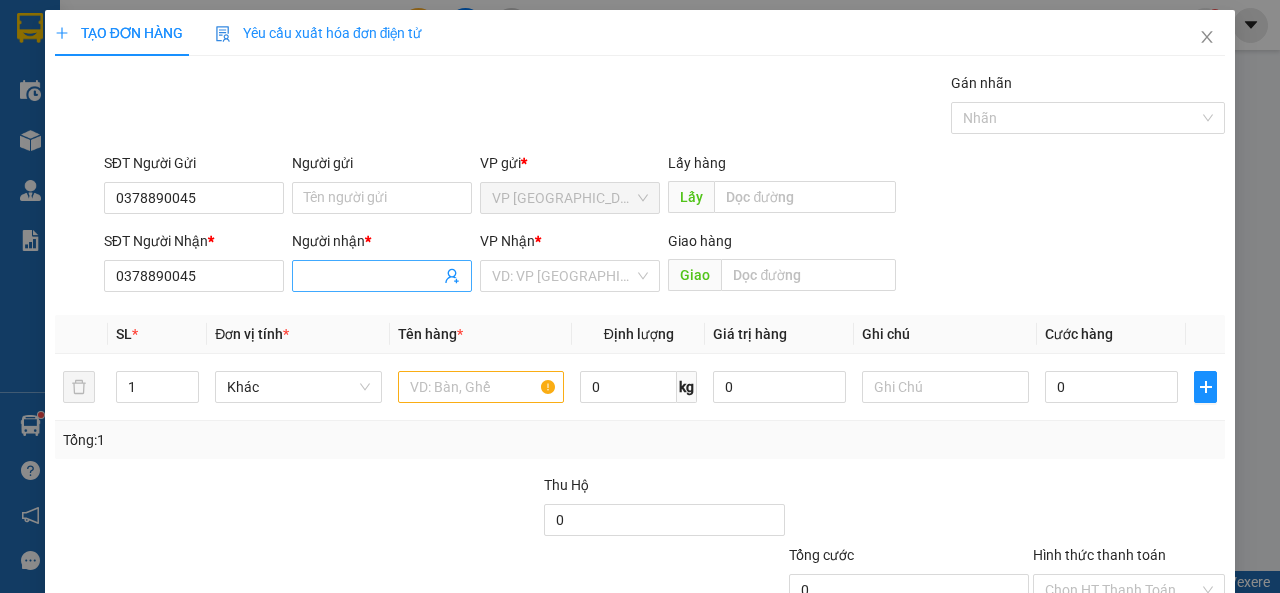 click on "Người nhận  *" at bounding box center [372, 276] 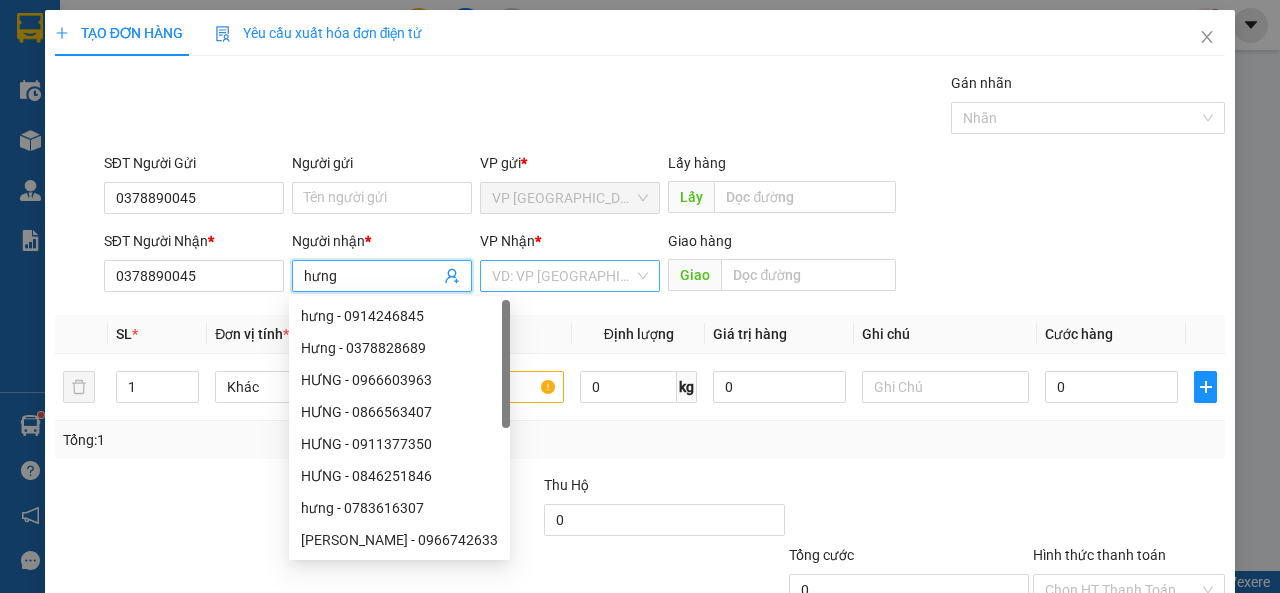 type on "hưng" 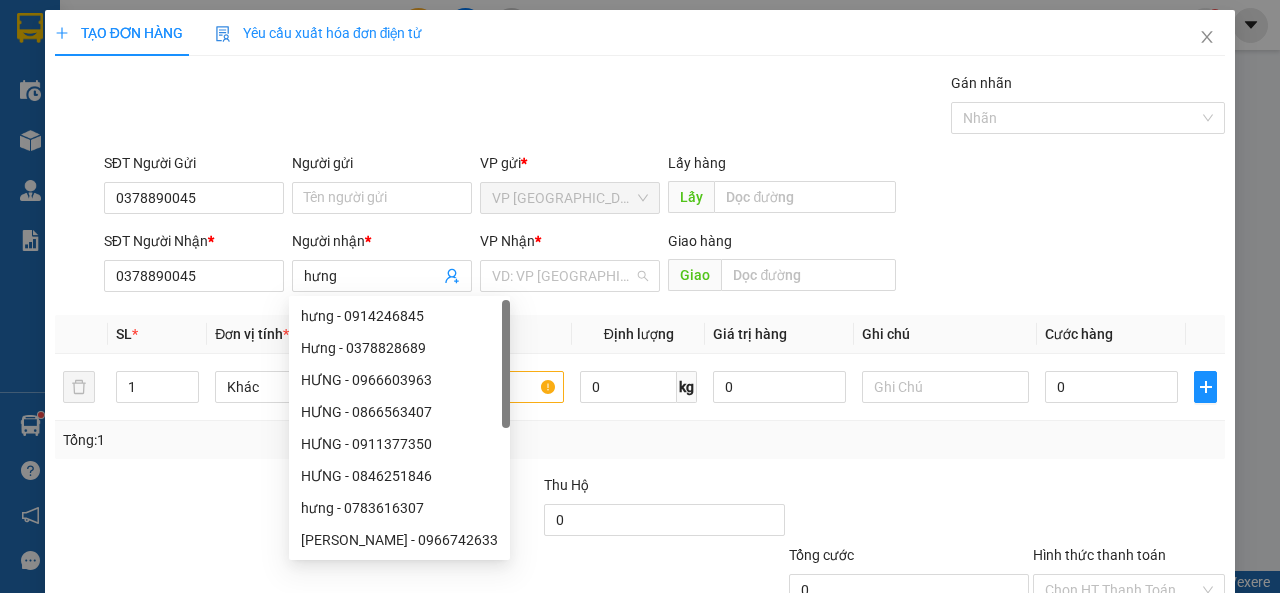 drag, startPoint x: 509, startPoint y: 279, endPoint x: 599, endPoint y: 371, distance: 128.7012 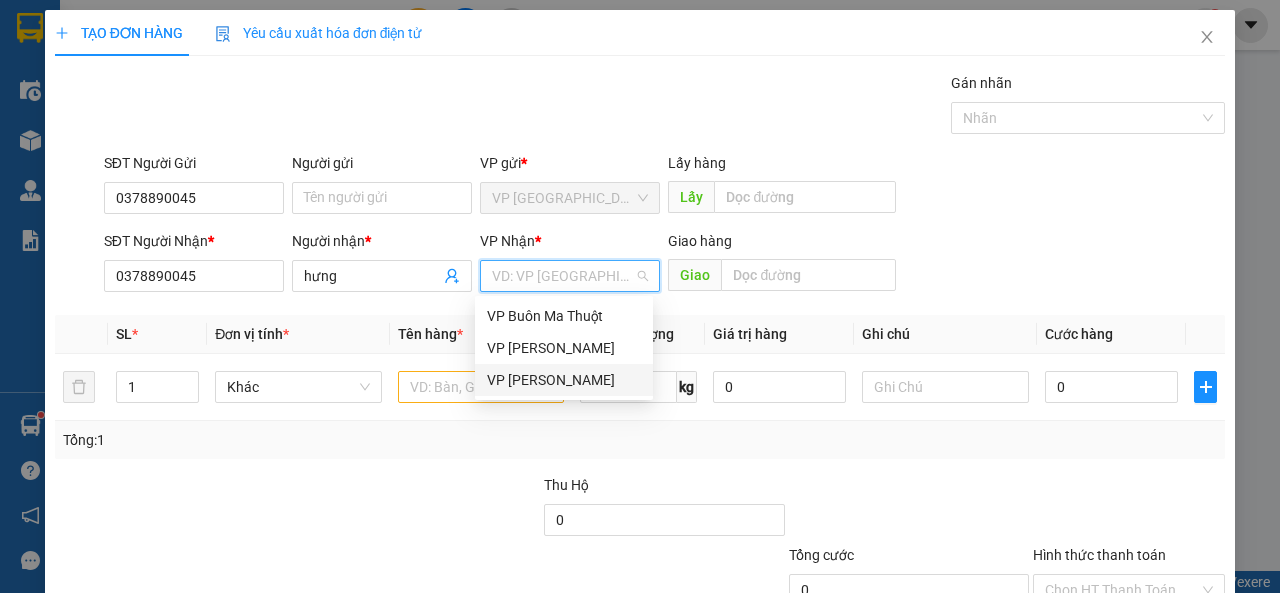 drag, startPoint x: 589, startPoint y: 379, endPoint x: 460, endPoint y: 391, distance: 129.55693 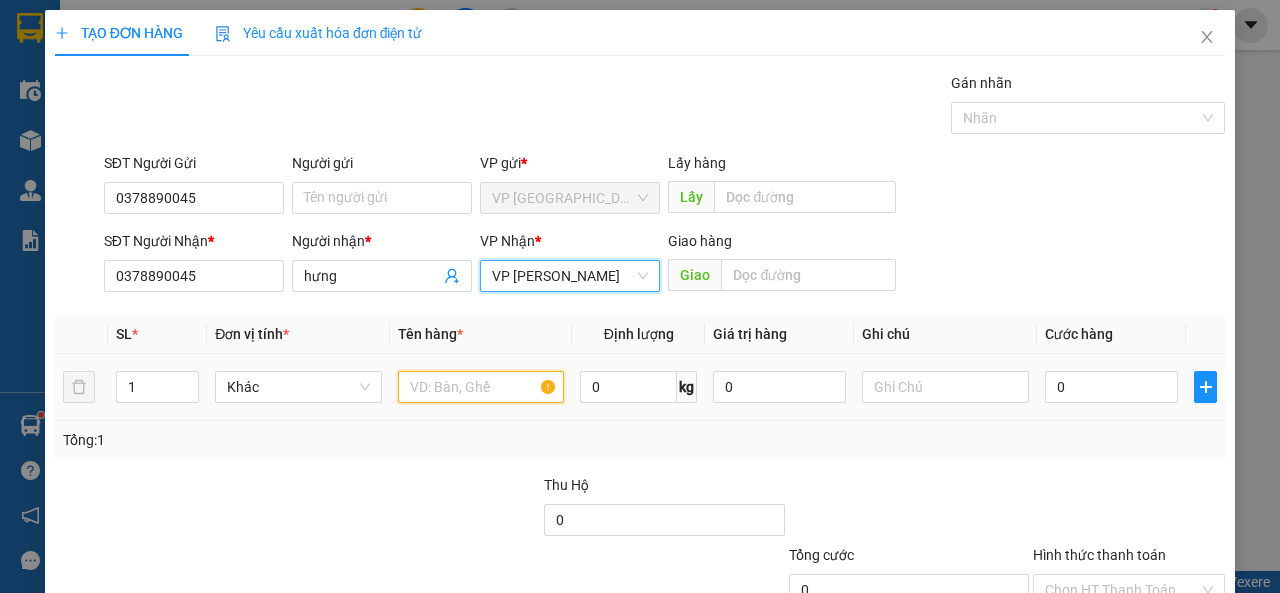 click at bounding box center [481, 387] 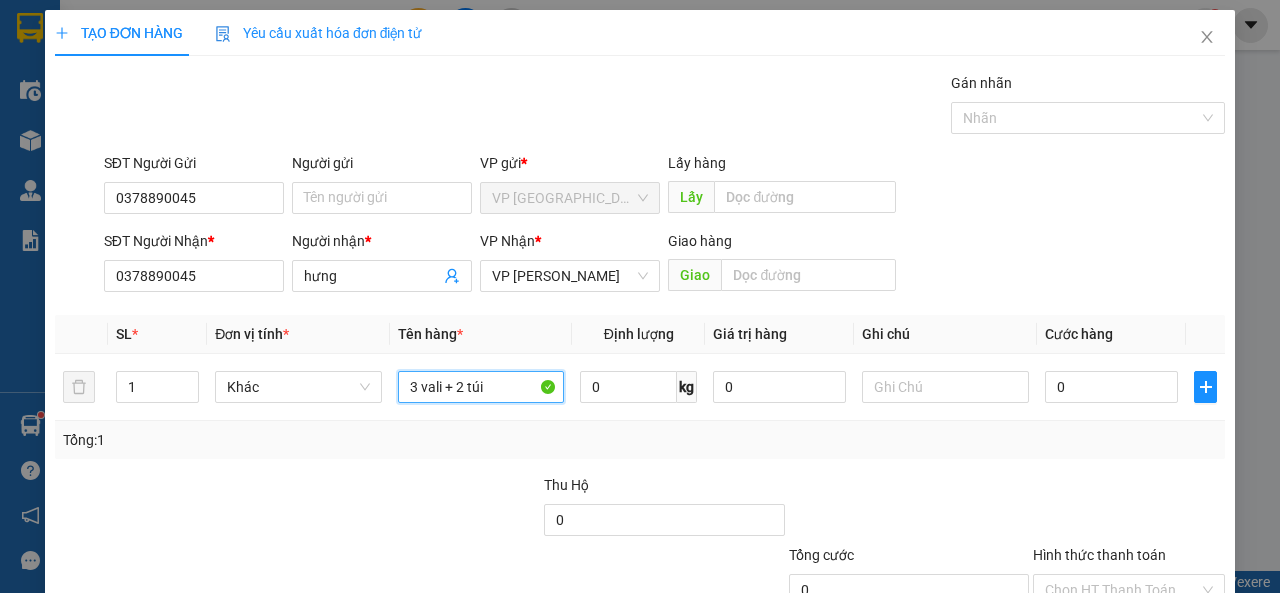 type on "3 vali + 2 túi" 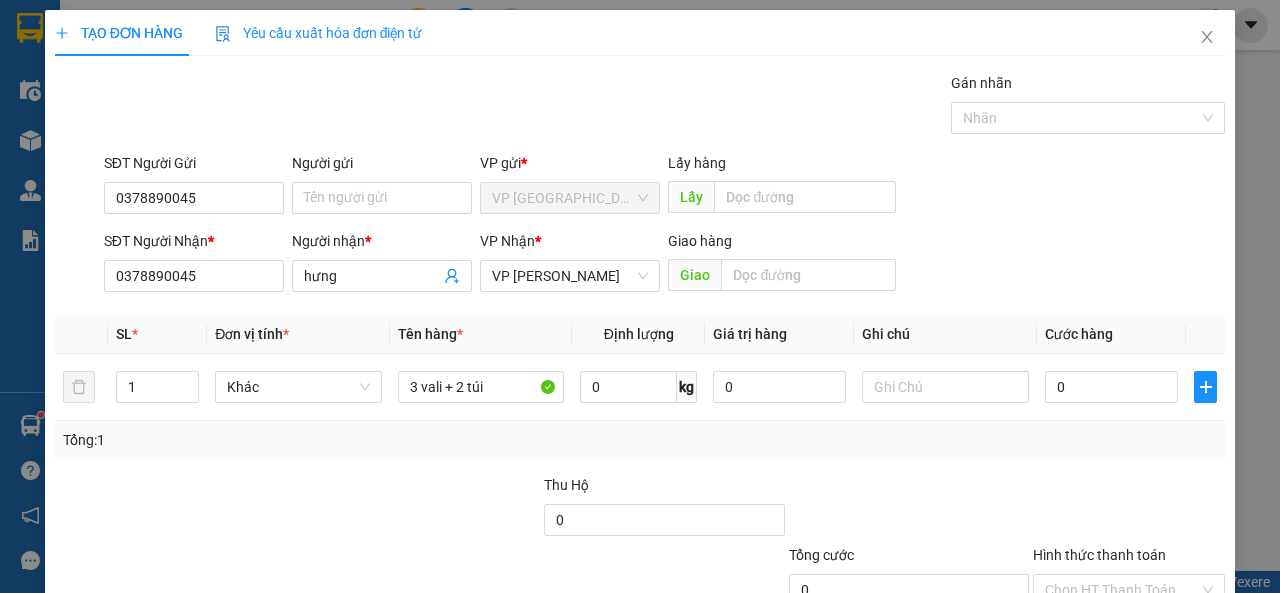 click at bounding box center (419, 509) 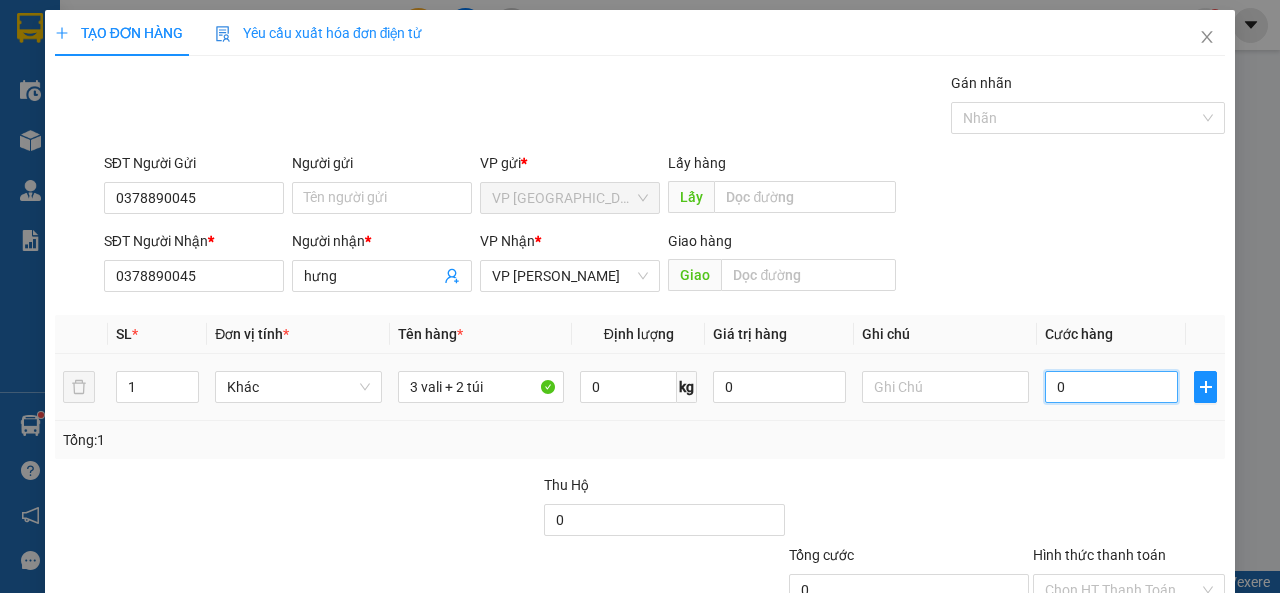 click on "0" at bounding box center [1111, 387] 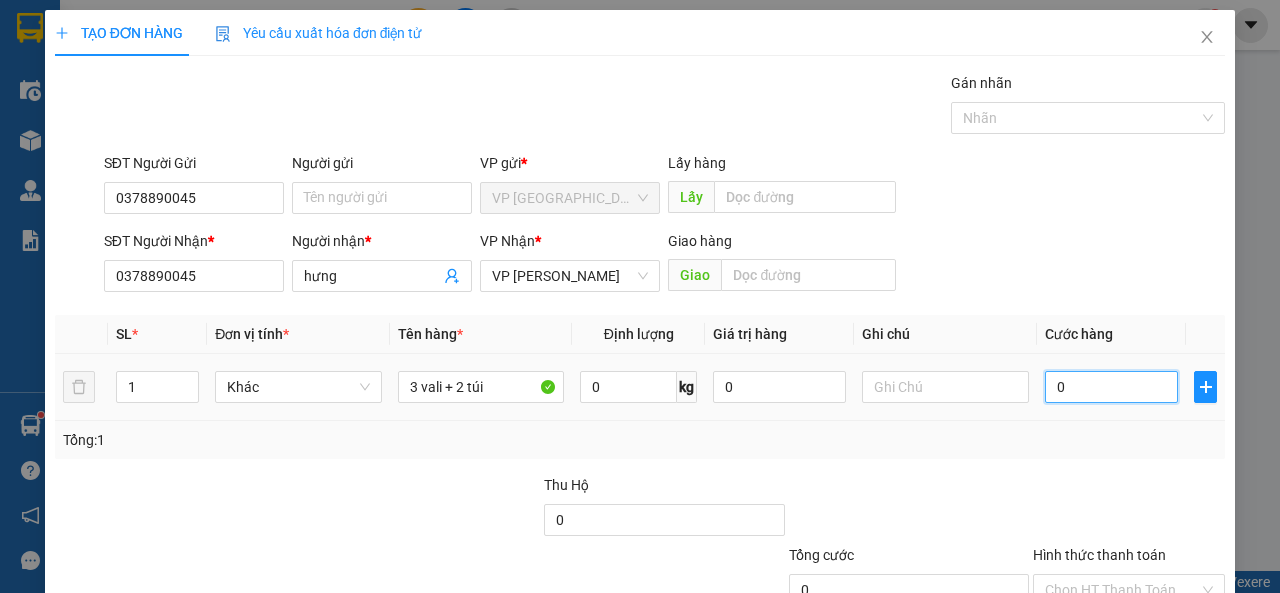 type on "2" 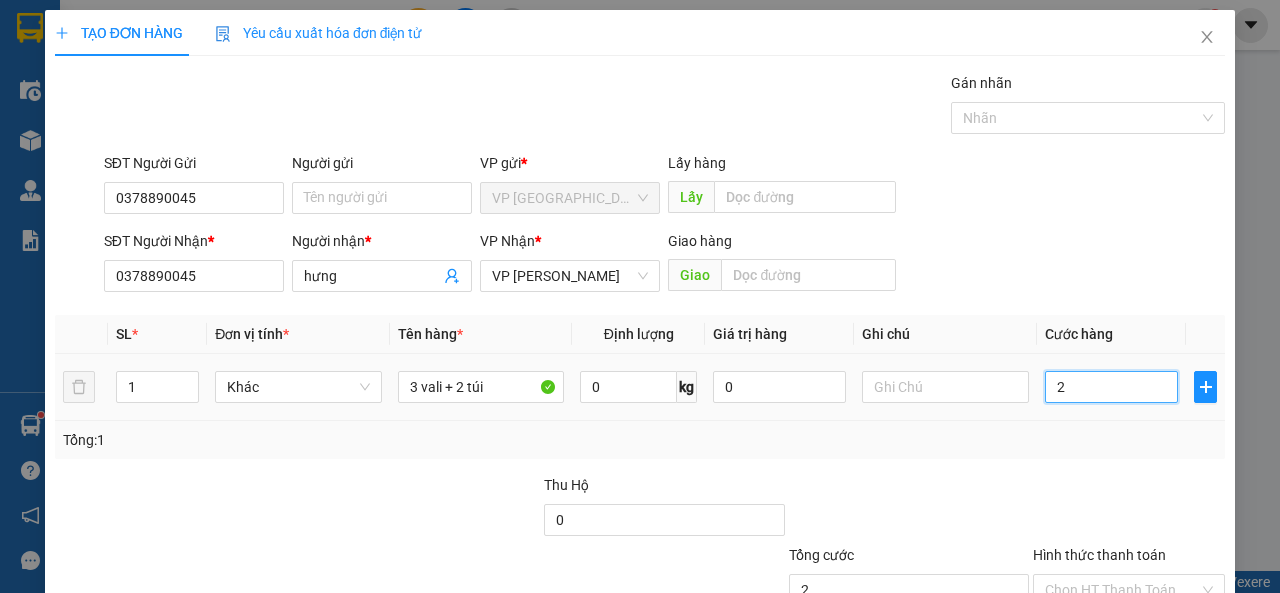 type on "21" 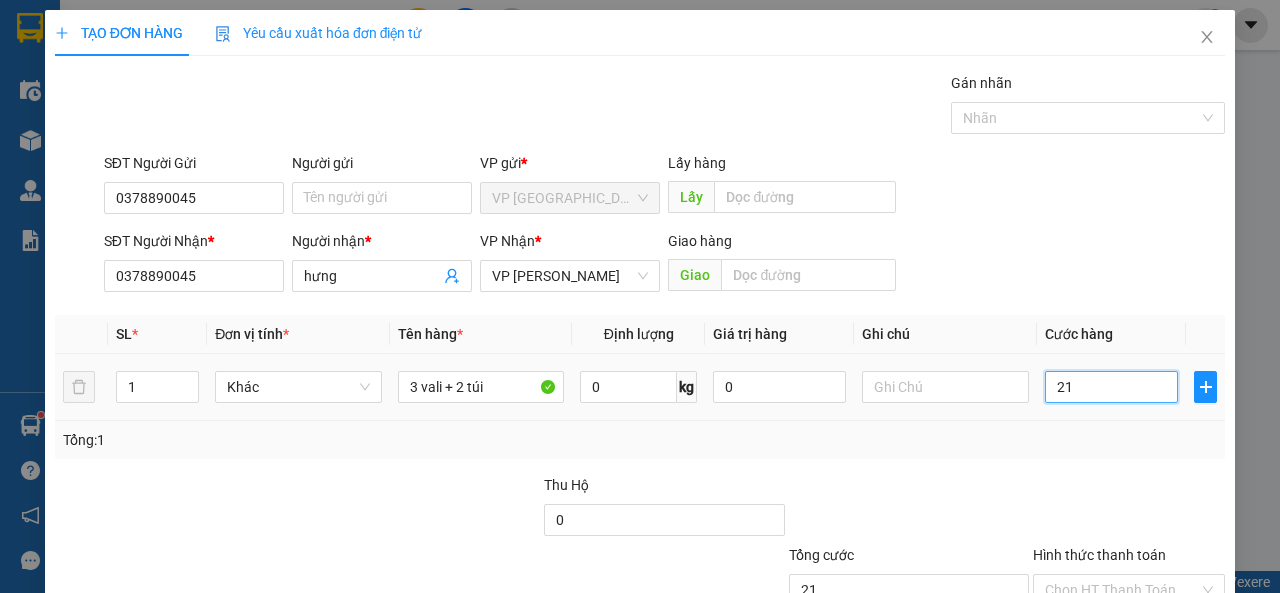 type on "210" 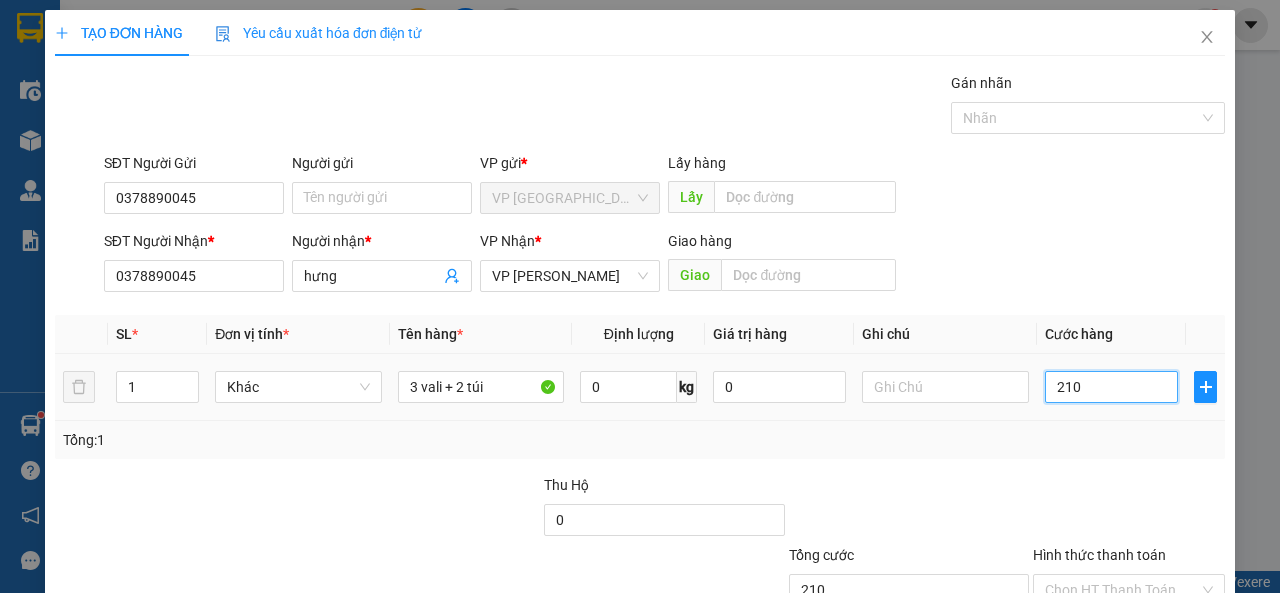 type on "2.100" 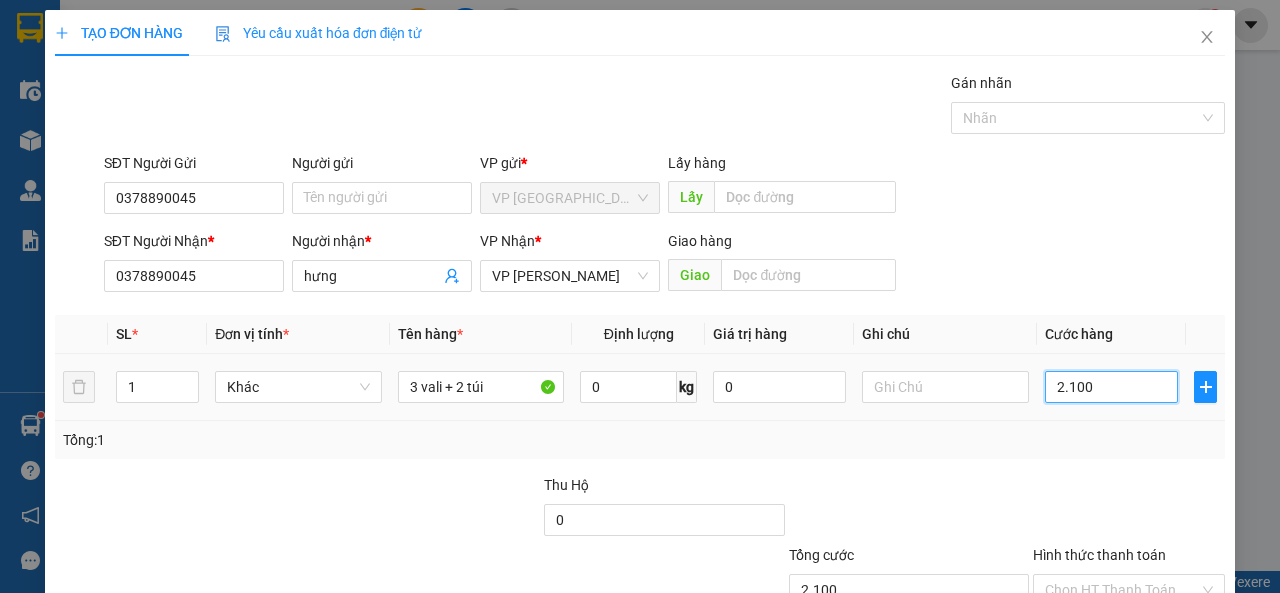 type on "21.000" 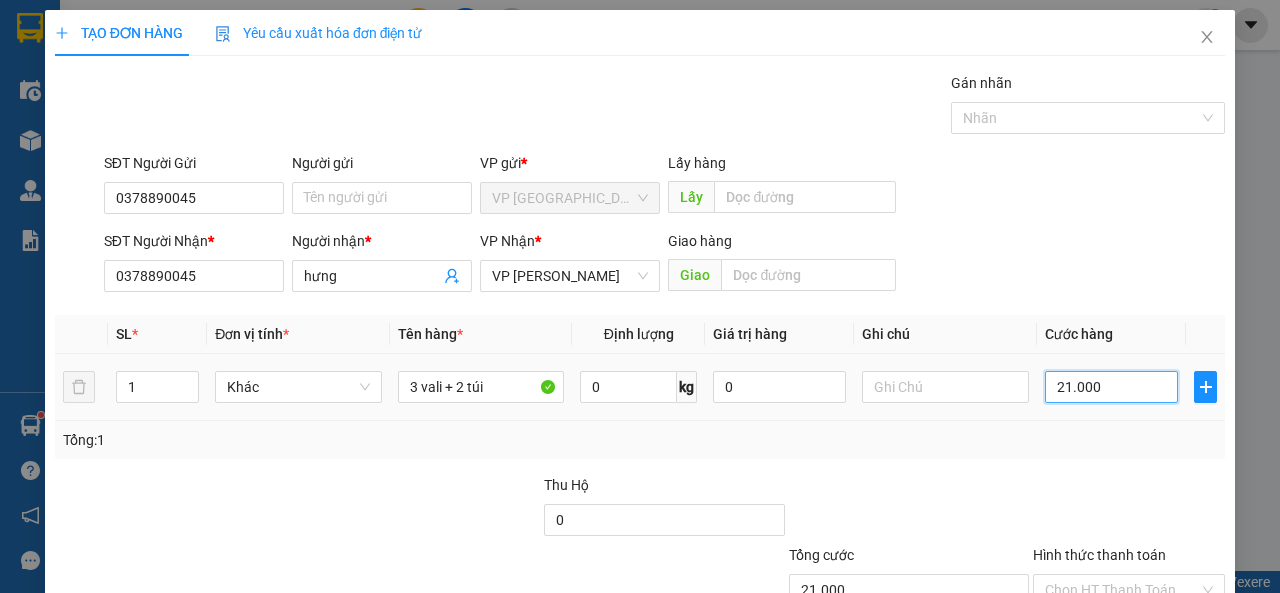 type on "210.000" 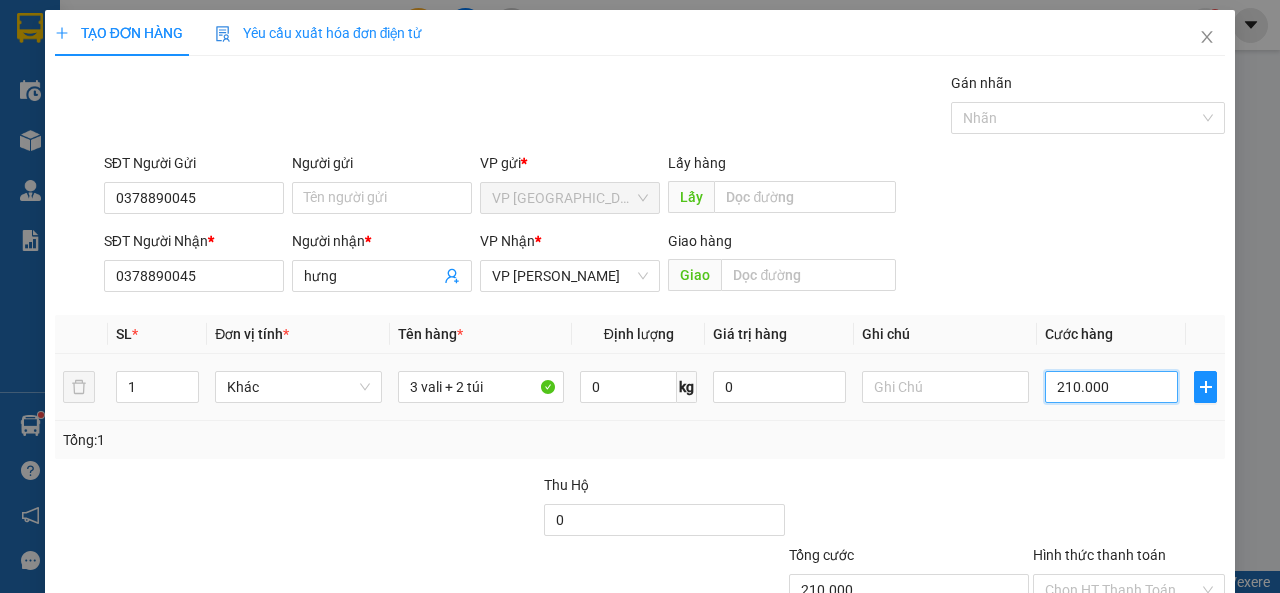 type on "210.000" 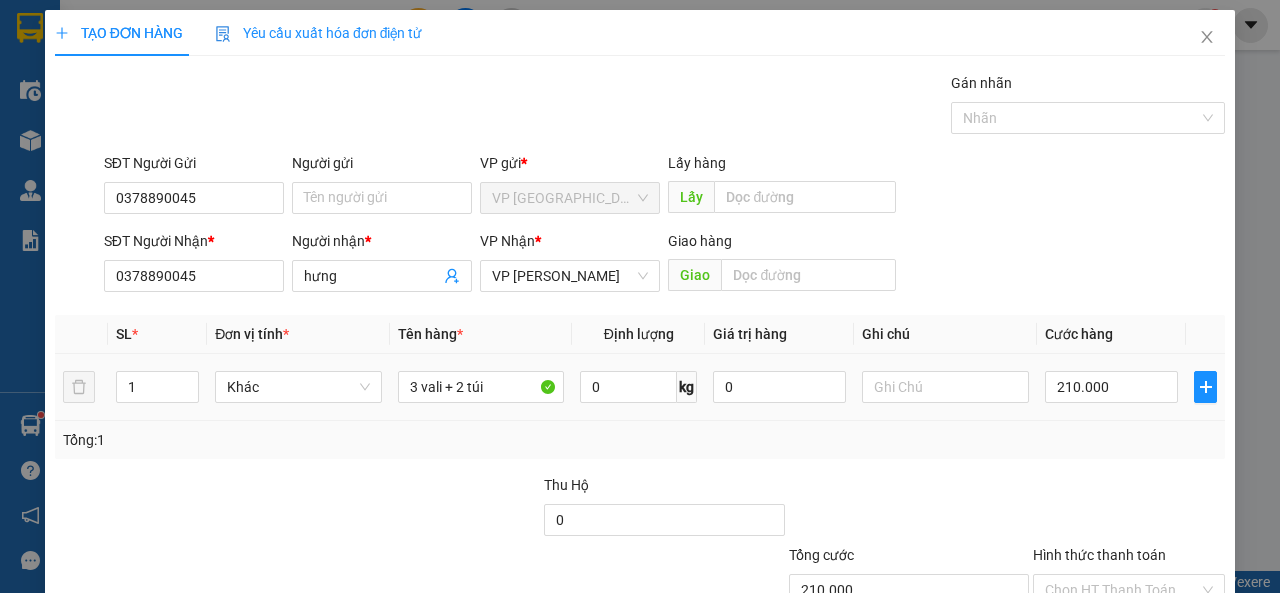 click on "Transit Pickup Surcharge Ids Transit Deliver Surcharge Ids Transit Deliver Surcharge Transit Deliver Surcharge Gói vận chuyển  * Tiêu chuẩn Gán nhãn   Nhãn SĐT Người Gửi 0378890045 Người gửi Tên người gửi VP gửi  * VP Đà Lạt Lấy hàng Lấy SĐT Người Nhận  * 0378890045 Người nhận  * hưng VP Nhận  * VP [PERSON_NAME] Giao hàng Giao SL  * Đơn vị tính  * Tên hàng  * Định lượng Giá trị hàng Ghi chú Cước hàng                   1 Khác 3 vali + 2 túi 0 kg 0 210.000 Tổng:  1 Thu Hộ 0 Tổng cước 210.000 Hình thức thanh toán Chọn HT Thanh Toán Số tiền thu trước 0 Chưa thanh toán 210.000 Chọn HT Thanh Toán Lưu nháp Xóa Thông tin [PERSON_NAME] và In" at bounding box center (640, 386) 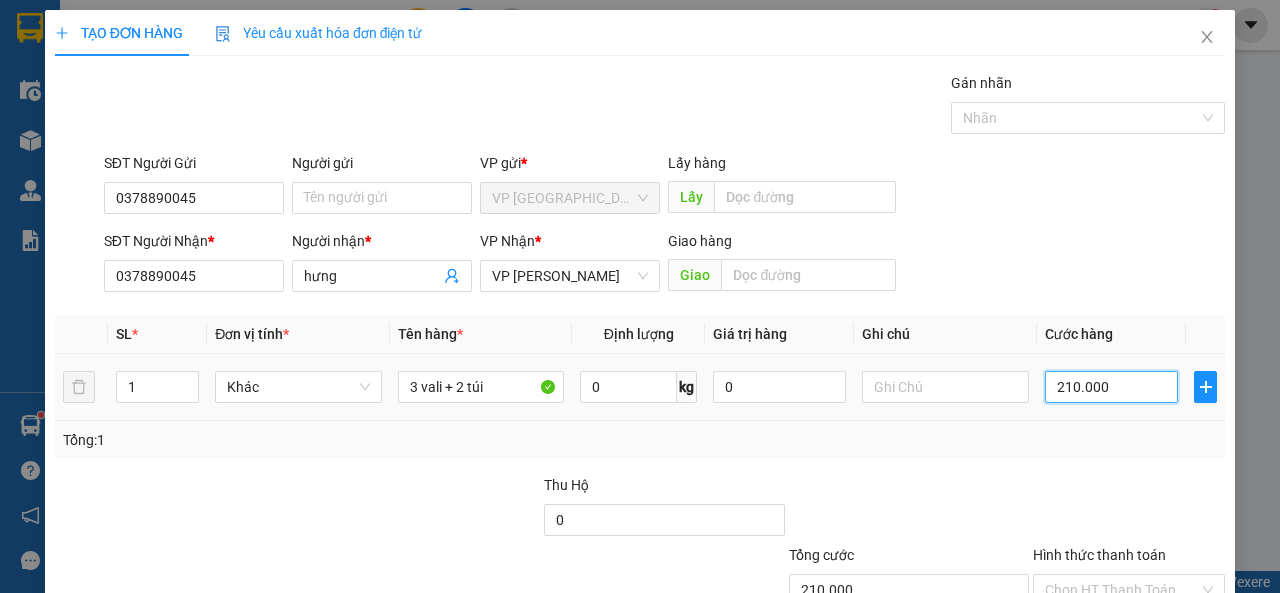 click on "210.000" at bounding box center (1111, 387) 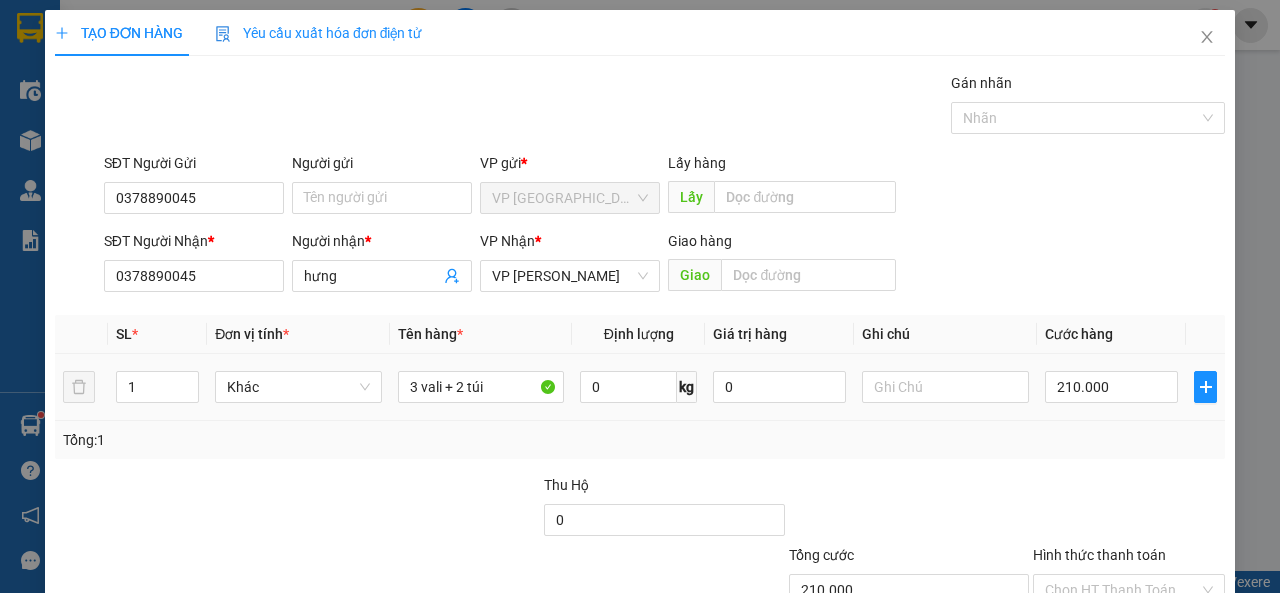 drag, startPoint x: 1065, startPoint y: 472, endPoint x: 1066, endPoint y: 458, distance: 14.035668 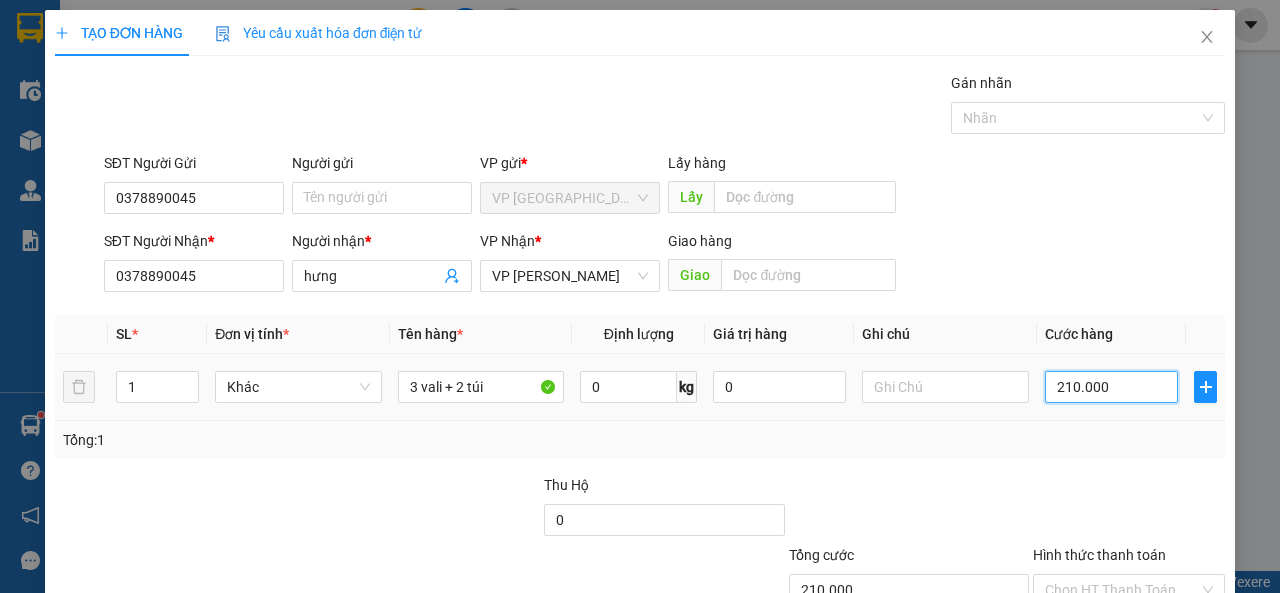 click on "210.000" at bounding box center (1111, 387) 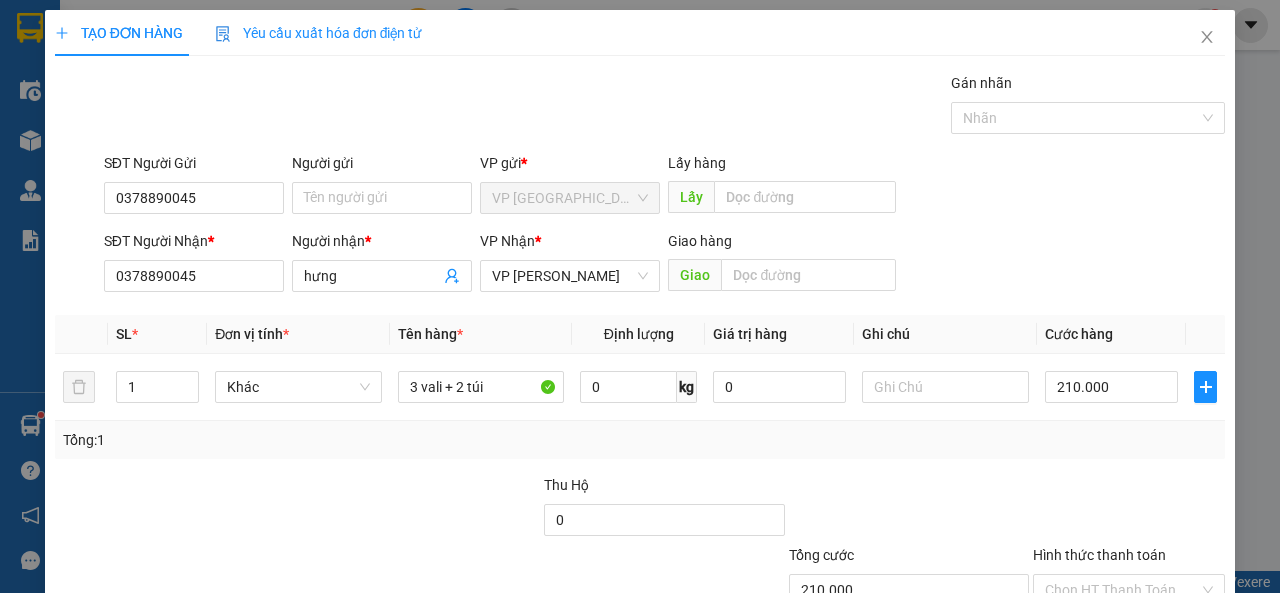 click at bounding box center [1129, 509] 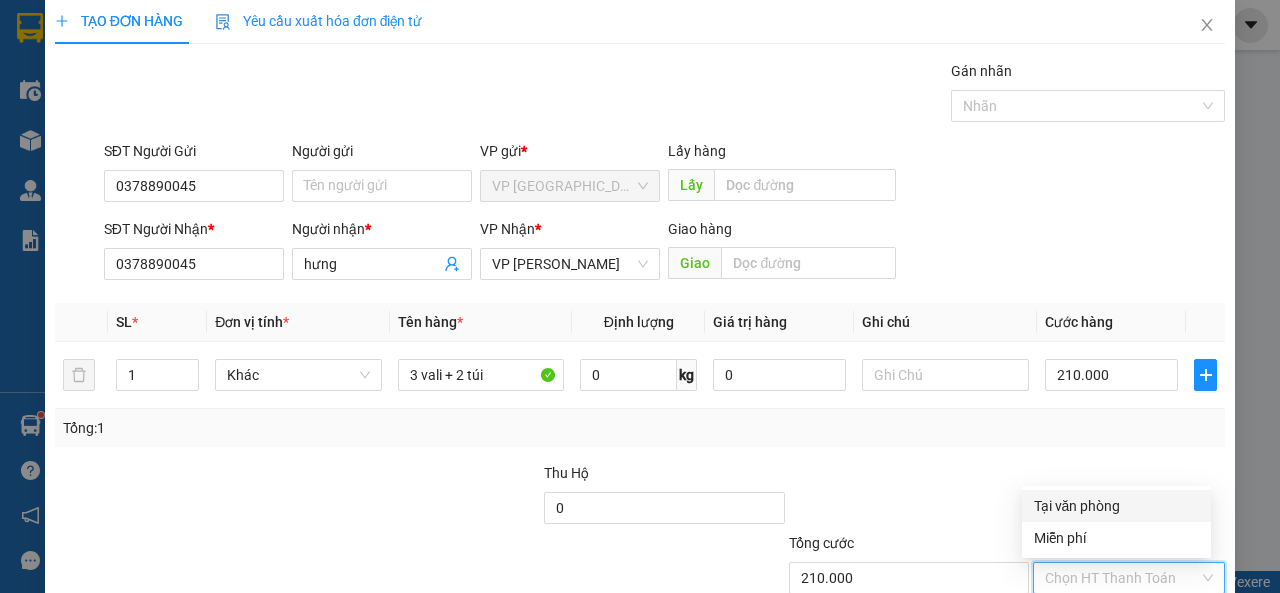 scroll, scrollTop: 147, scrollLeft: 0, axis: vertical 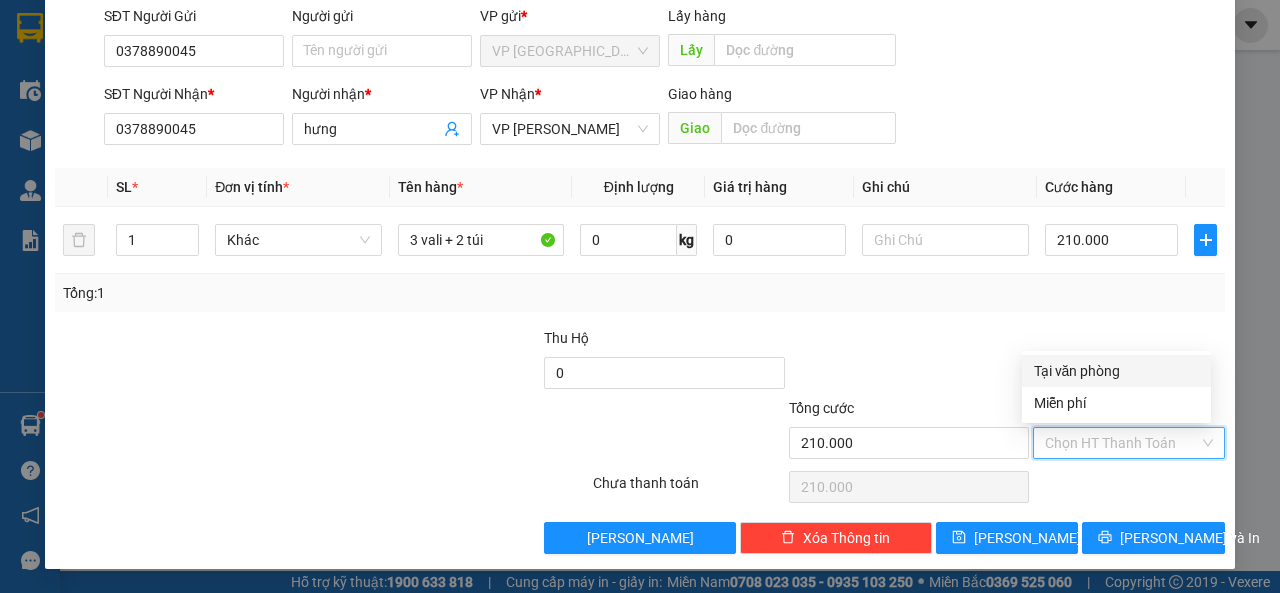 click on "Tại văn phòng" at bounding box center (1116, 371) 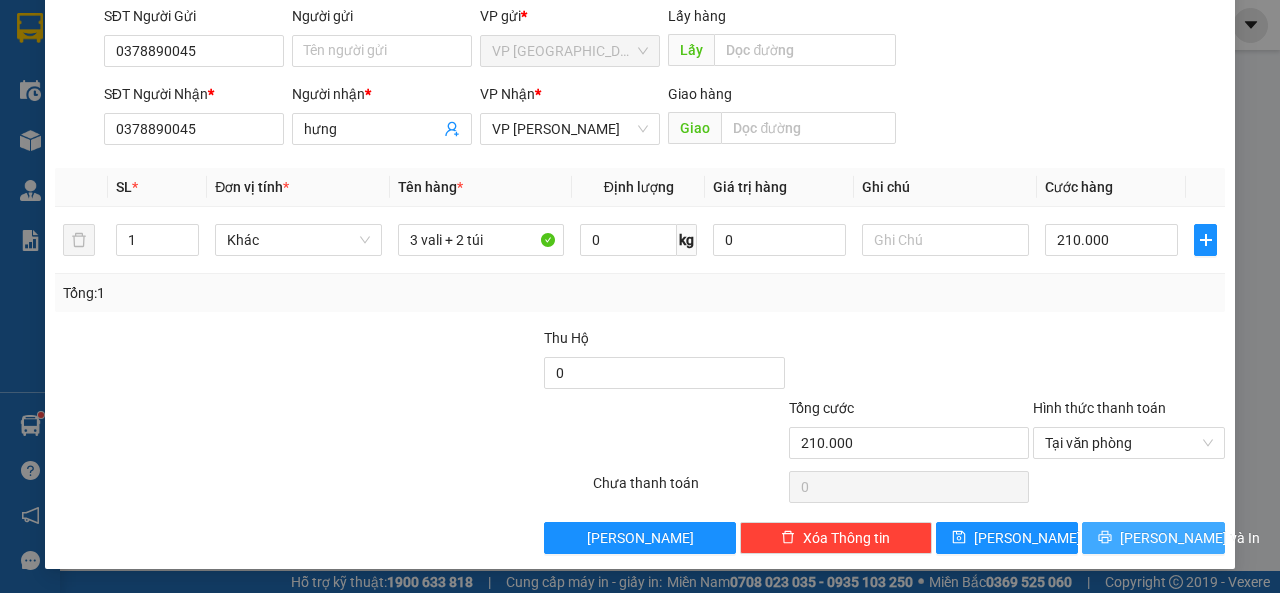 click on "[PERSON_NAME] và In" at bounding box center [1190, 538] 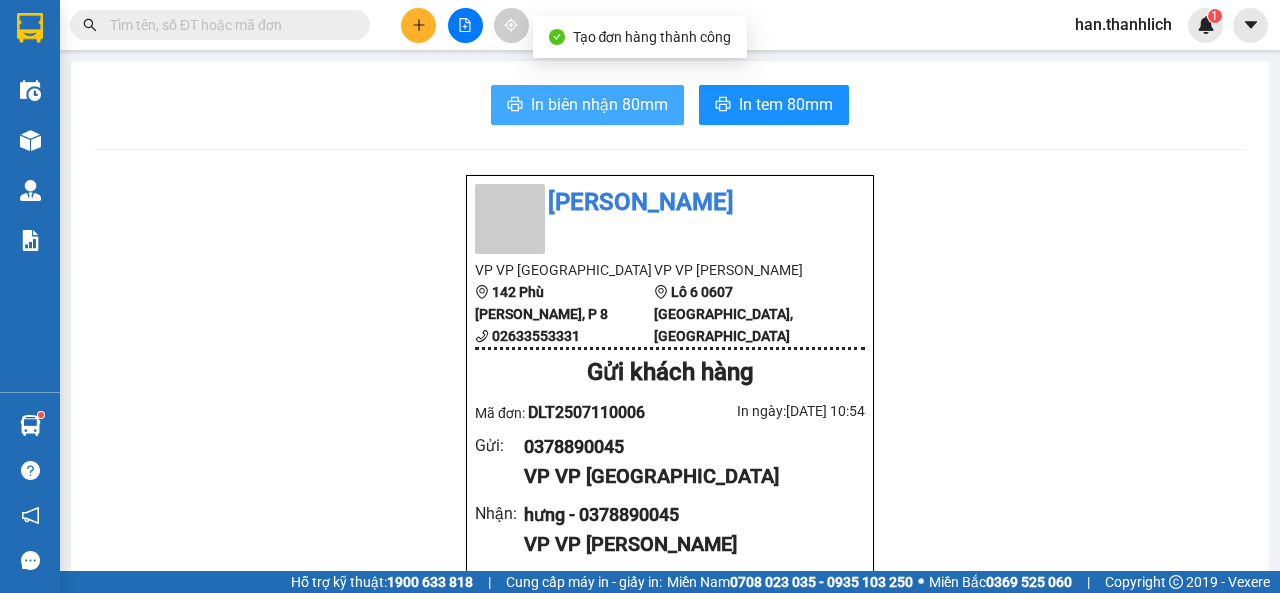 click on "In biên nhận 80mm" at bounding box center [599, 104] 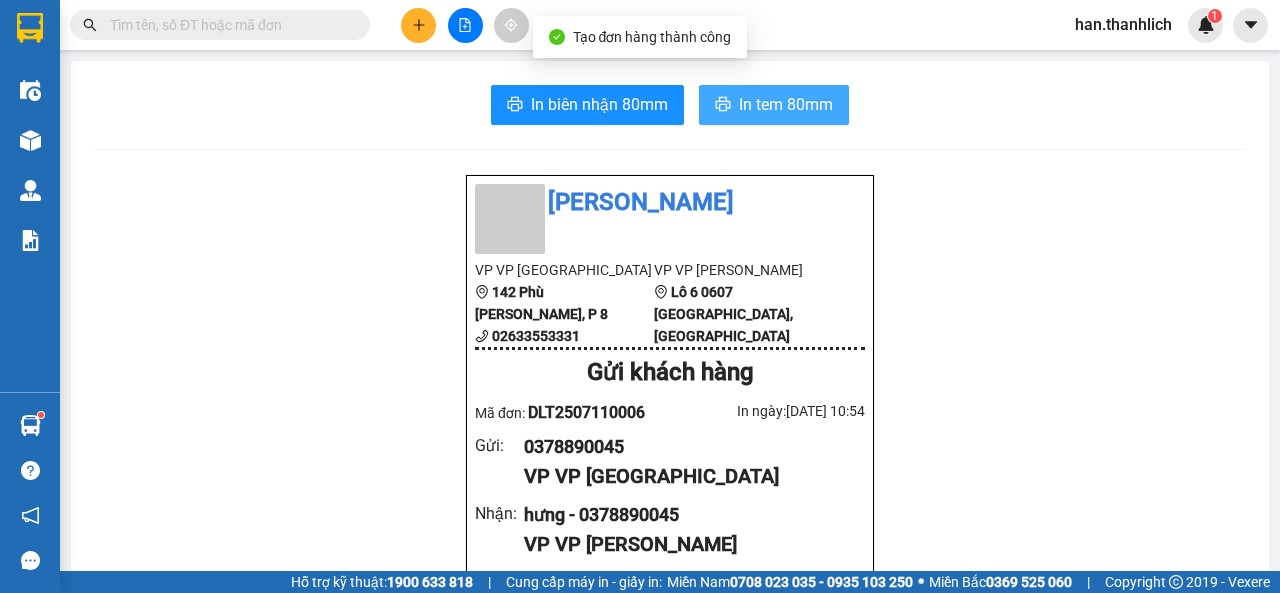 click on "In tem 80mm" at bounding box center (786, 104) 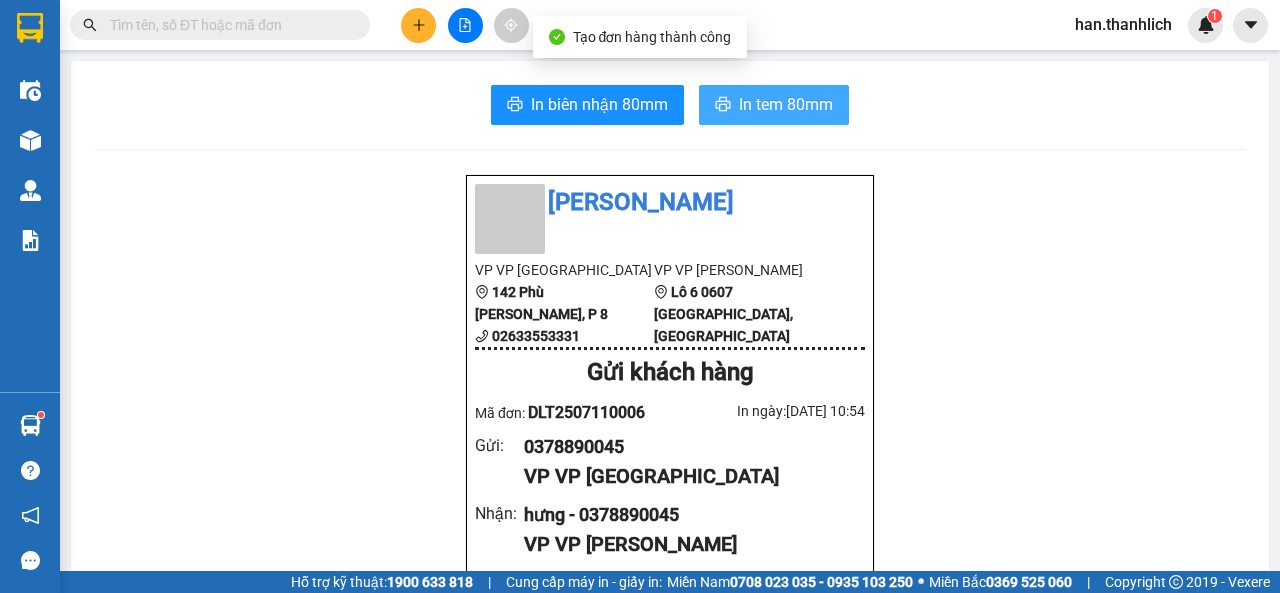 scroll, scrollTop: 0, scrollLeft: 0, axis: both 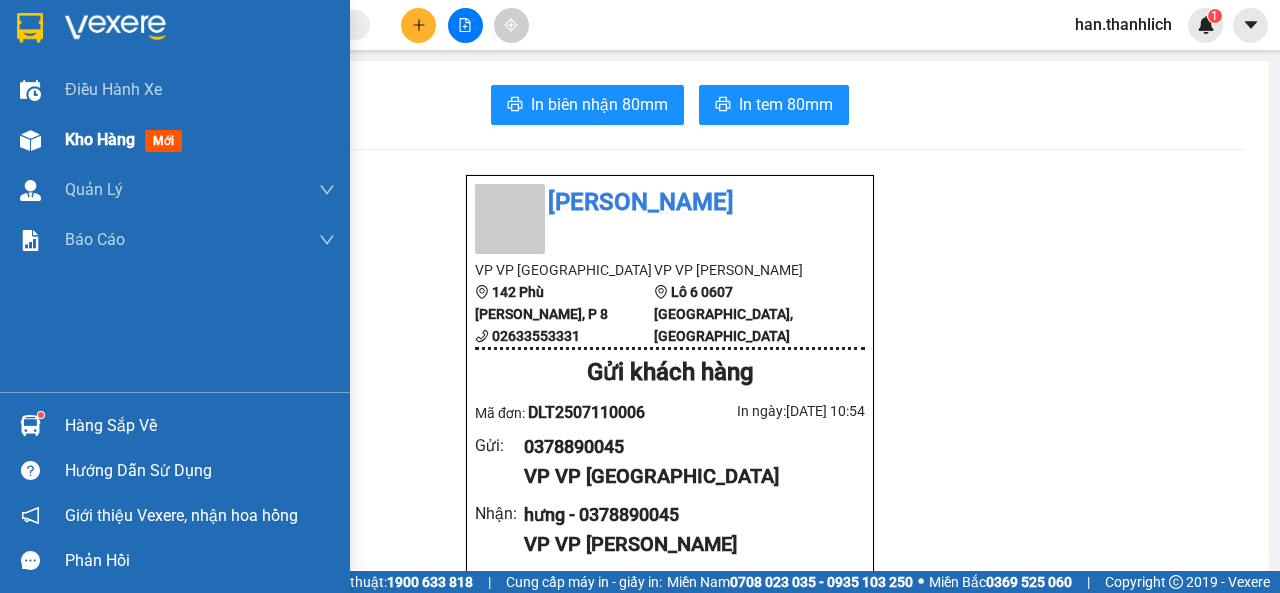 click on "Kho hàng mới" at bounding box center [175, 140] 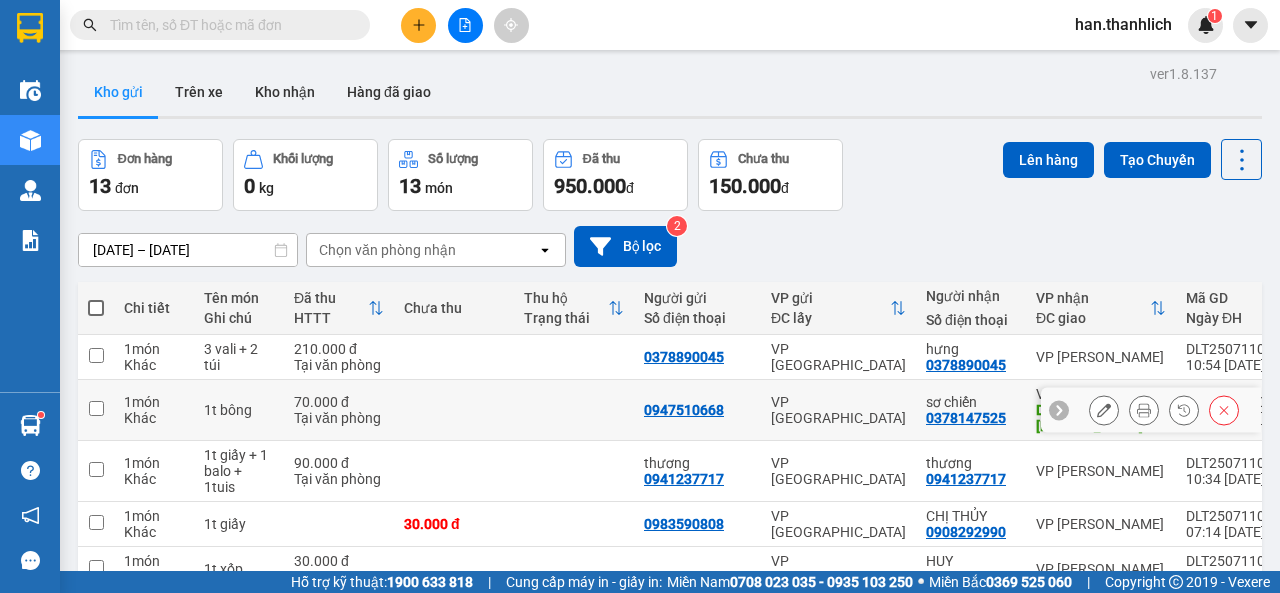 click at bounding box center (1164, 410) 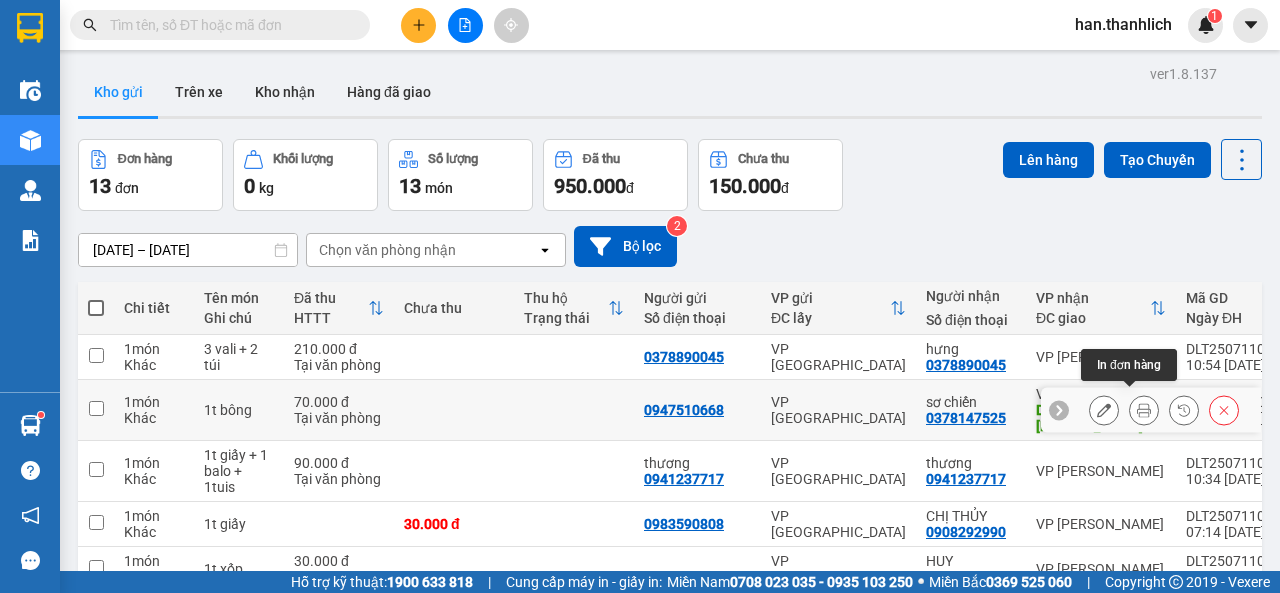 click 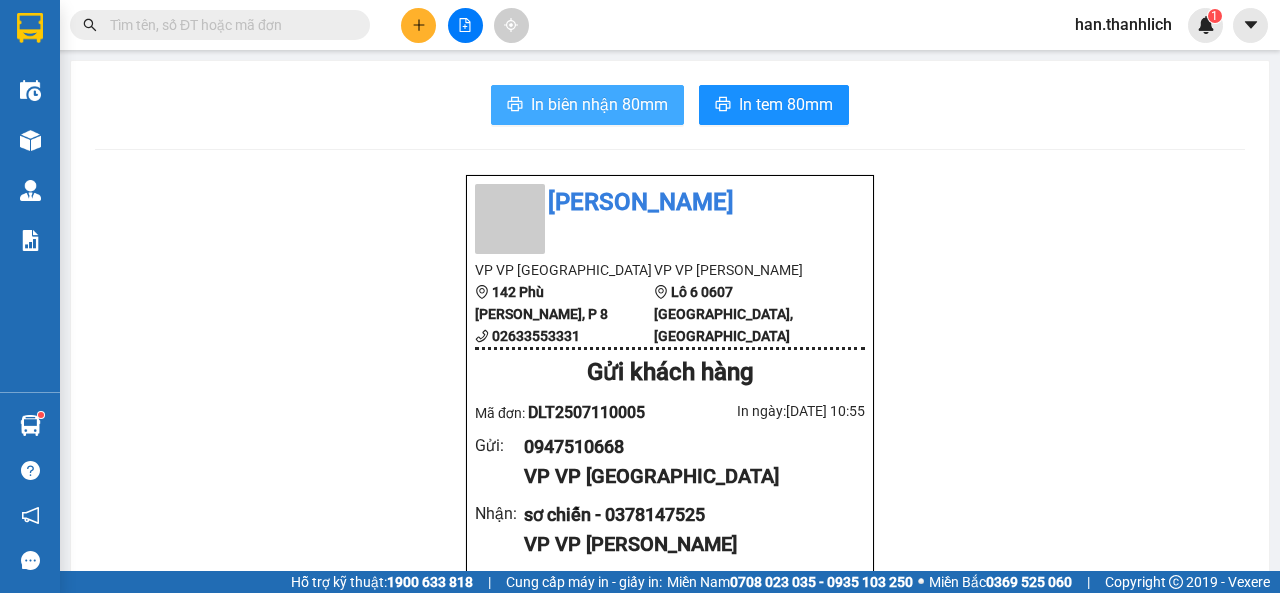 click on "In biên nhận 80mm" at bounding box center [587, 105] 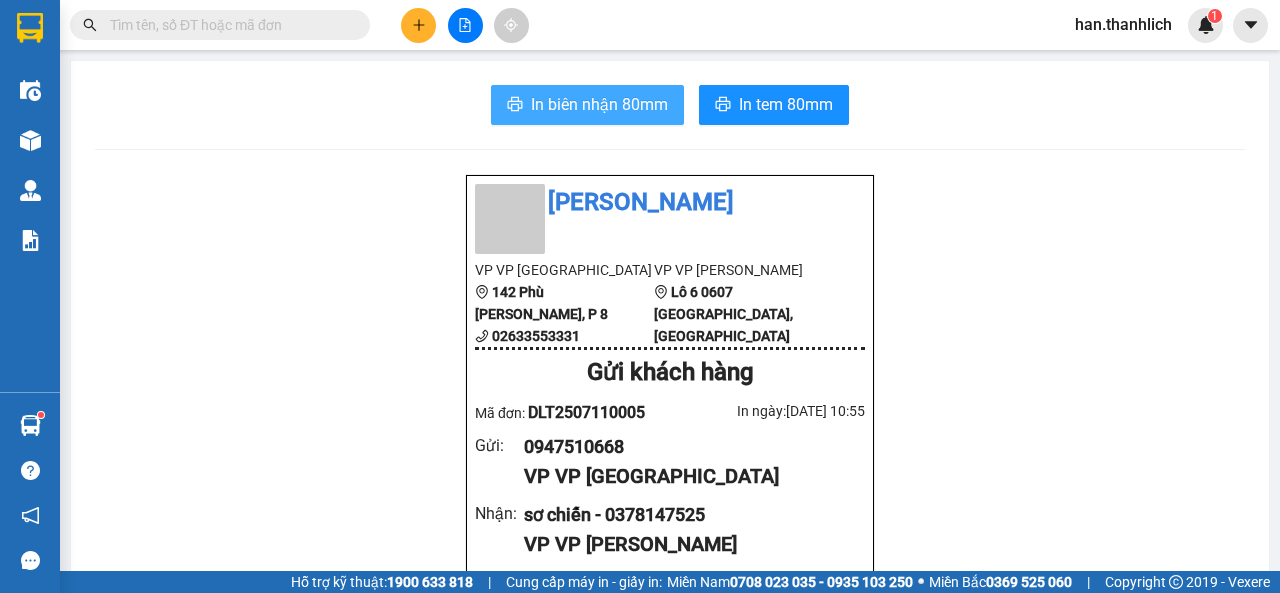 scroll, scrollTop: 0, scrollLeft: 0, axis: both 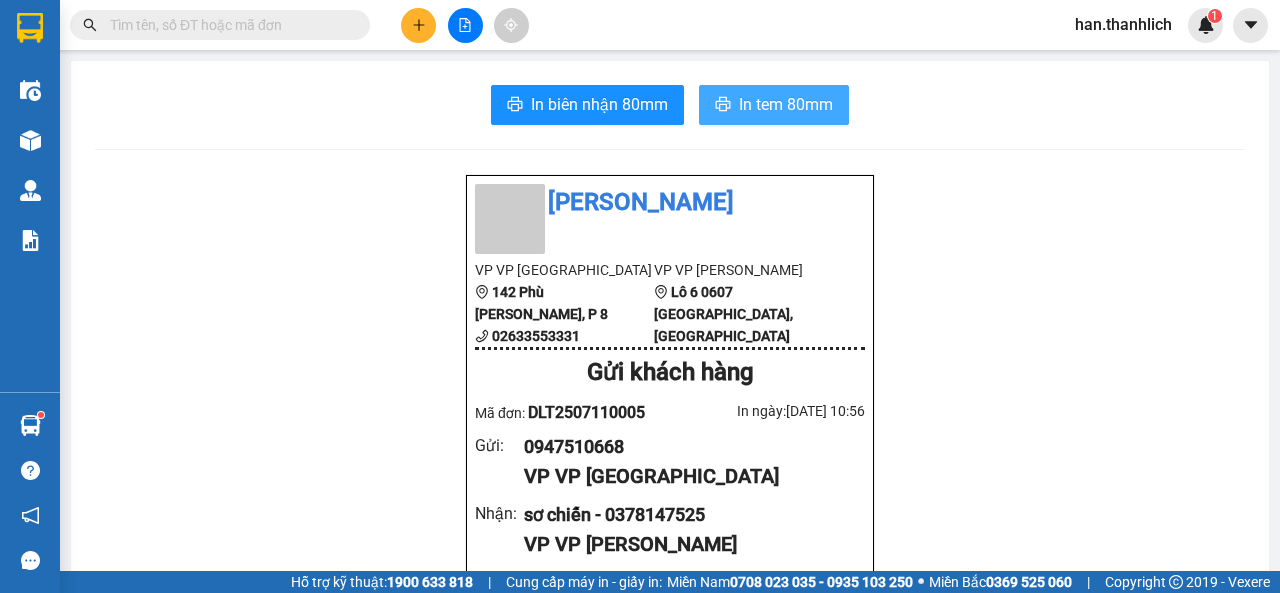 click on "In tem 80mm" at bounding box center [786, 104] 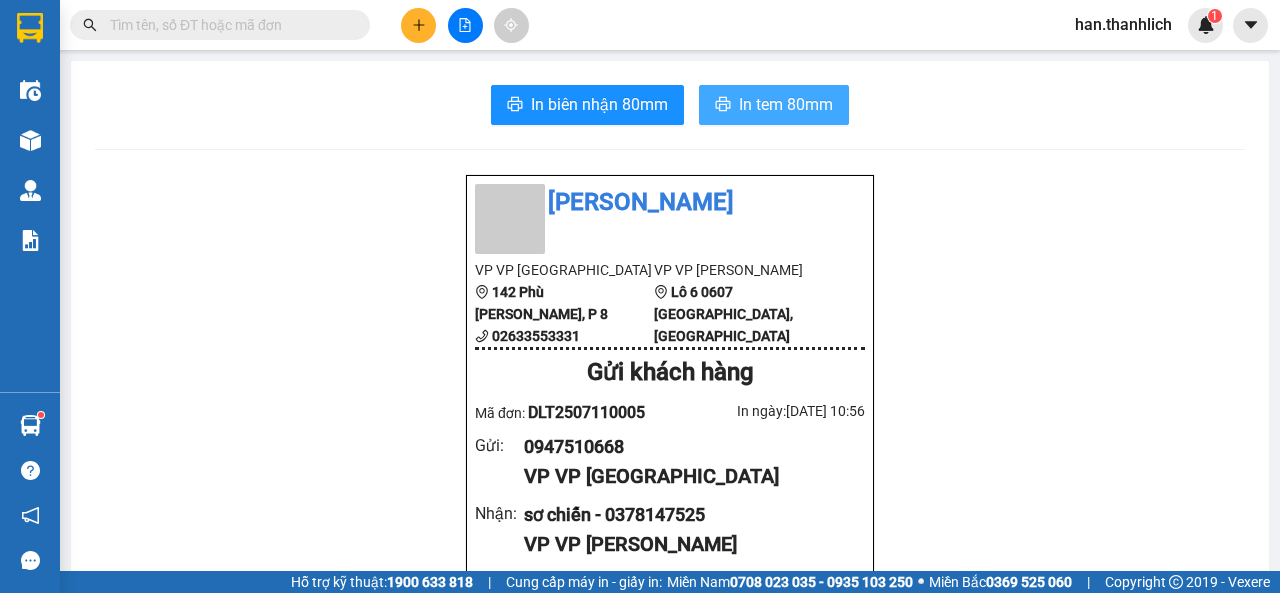 scroll, scrollTop: 0, scrollLeft: 0, axis: both 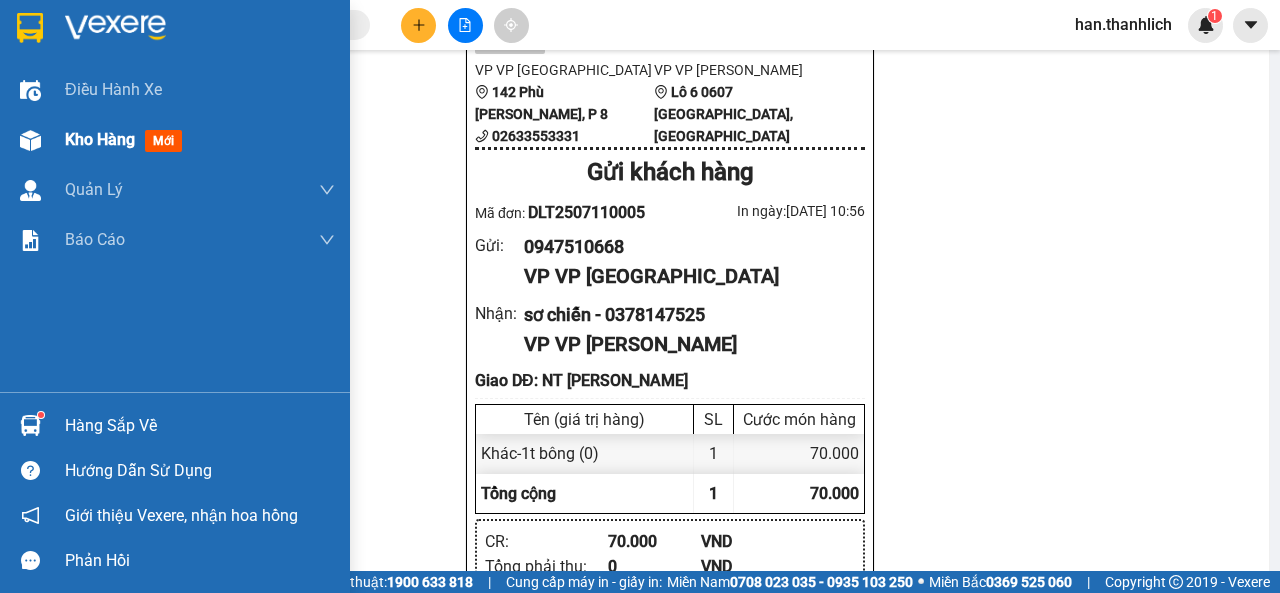 click at bounding box center (30, 140) 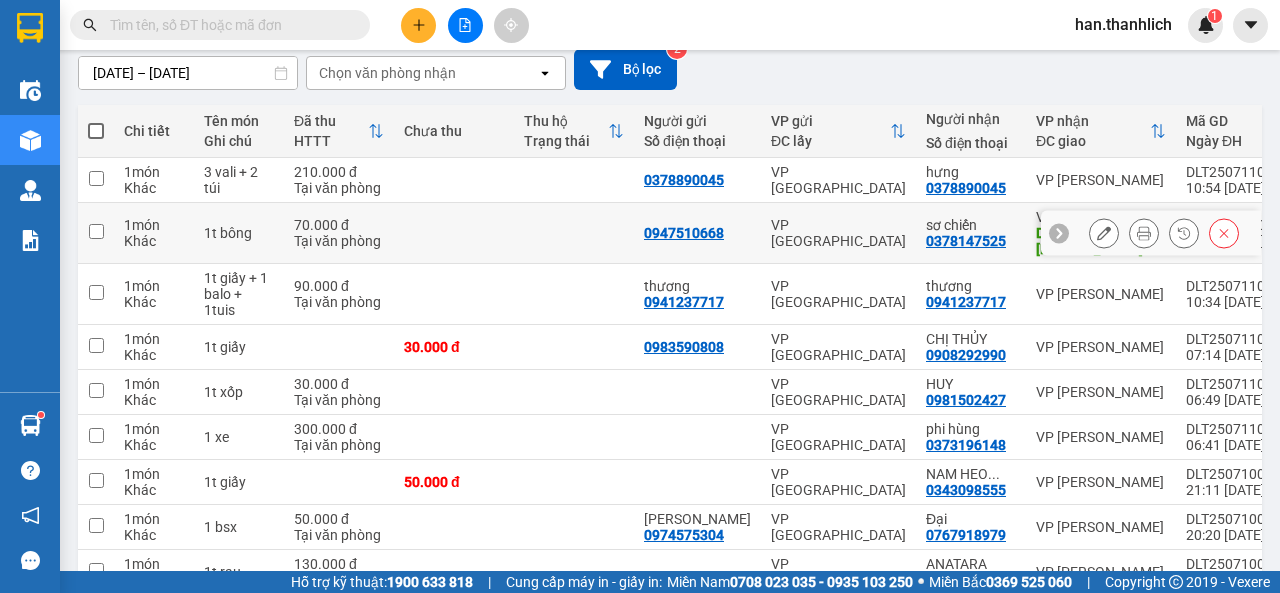scroll, scrollTop: 200, scrollLeft: 0, axis: vertical 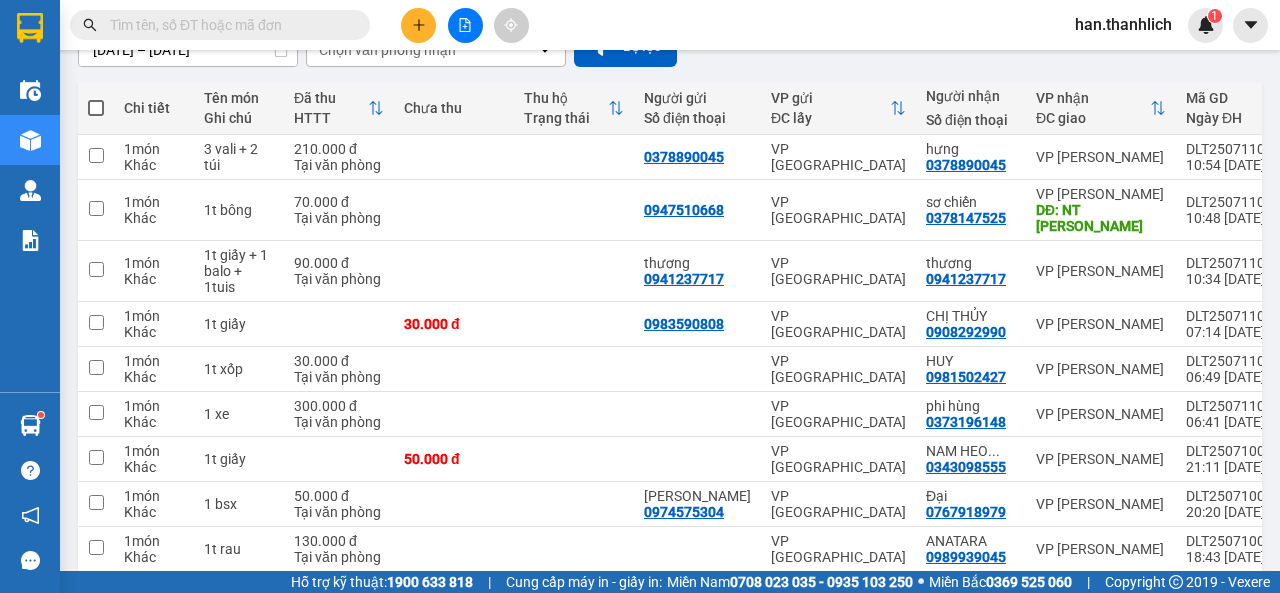 click at bounding box center [418, 25] 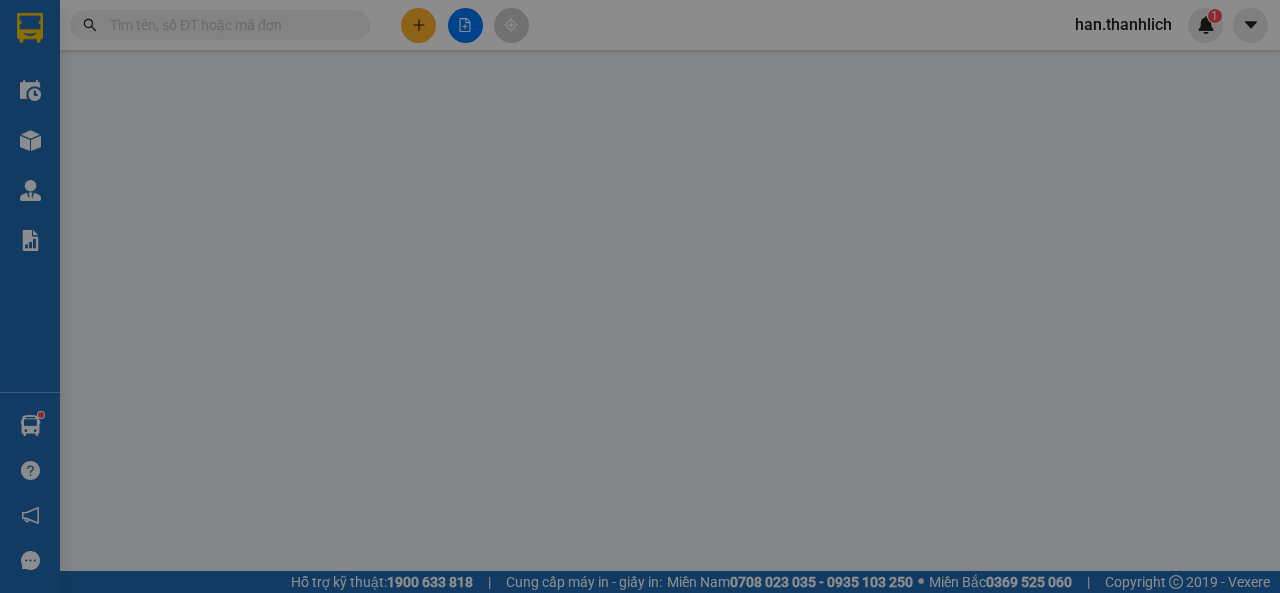 scroll, scrollTop: 0, scrollLeft: 0, axis: both 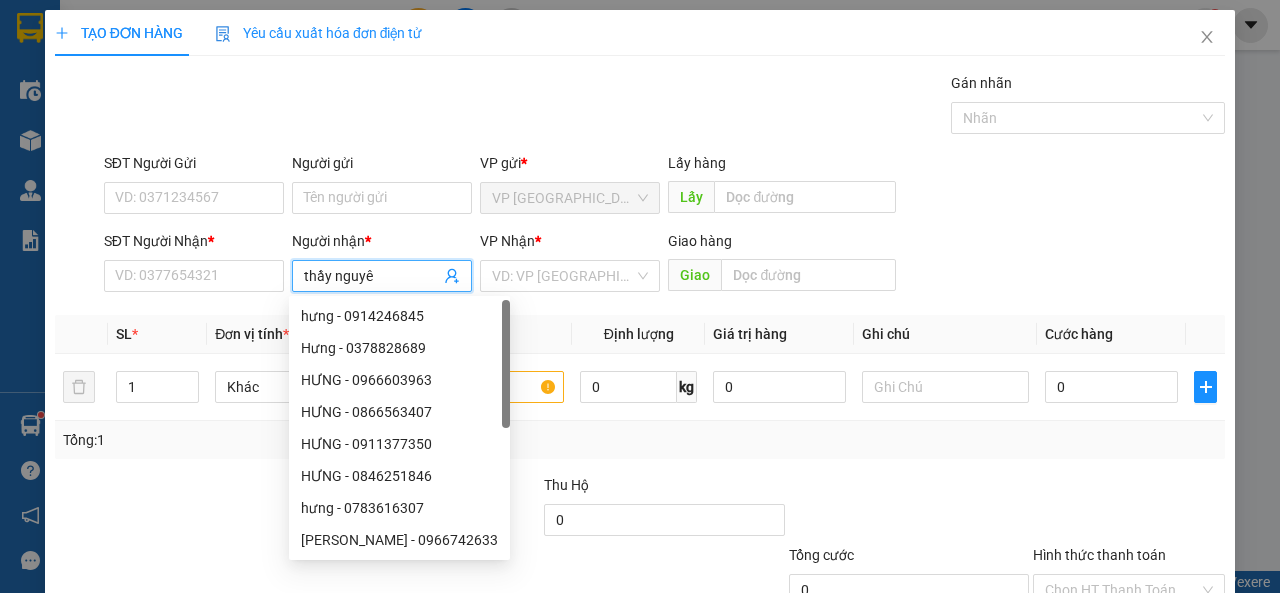 type on "thầy nguyên" 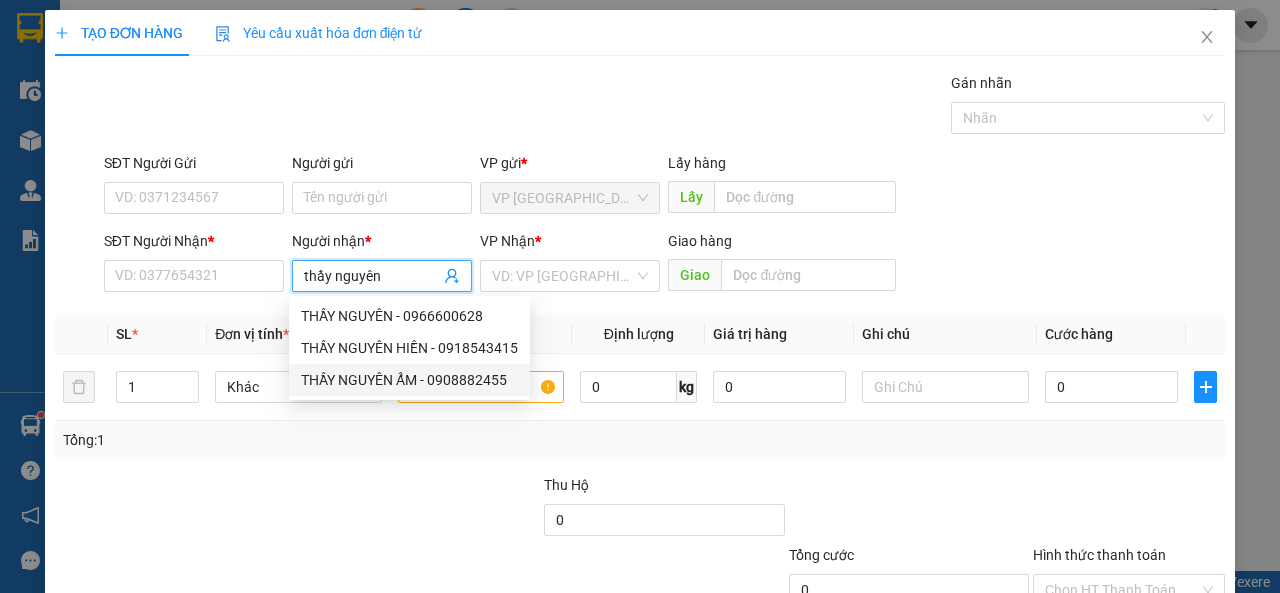 click on "THẦY NGUYÊN ẨM - 0908882455" at bounding box center [409, 380] 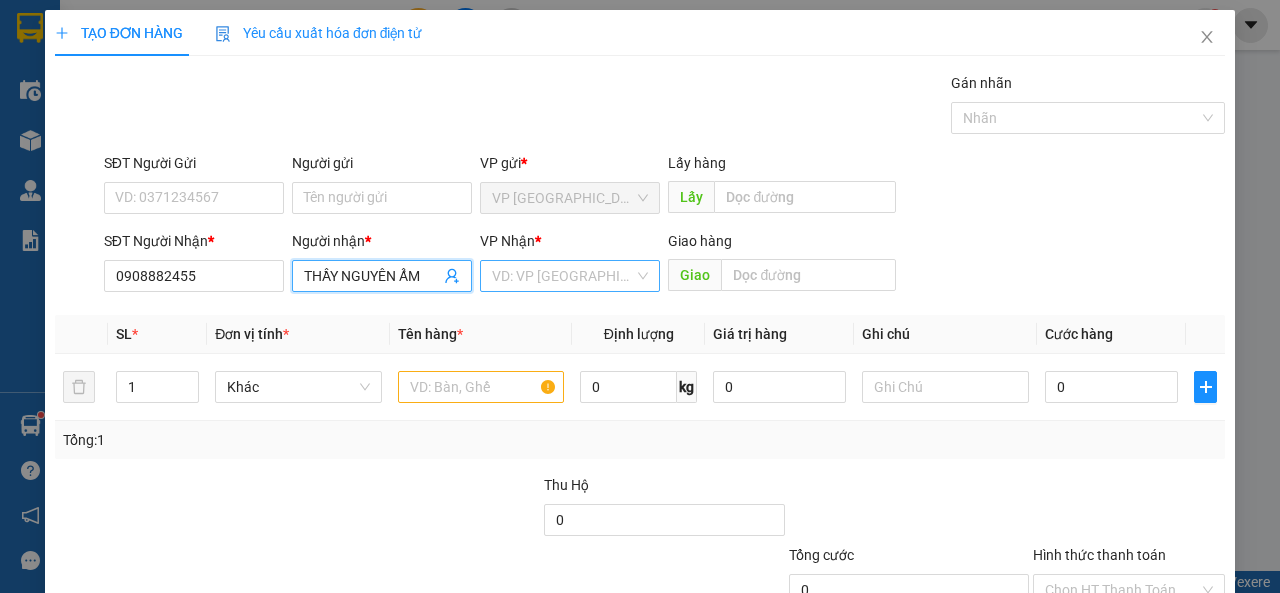 type on "THẦY NGUYÊN ẨM" 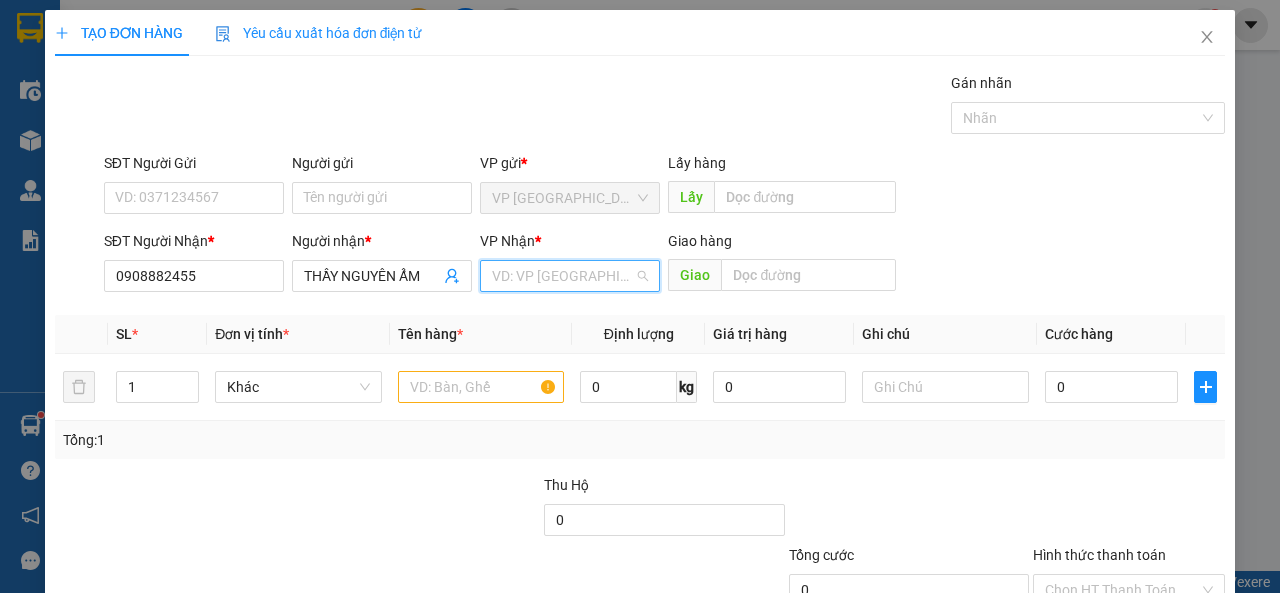 click at bounding box center (563, 276) 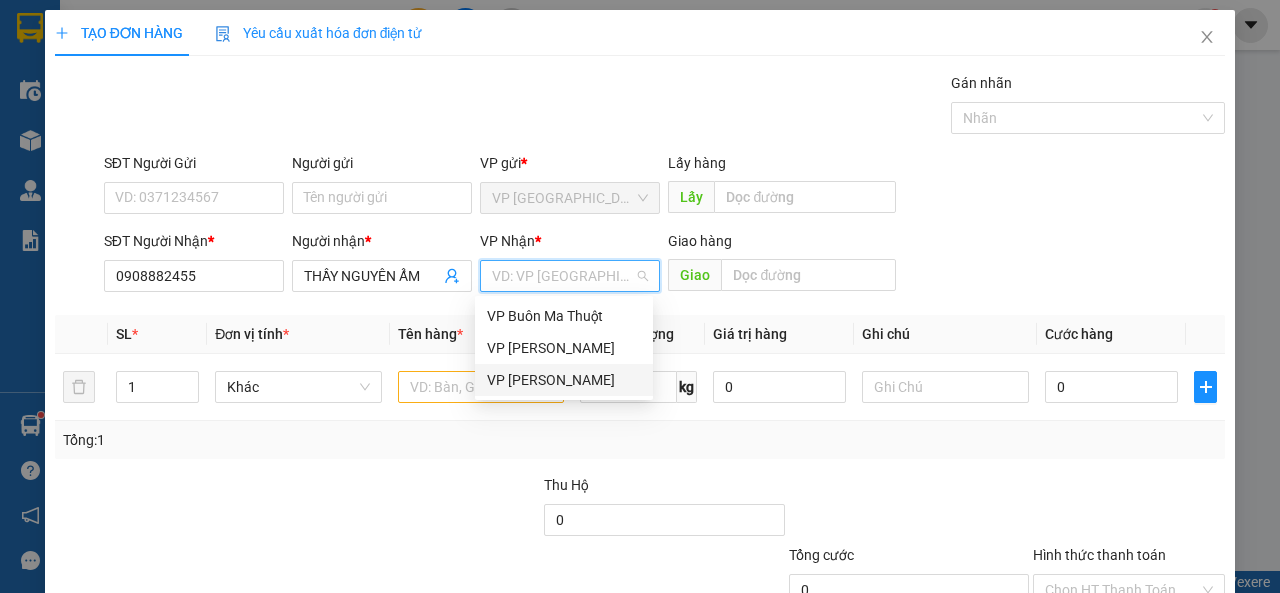click on "VP [PERSON_NAME]" at bounding box center (564, 380) 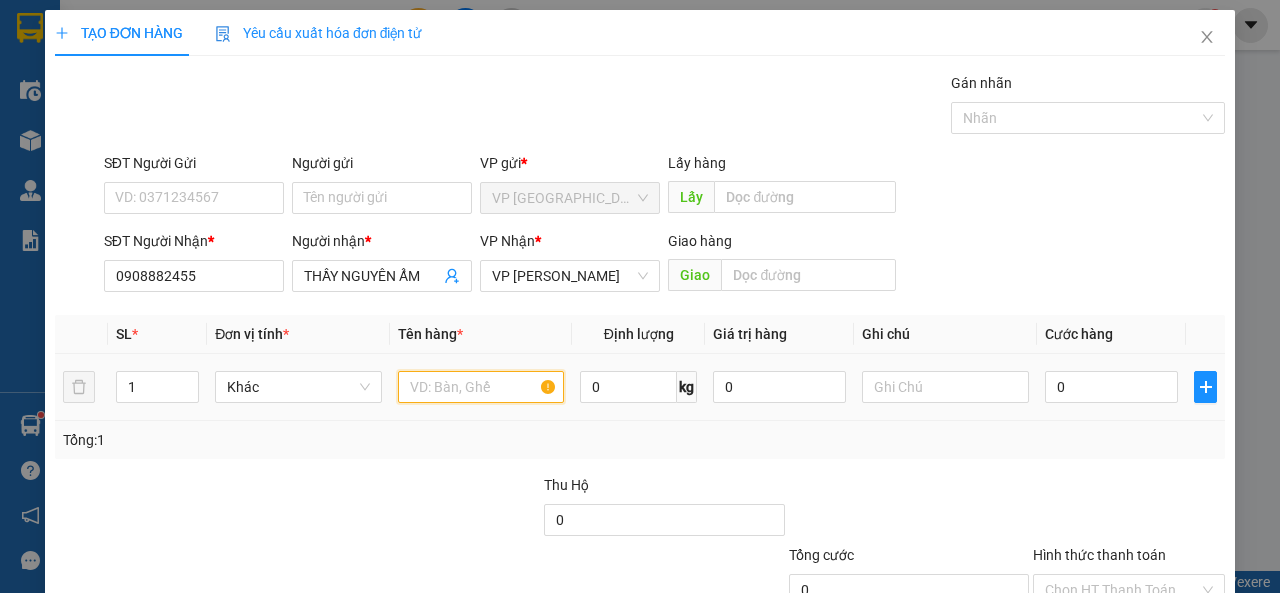 click at bounding box center (481, 387) 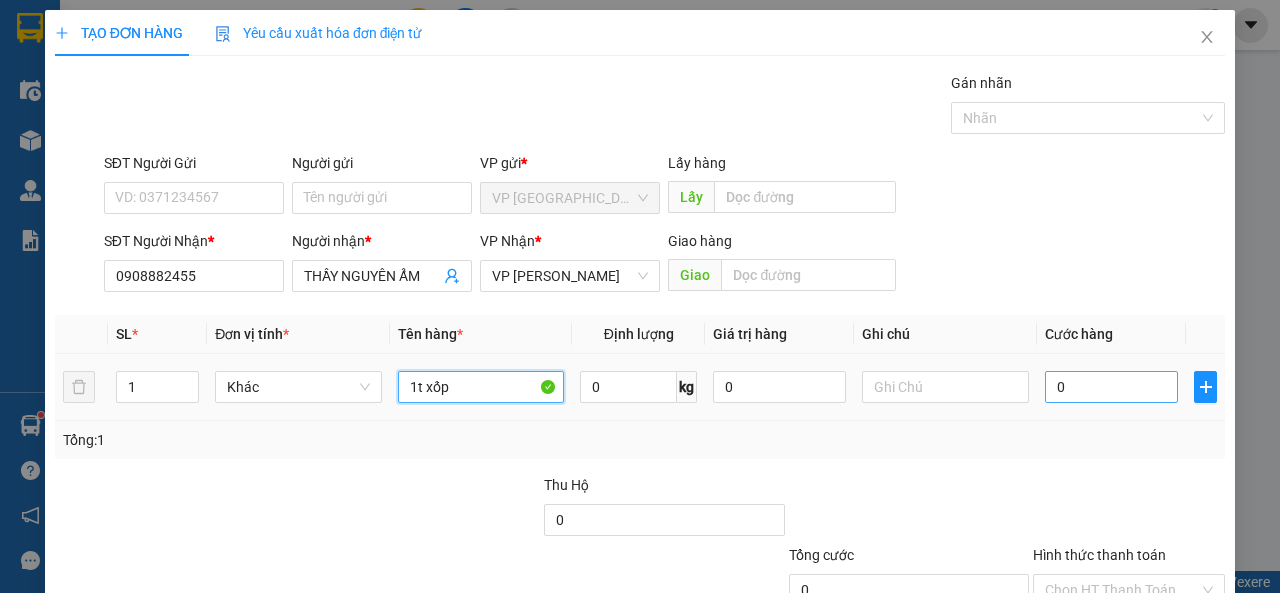 type on "1t xốp" 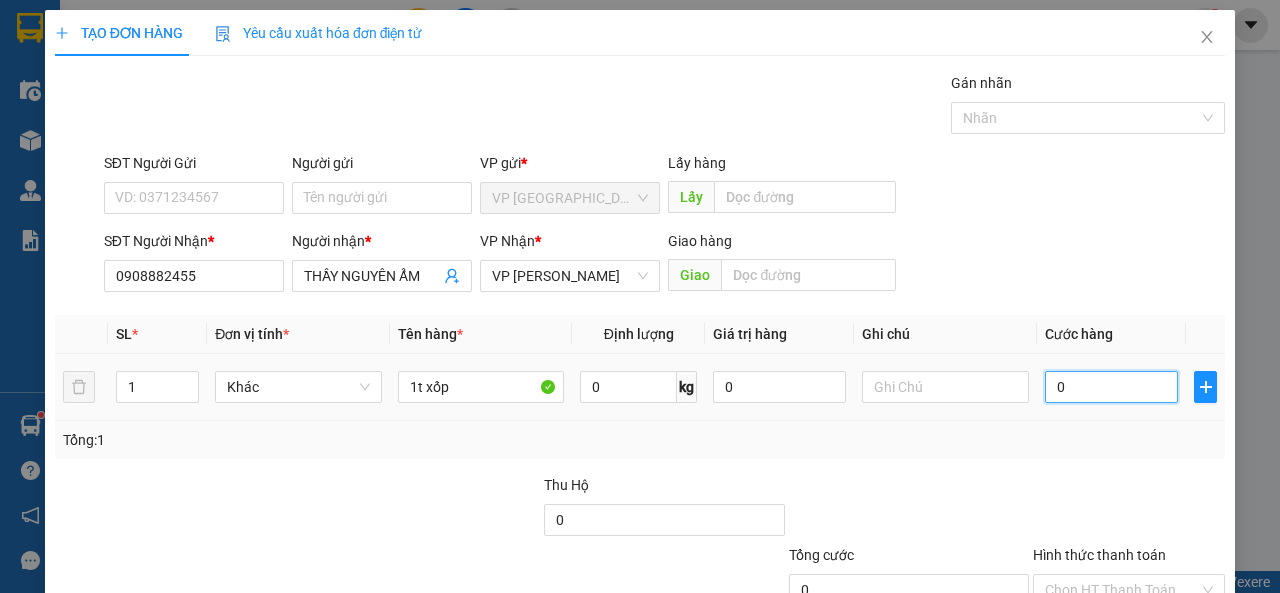 click on "0" at bounding box center (1111, 387) 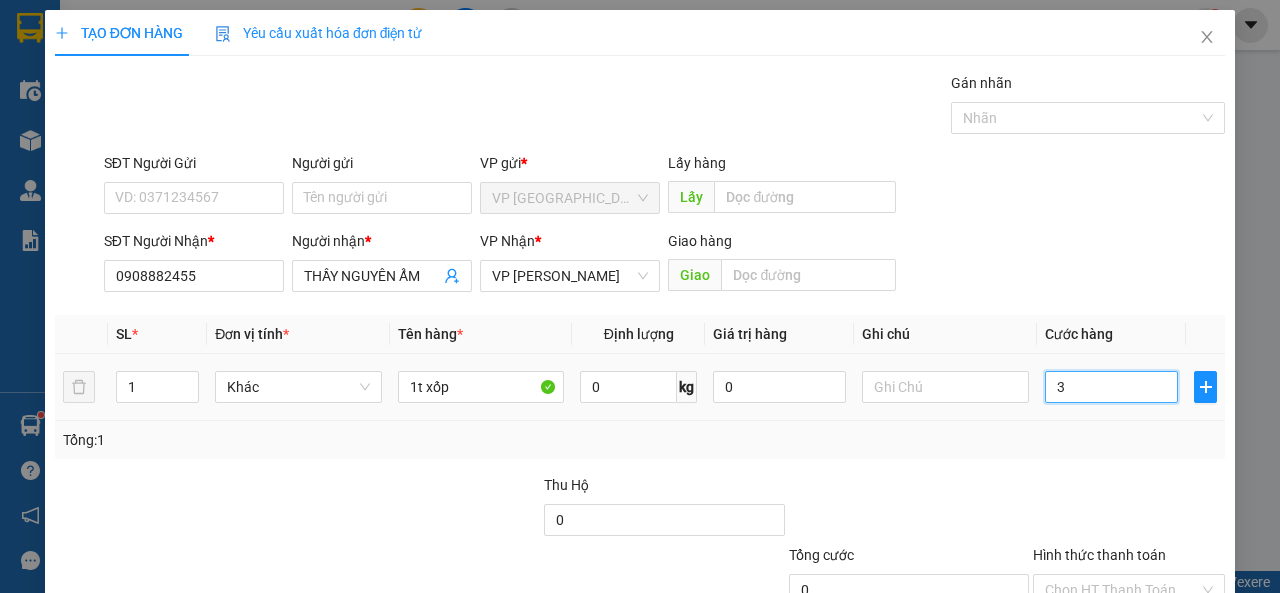 type on "3" 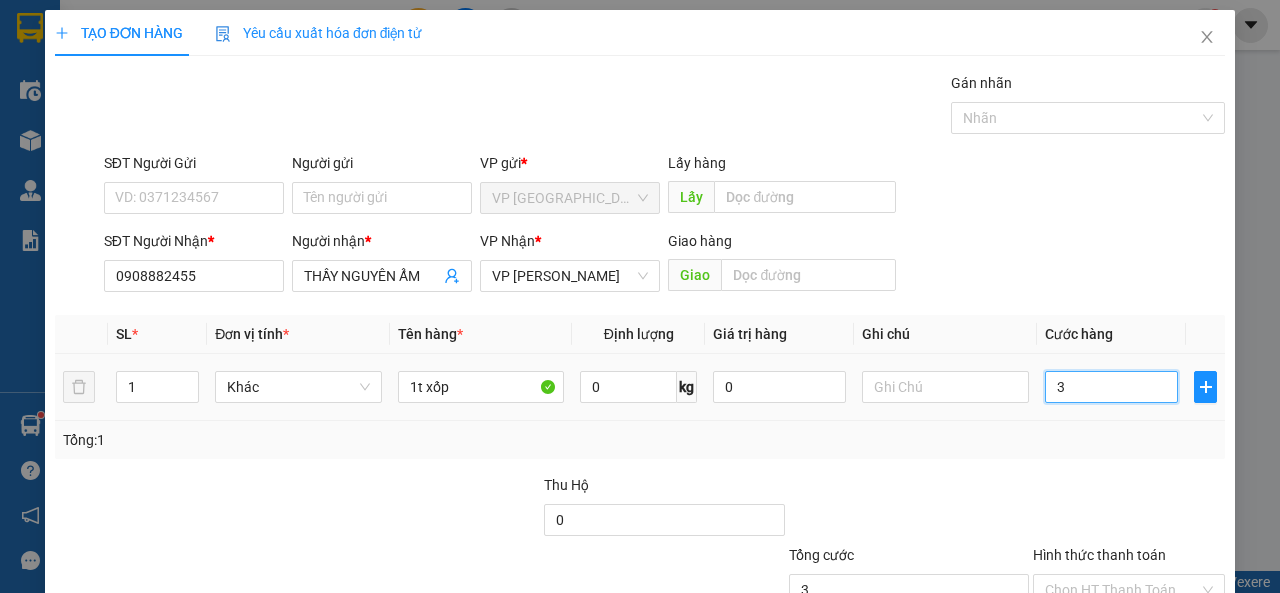 type on "30" 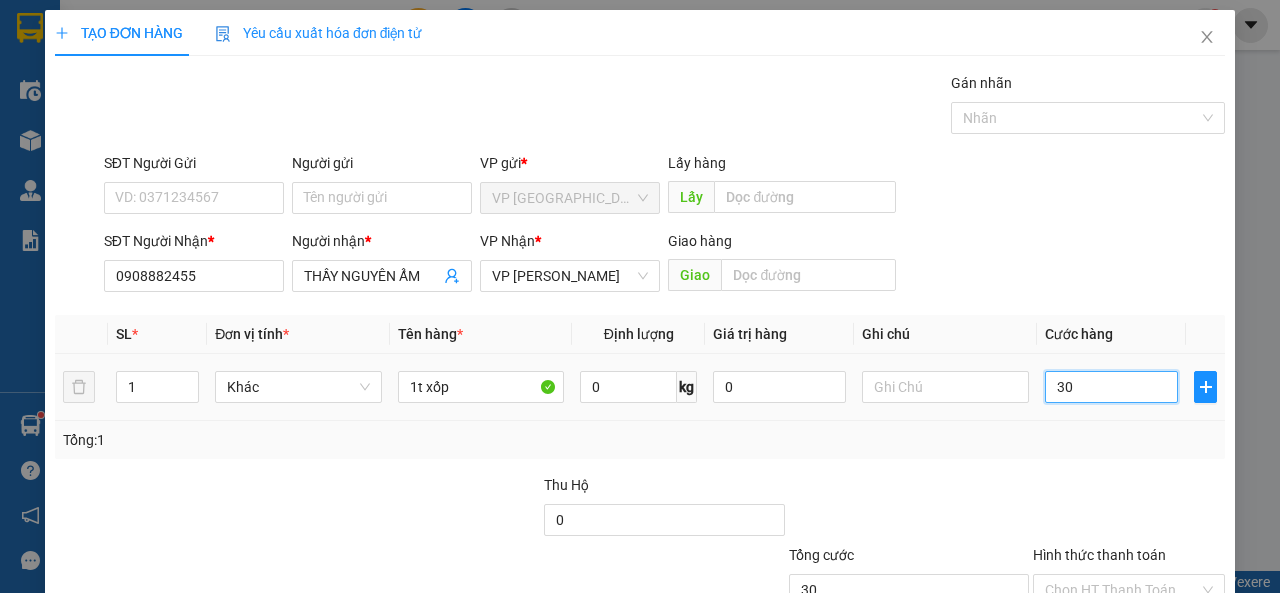 type on "300" 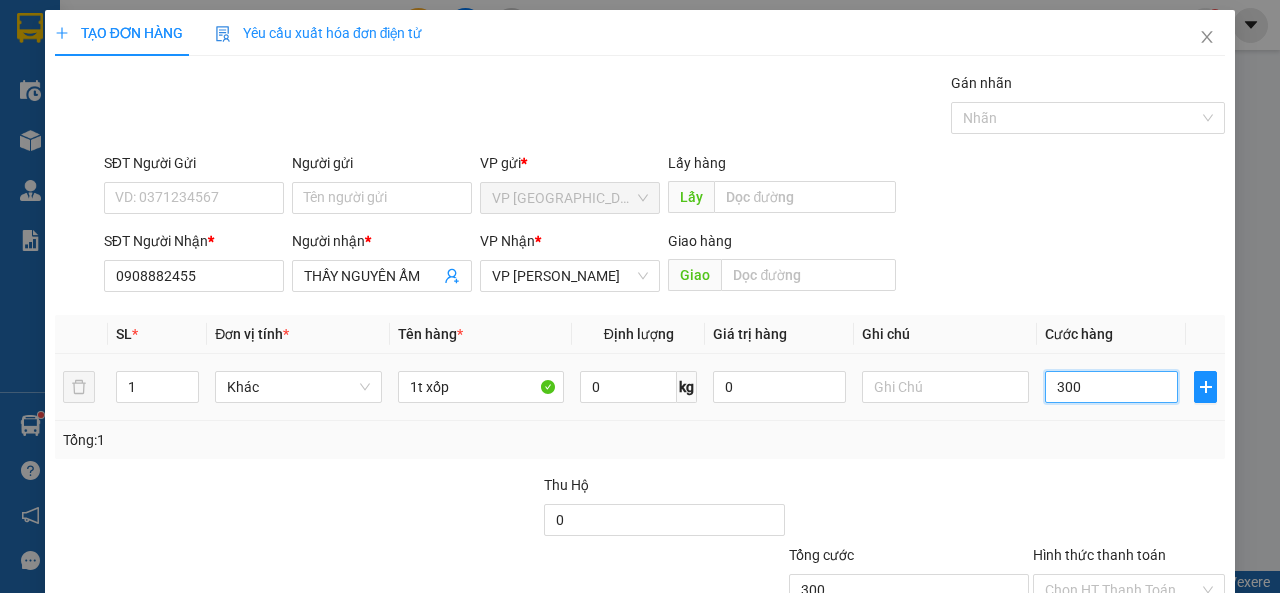 type on "3.000" 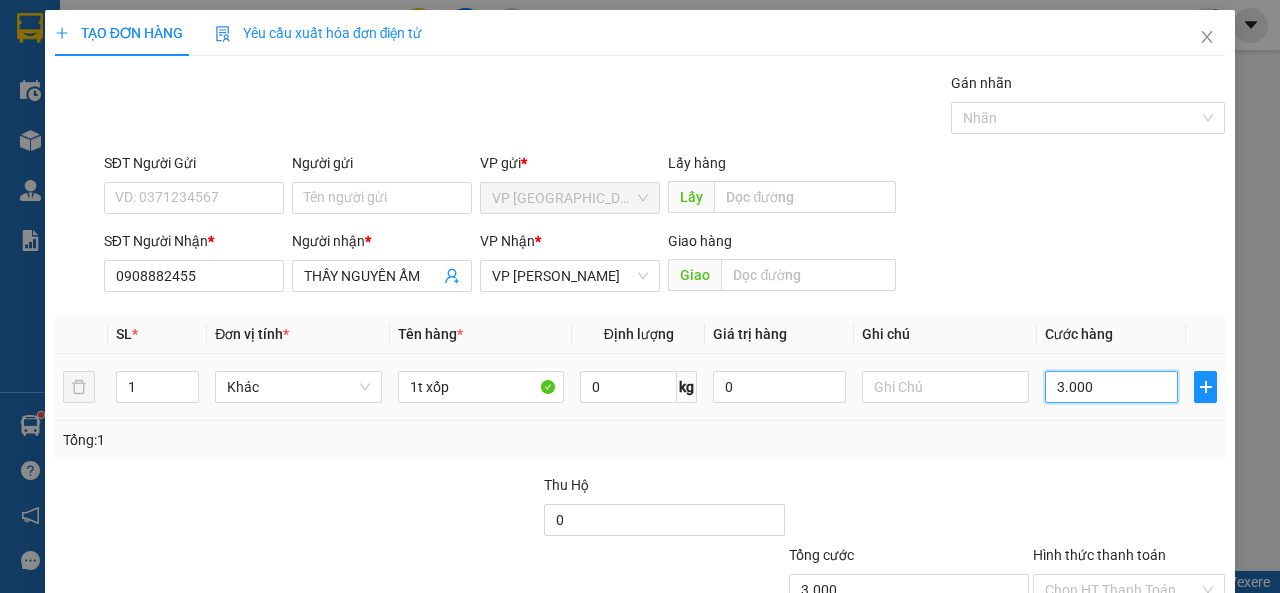 type on "30.000" 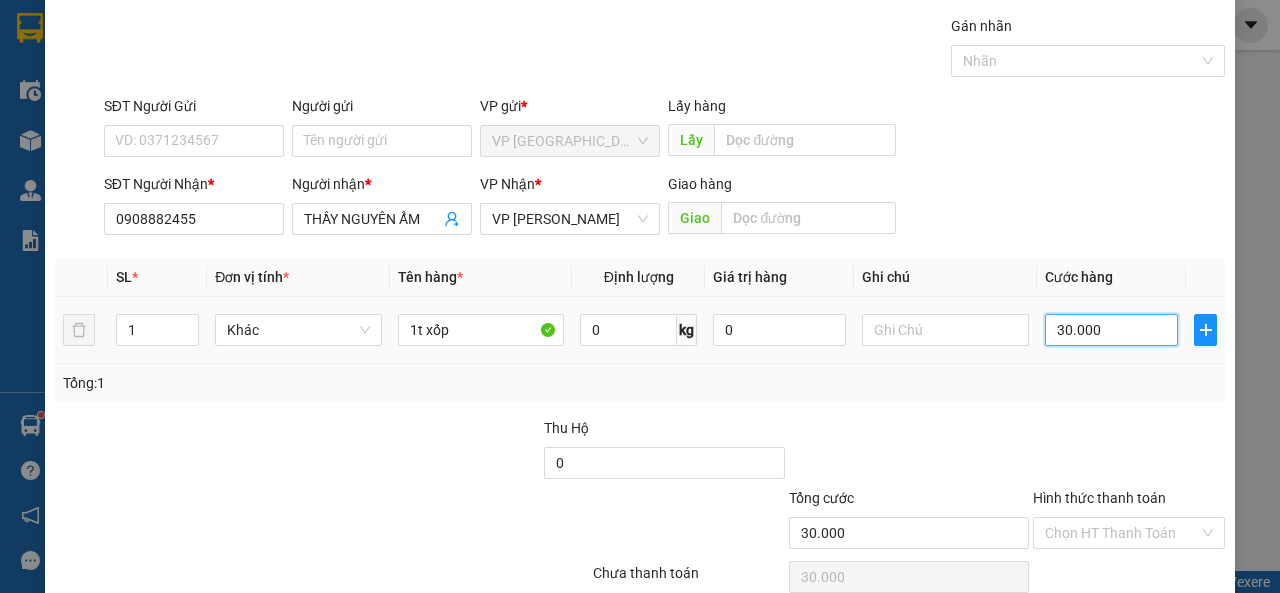 scroll, scrollTop: 147, scrollLeft: 0, axis: vertical 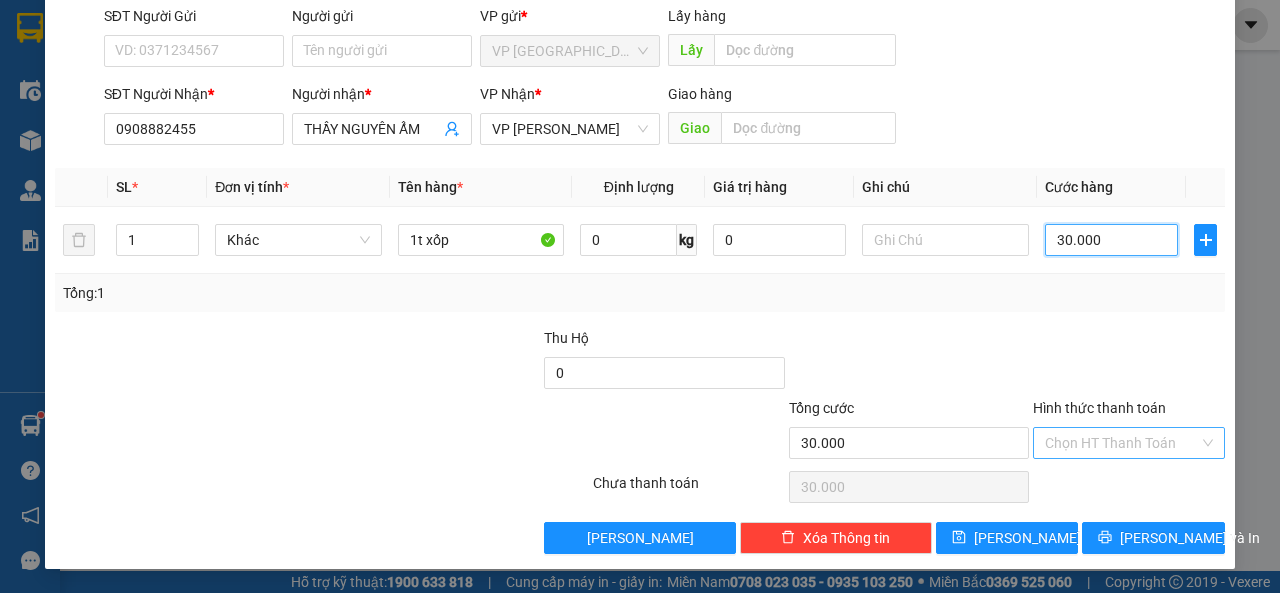 type on "30.000" 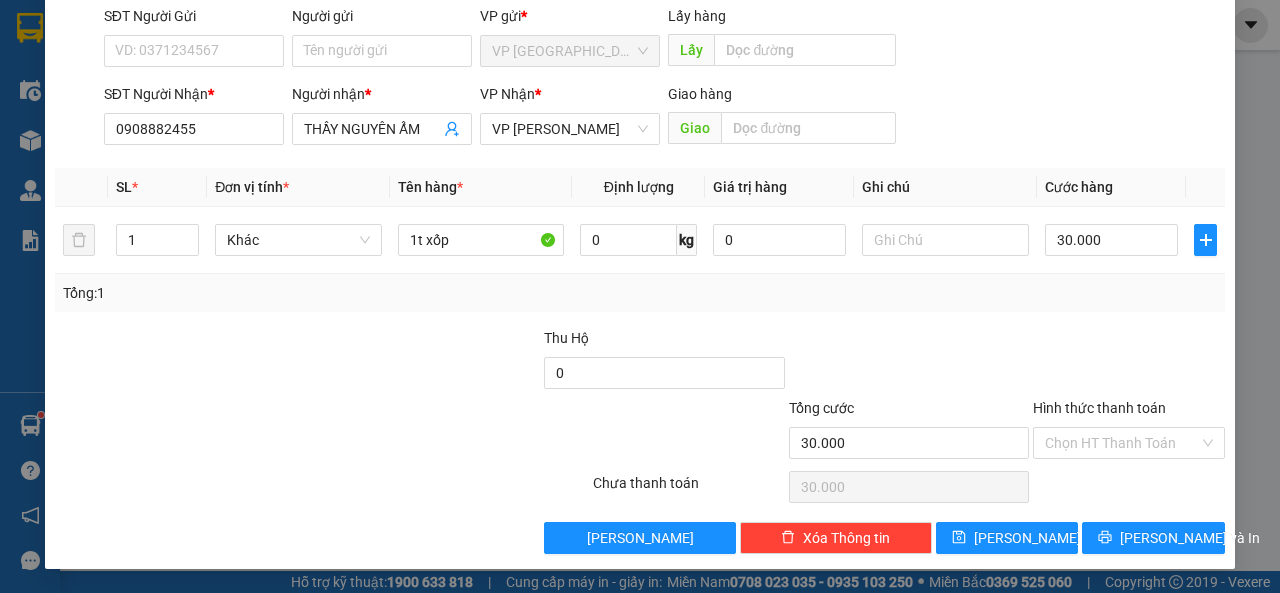 click on "Hình thức thanh toán" at bounding box center [1122, 443] 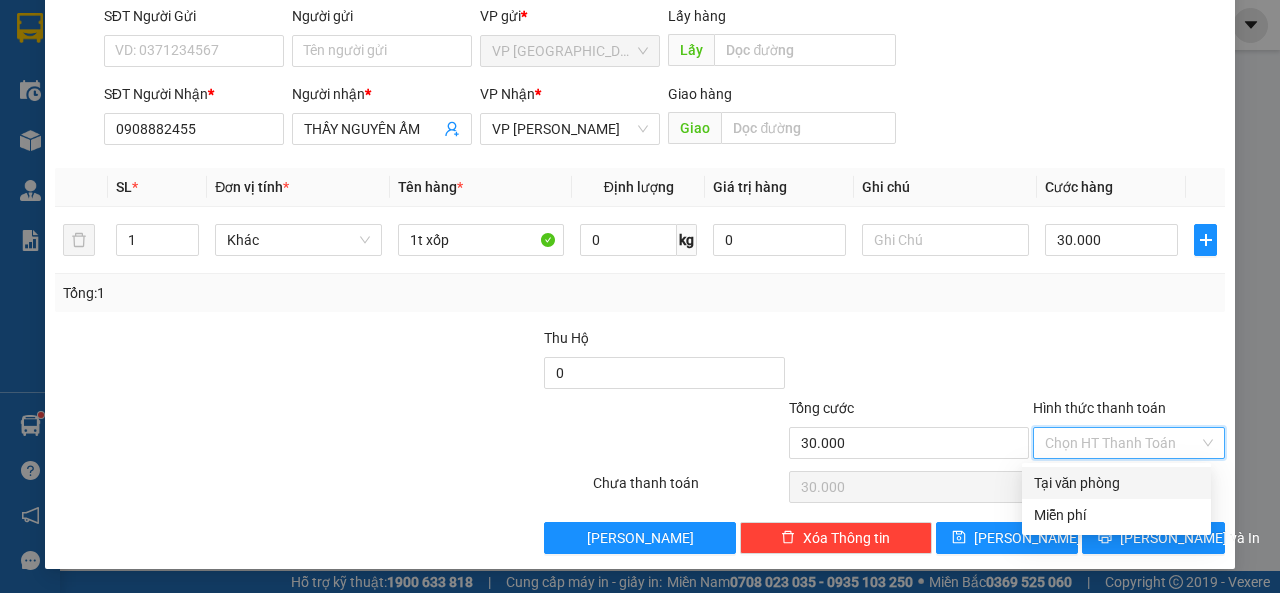 drag, startPoint x: 1103, startPoint y: 490, endPoint x: 1131, endPoint y: 508, distance: 33.286633 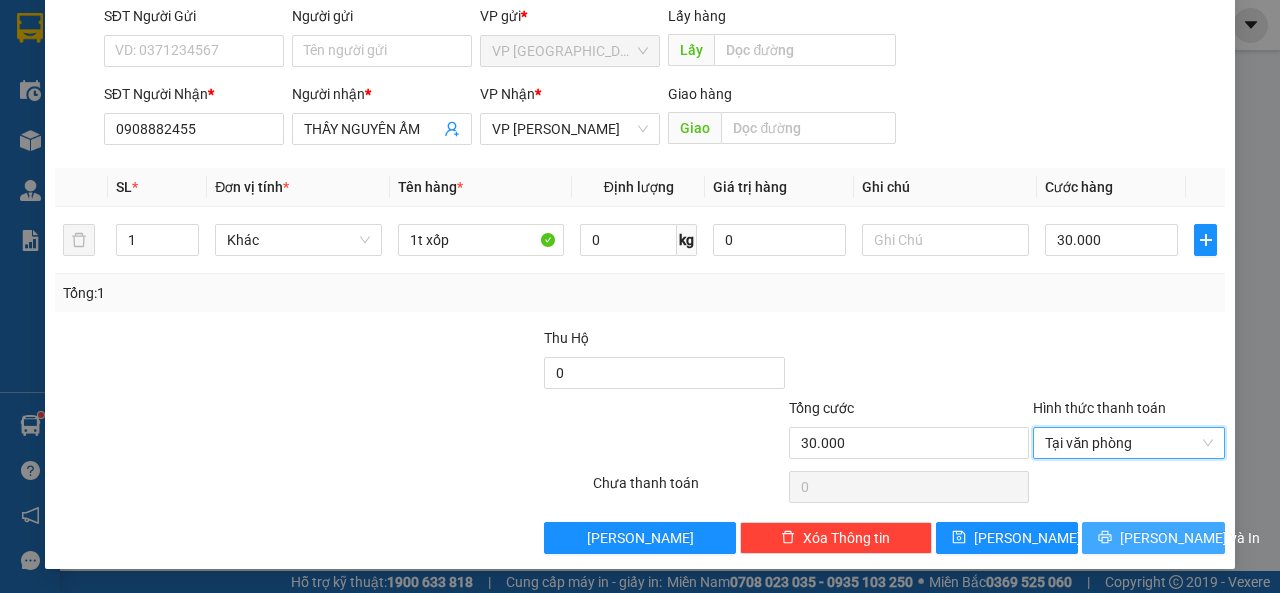 click on "[PERSON_NAME] và In" at bounding box center [1190, 538] 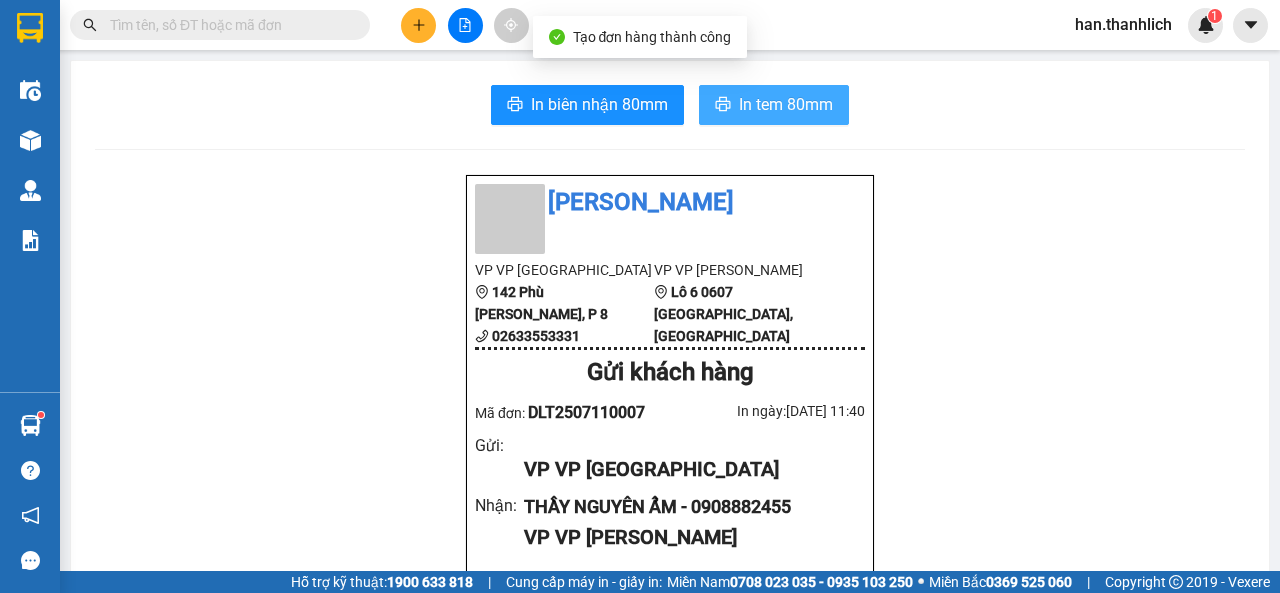 click on "In tem 80mm" at bounding box center [786, 104] 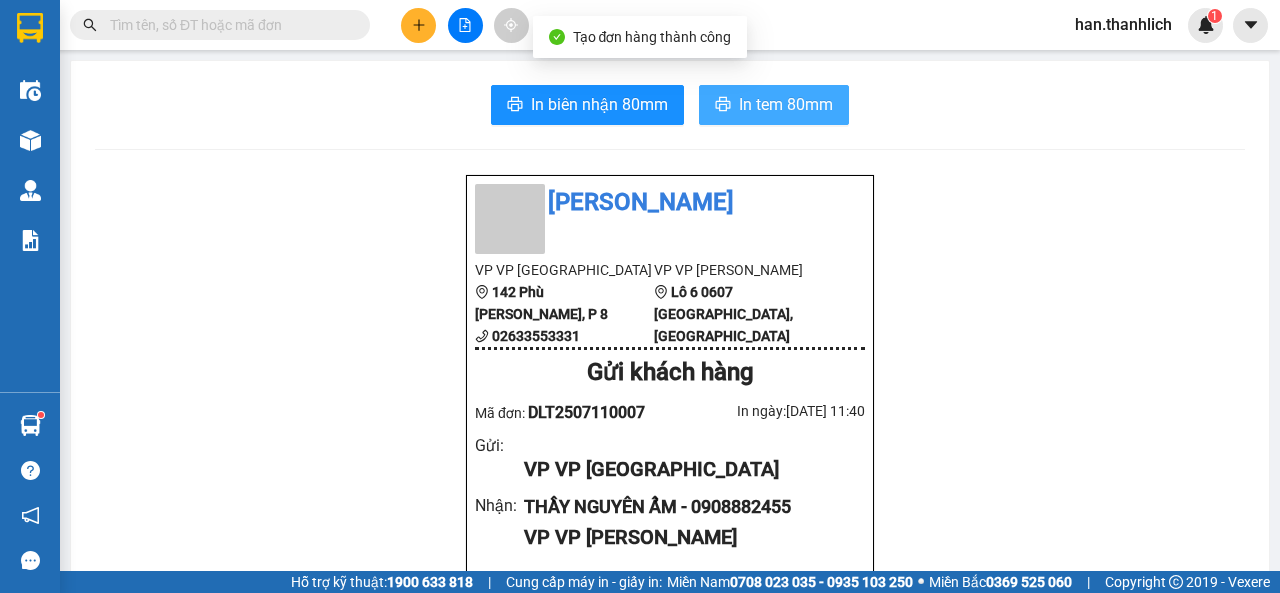 scroll, scrollTop: 0, scrollLeft: 0, axis: both 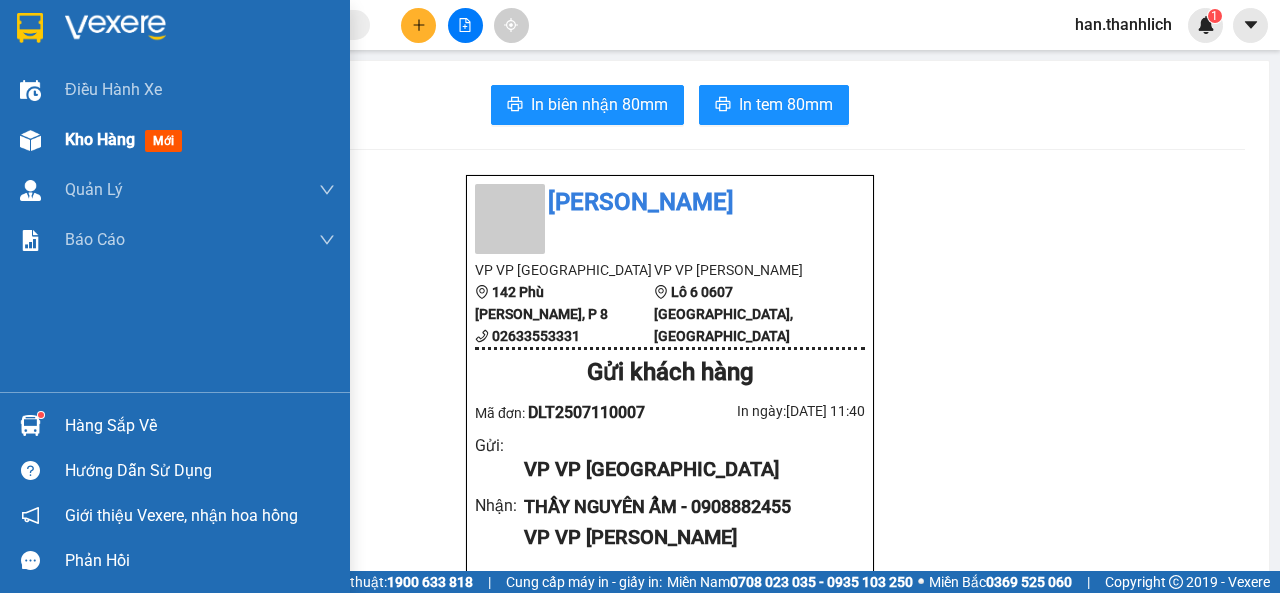 click at bounding box center [30, 140] 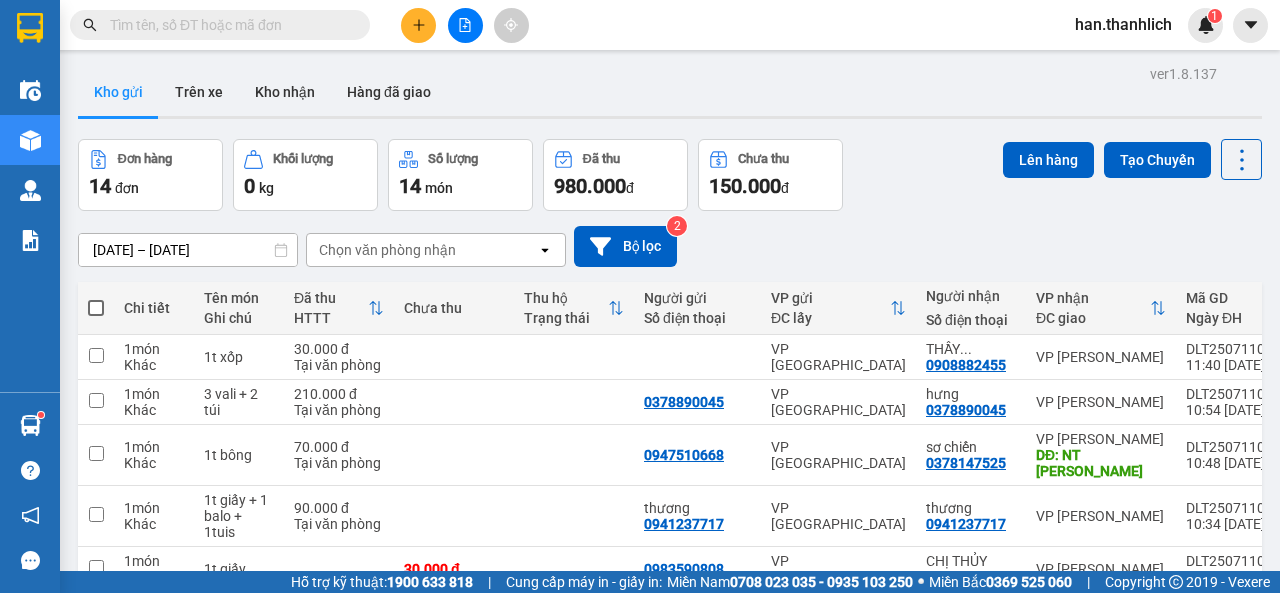 click at bounding box center (96, 308) 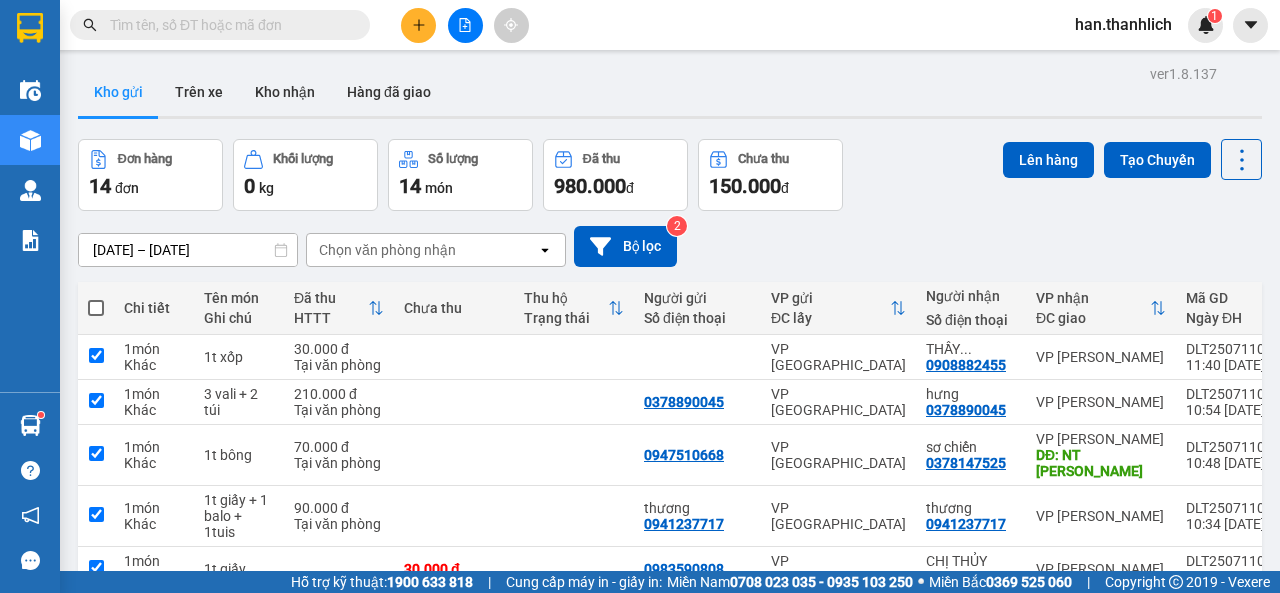 checkbox on "true" 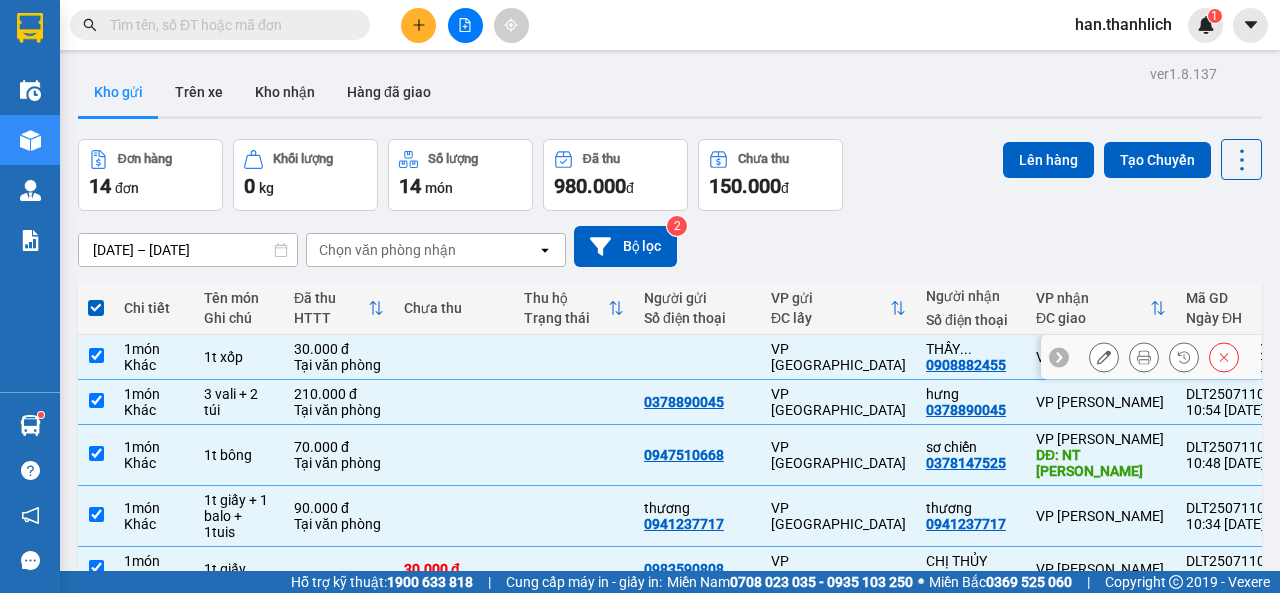 click at bounding box center [454, 357] 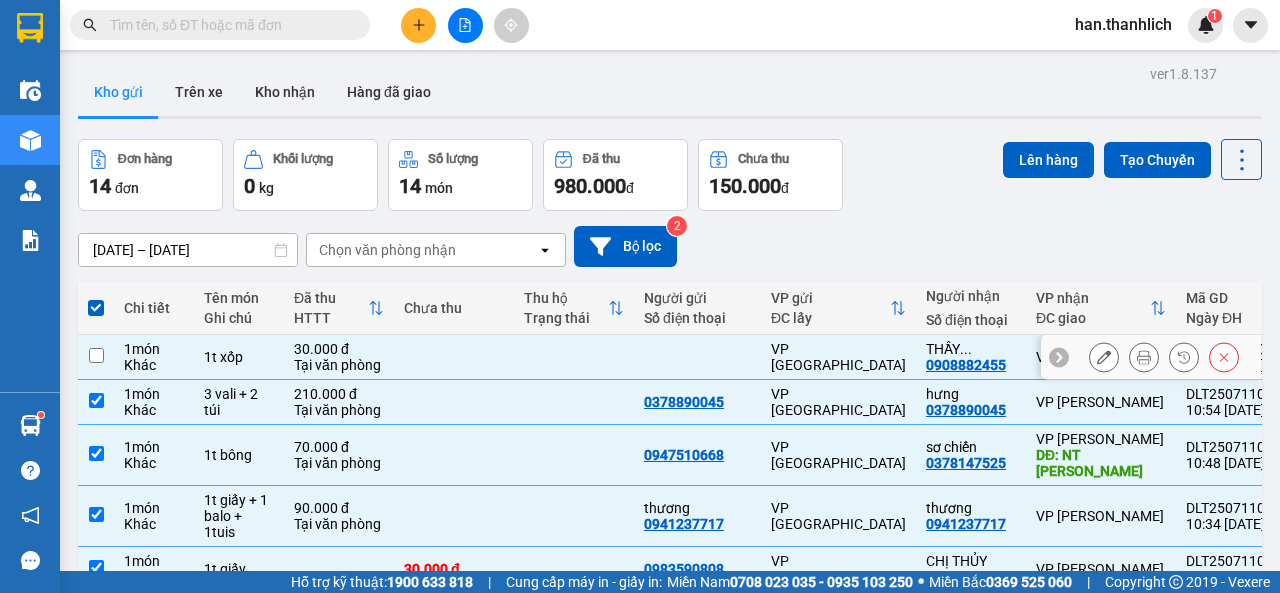 checkbox on "false" 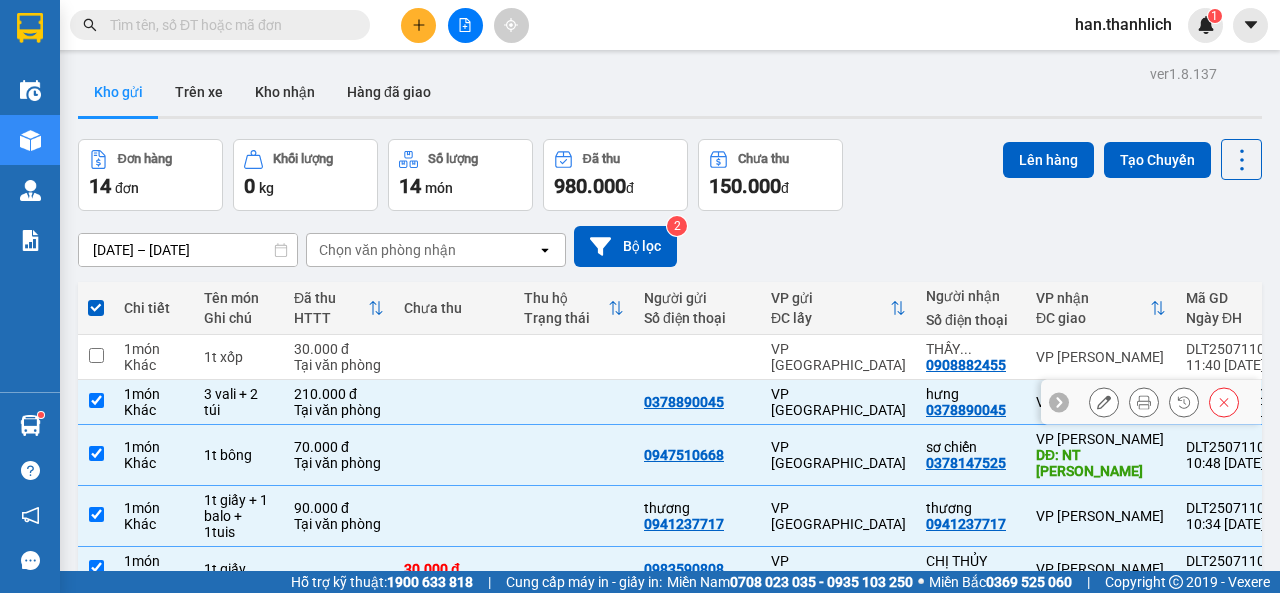 click at bounding box center [454, 402] 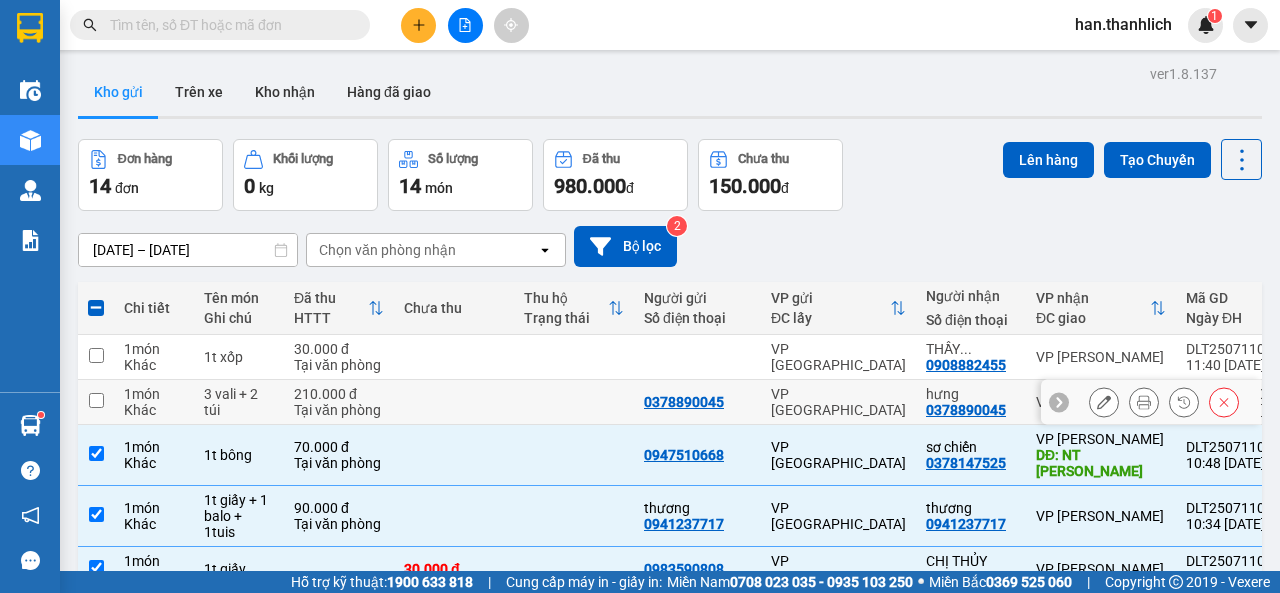 checkbox on "false" 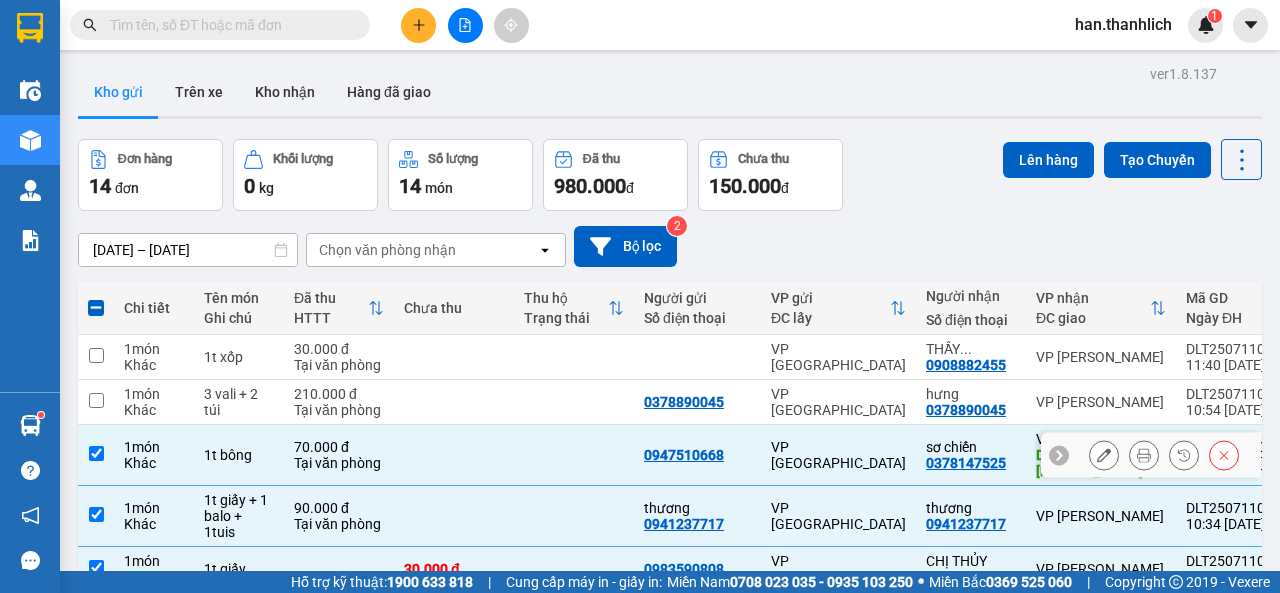 click at bounding box center [454, 455] 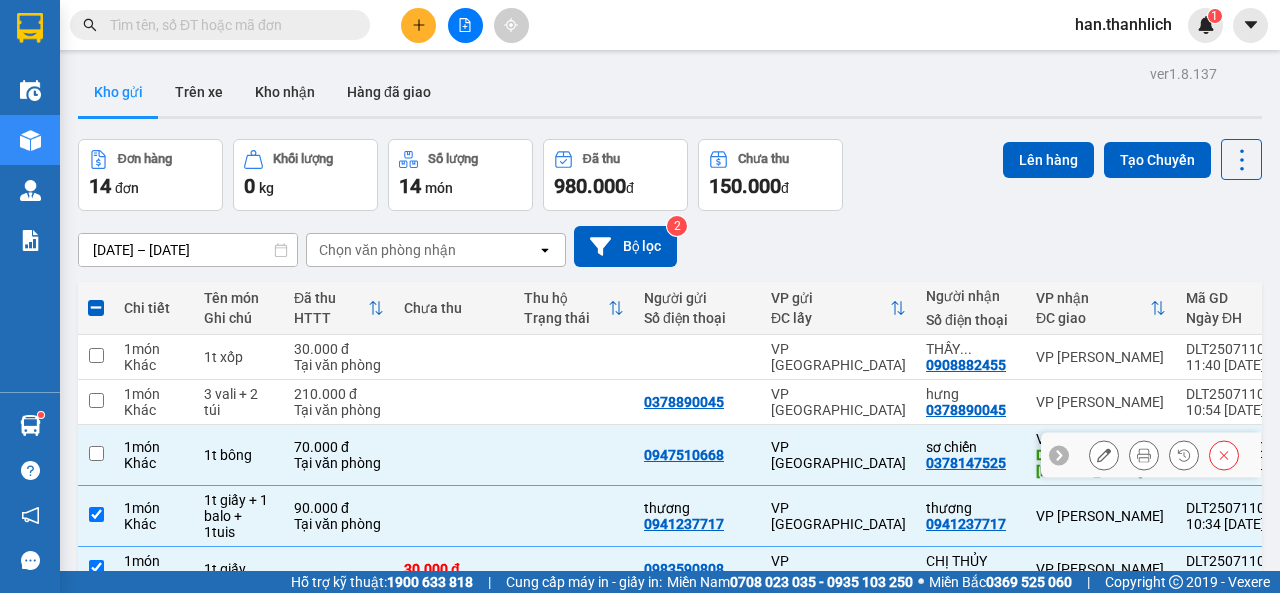 checkbox on "false" 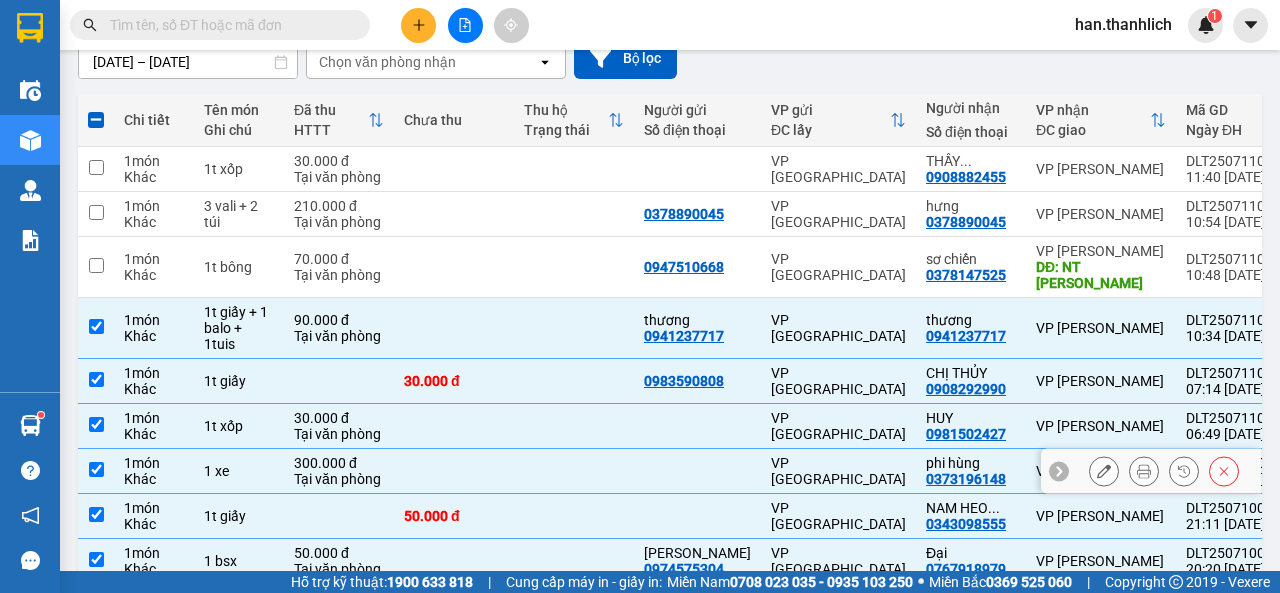 scroll, scrollTop: 200, scrollLeft: 0, axis: vertical 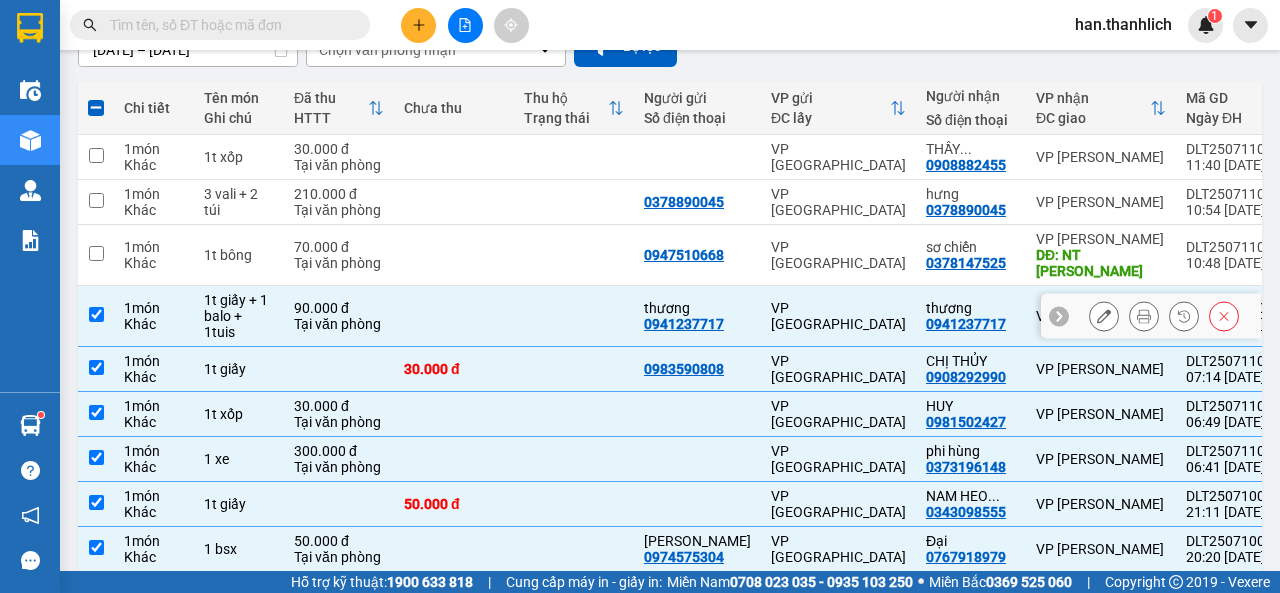click at bounding box center (454, 316) 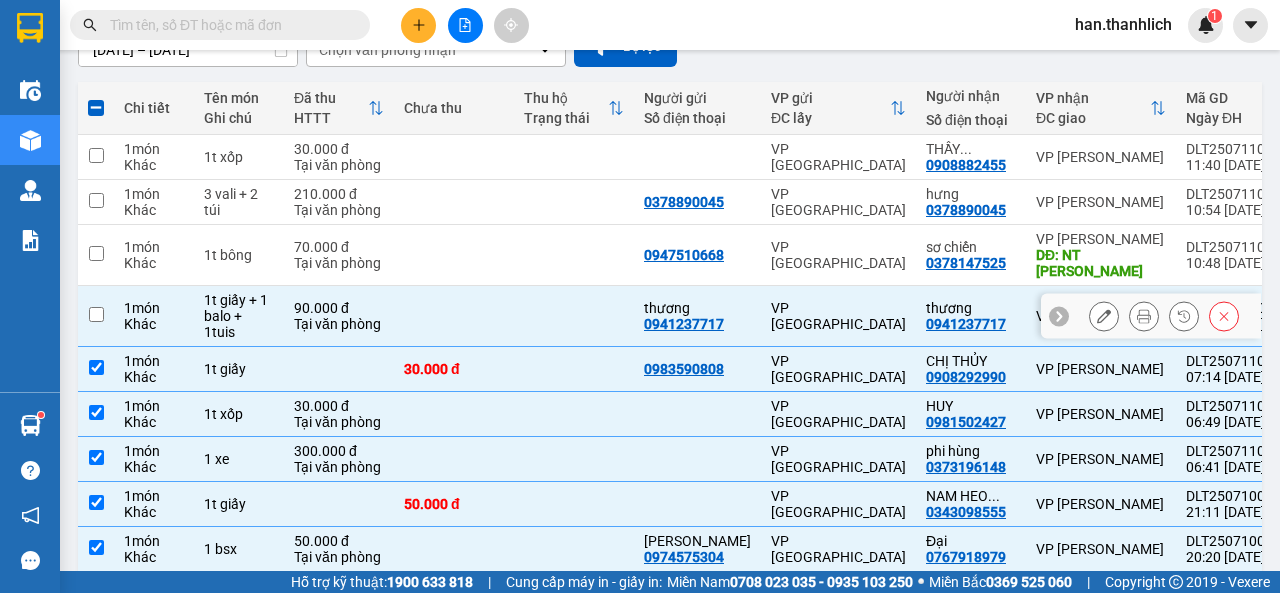 checkbox on "false" 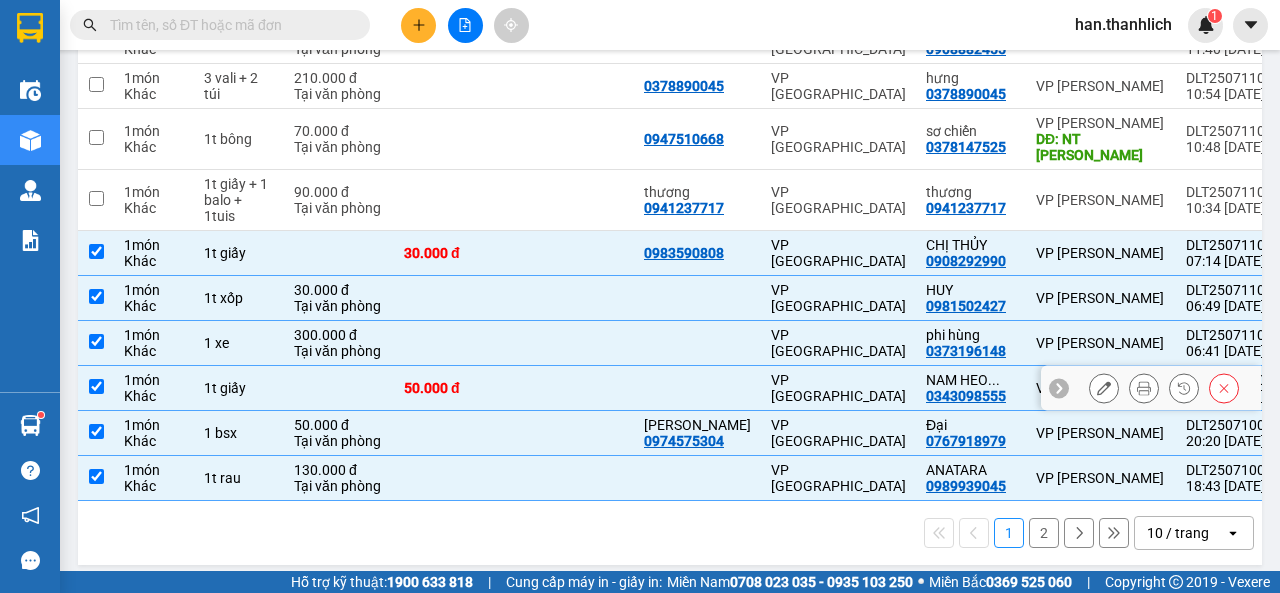 scroll, scrollTop: 320, scrollLeft: 0, axis: vertical 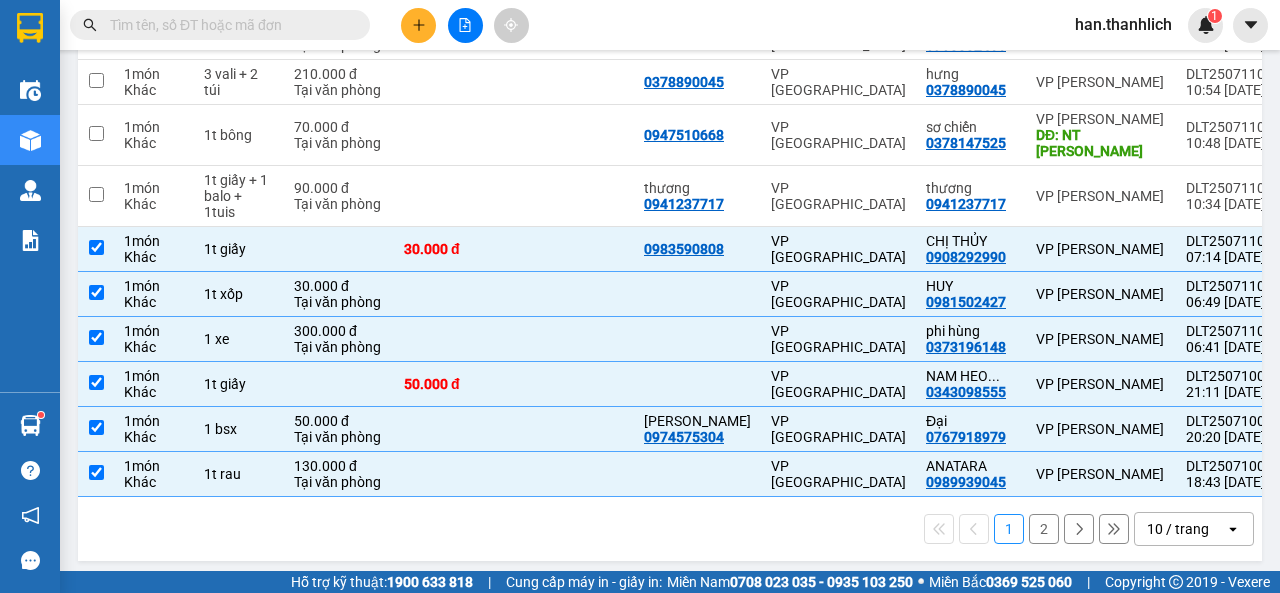 click on "10 / trang" at bounding box center [1180, 529] 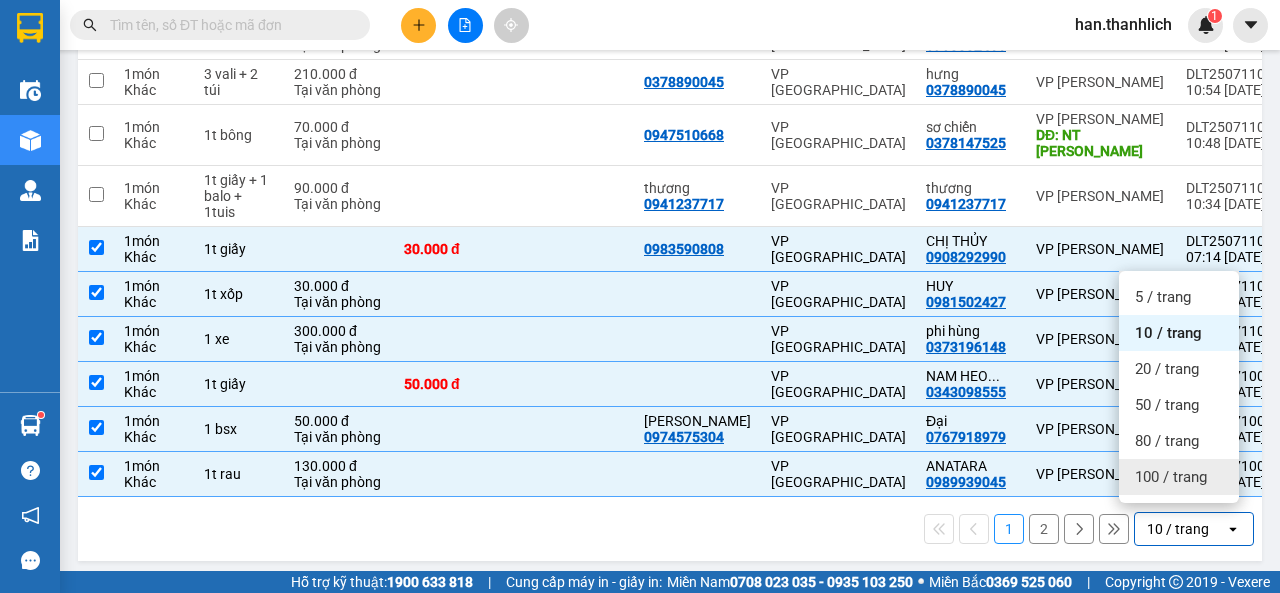 drag, startPoint x: 1205, startPoint y: 483, endPoint x: 1196, endPoint y: 477, distance: 10.816654 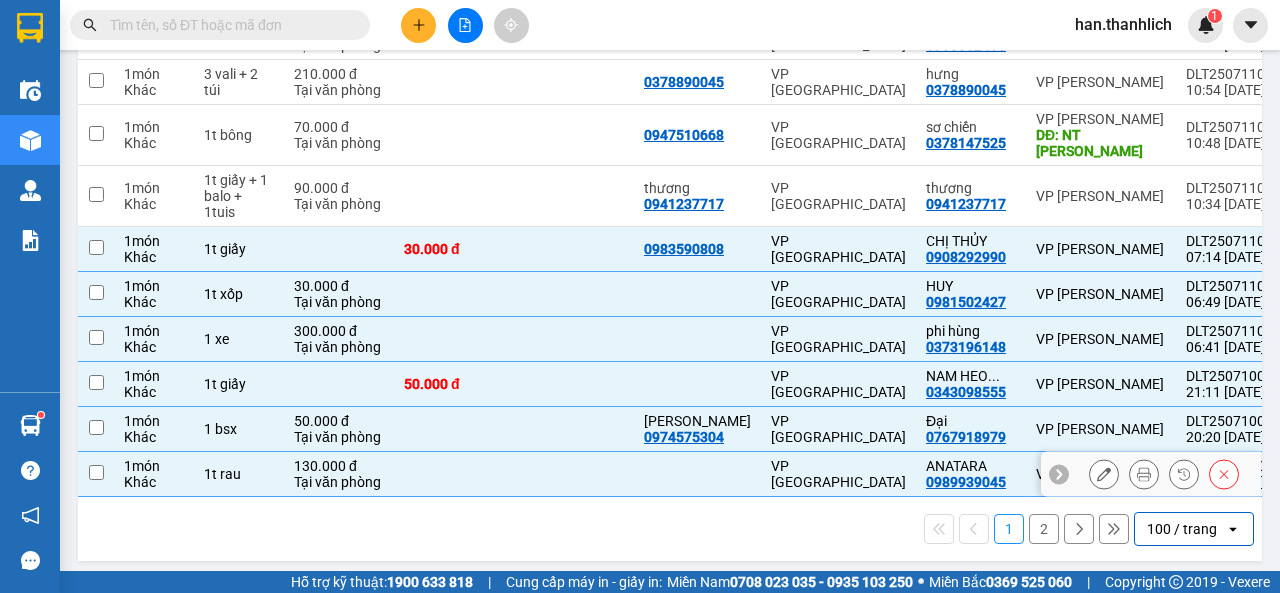 checkbox on "false" 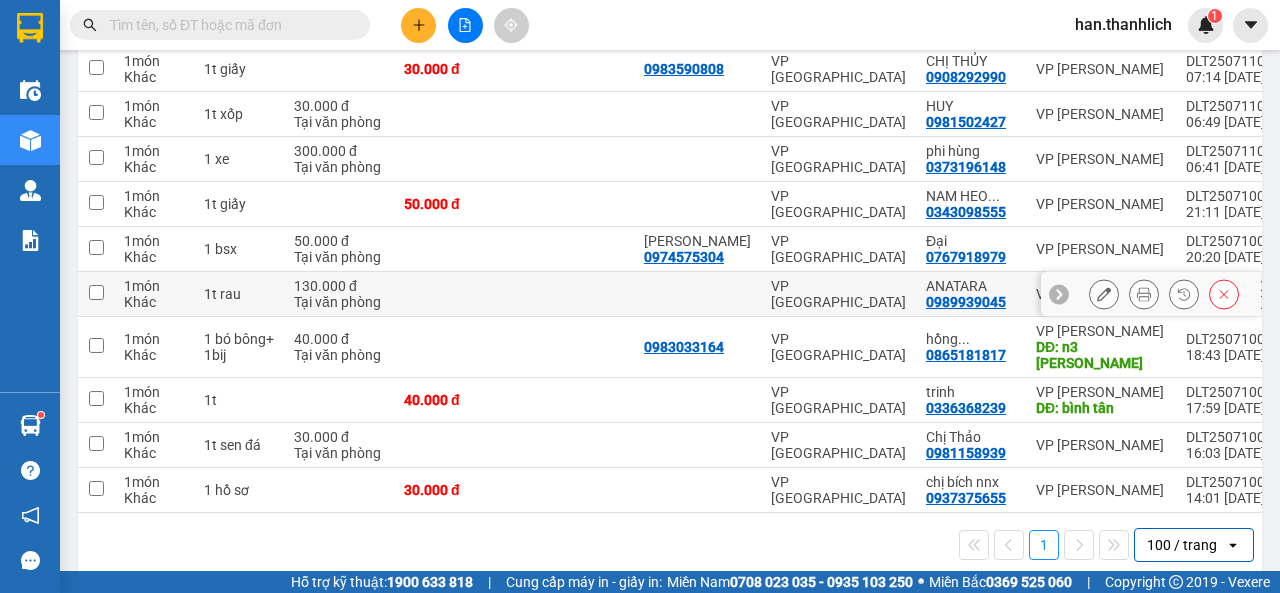 scroll, scrollTop: 200, scrollLeft: 0, axis: vertical 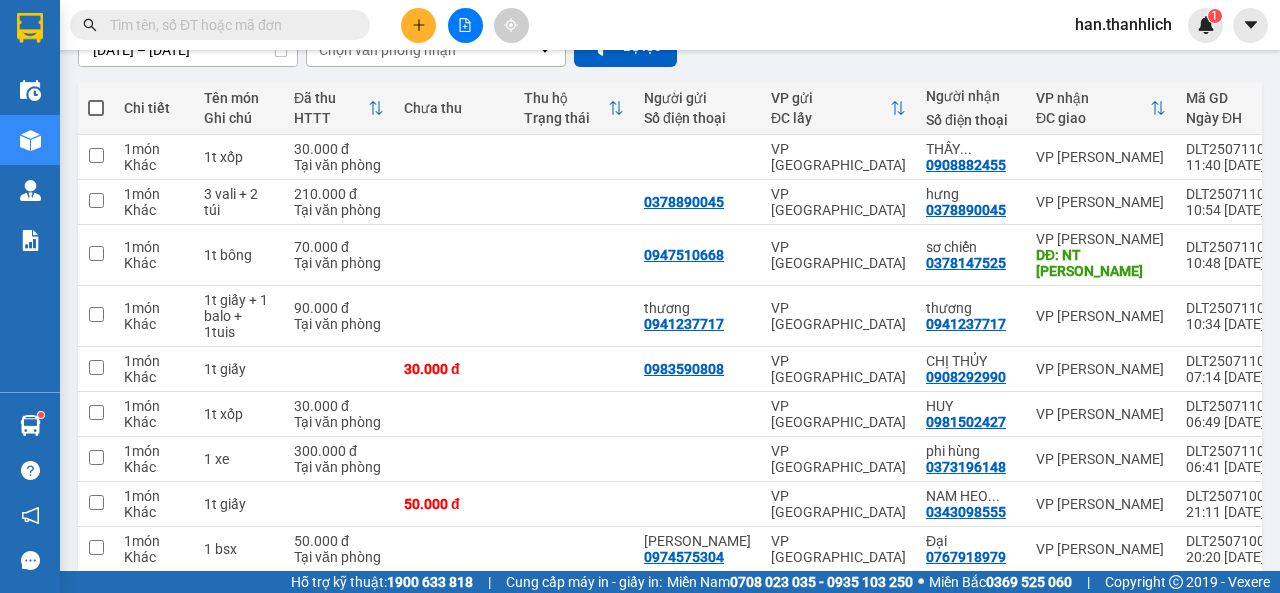 click at bounding box center (96, 108) 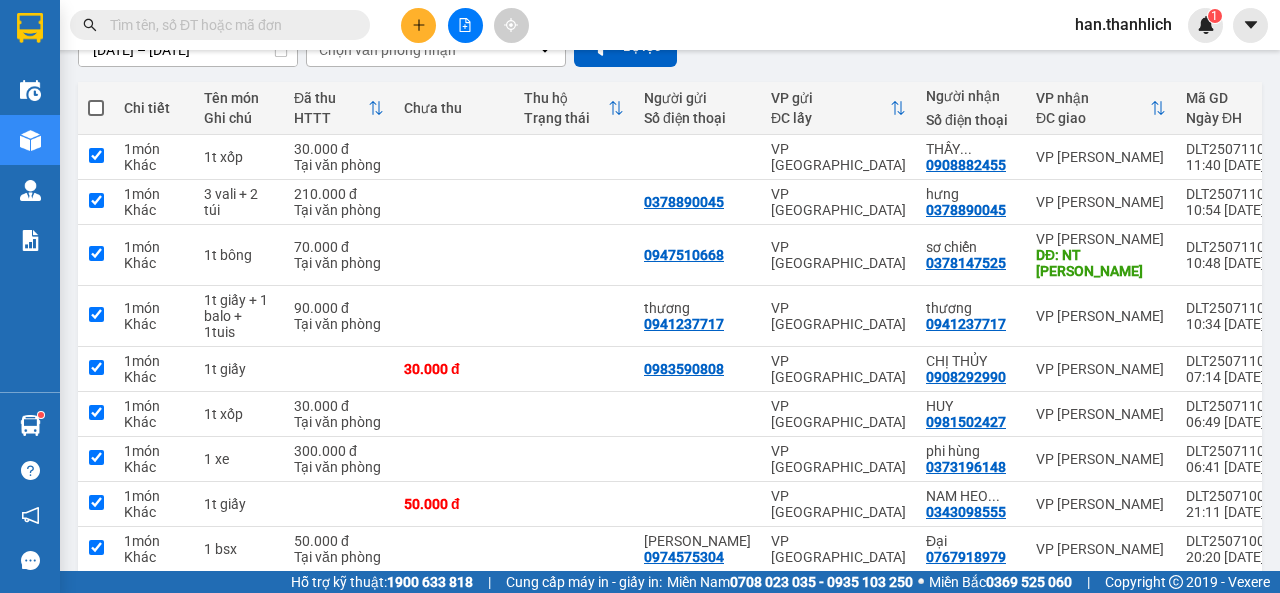 checkbox on "true" 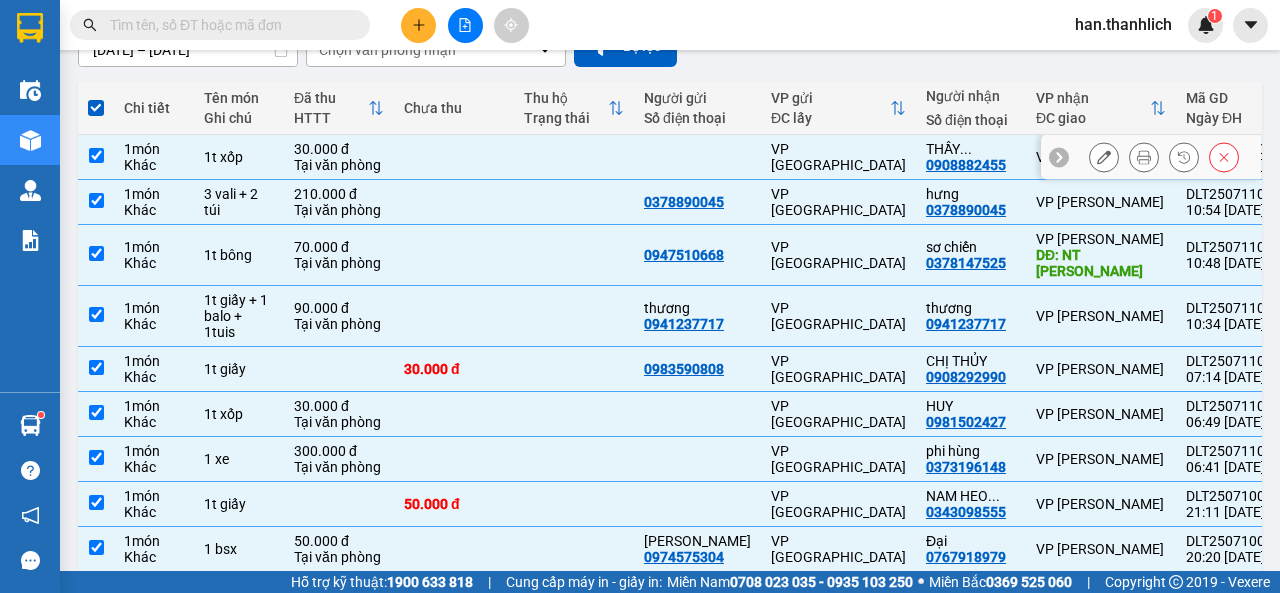 click on "1t xốp" at bounding box center [239, 157] 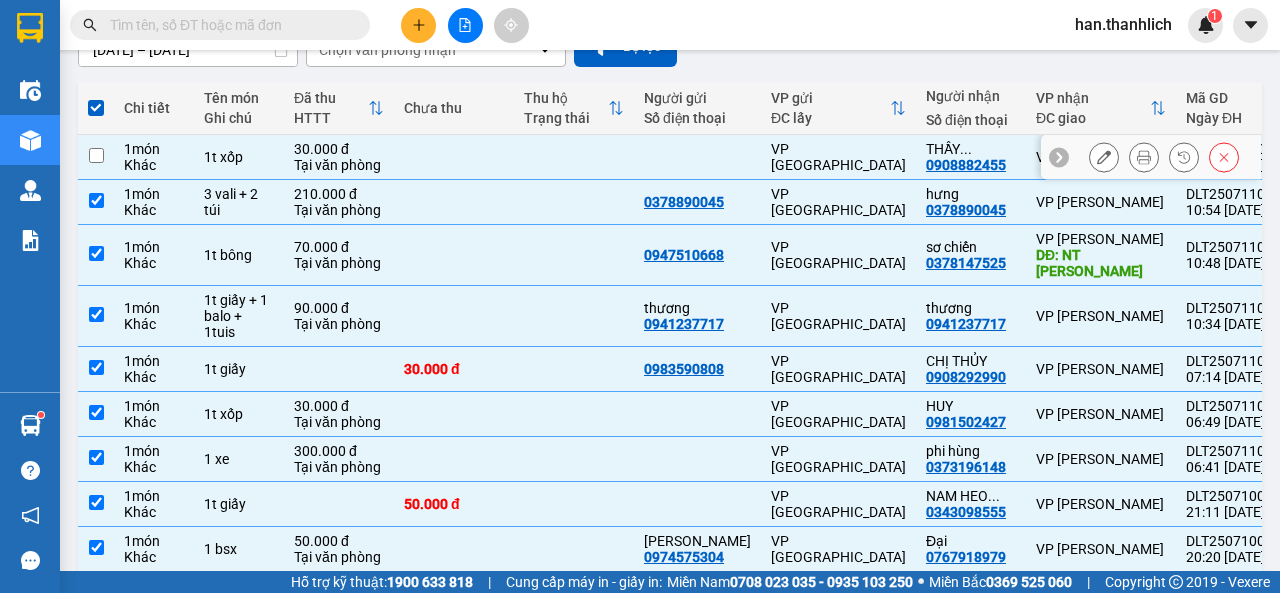 checkbox on "false" 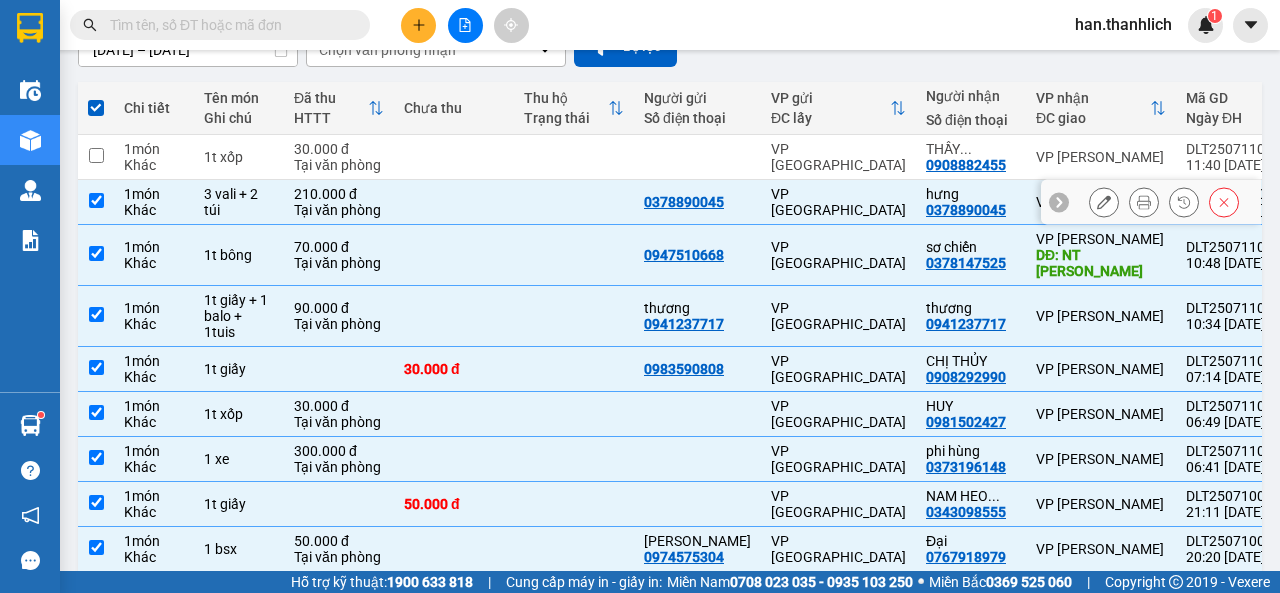 click on "3 vali + 2 túi" at bounding box center [239, 202] 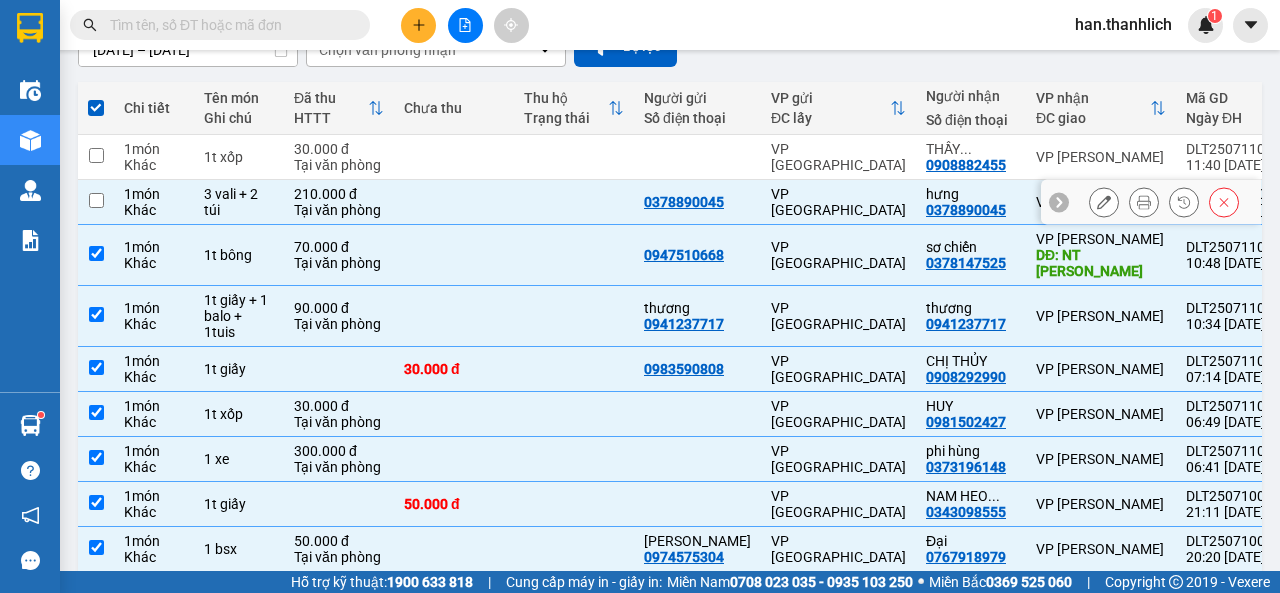 checkbox on "false" 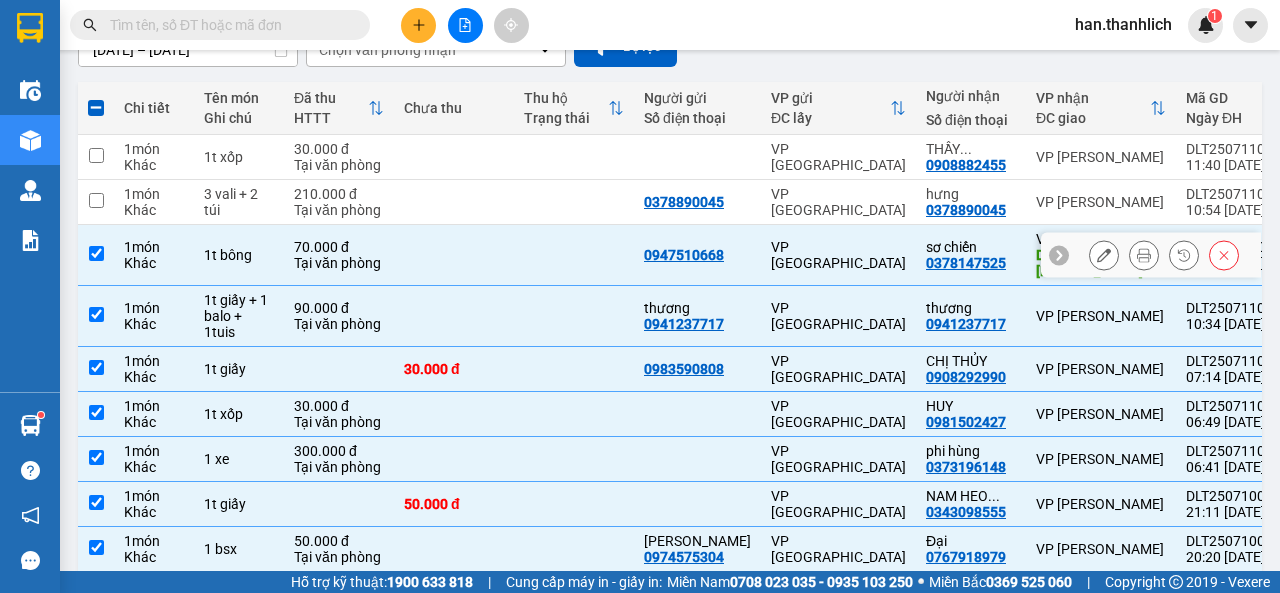 click on "1t bông" at bounding box center [239, 255] 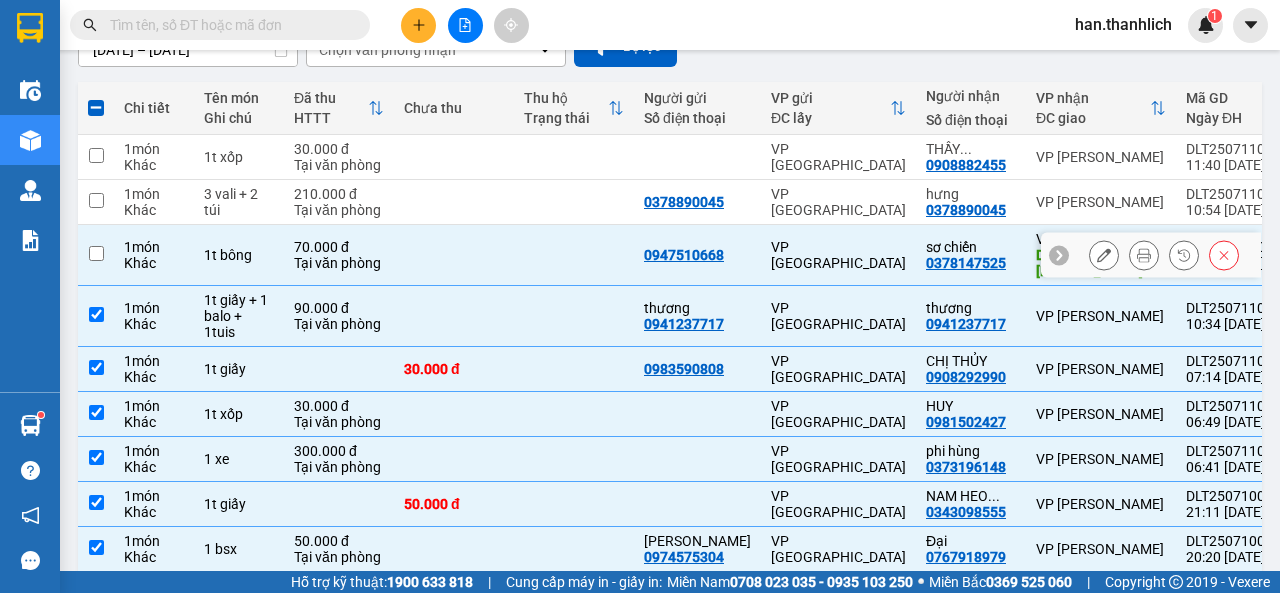 checkbox on "false" 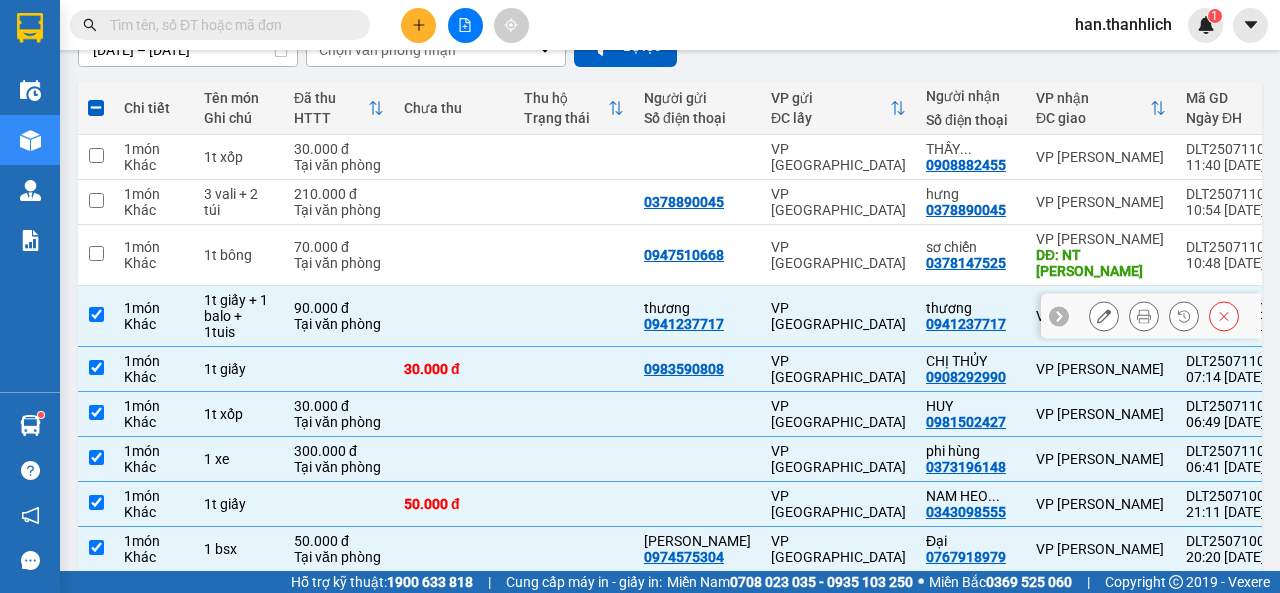 click at bounding box center [454, 316] 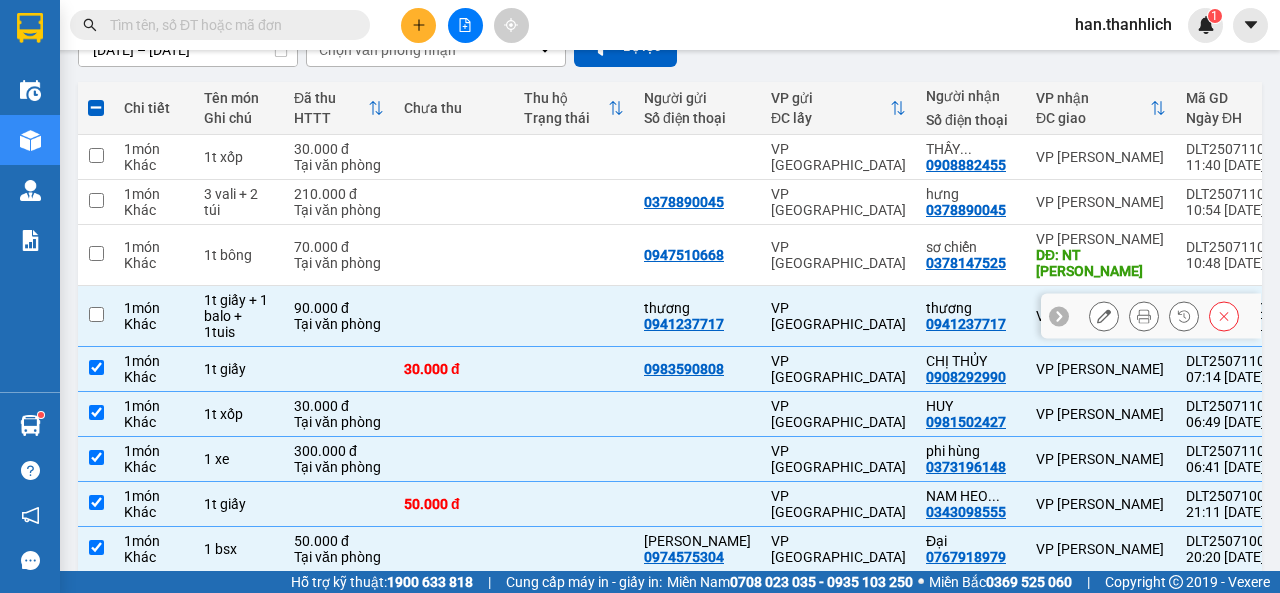 checkbox on "false" 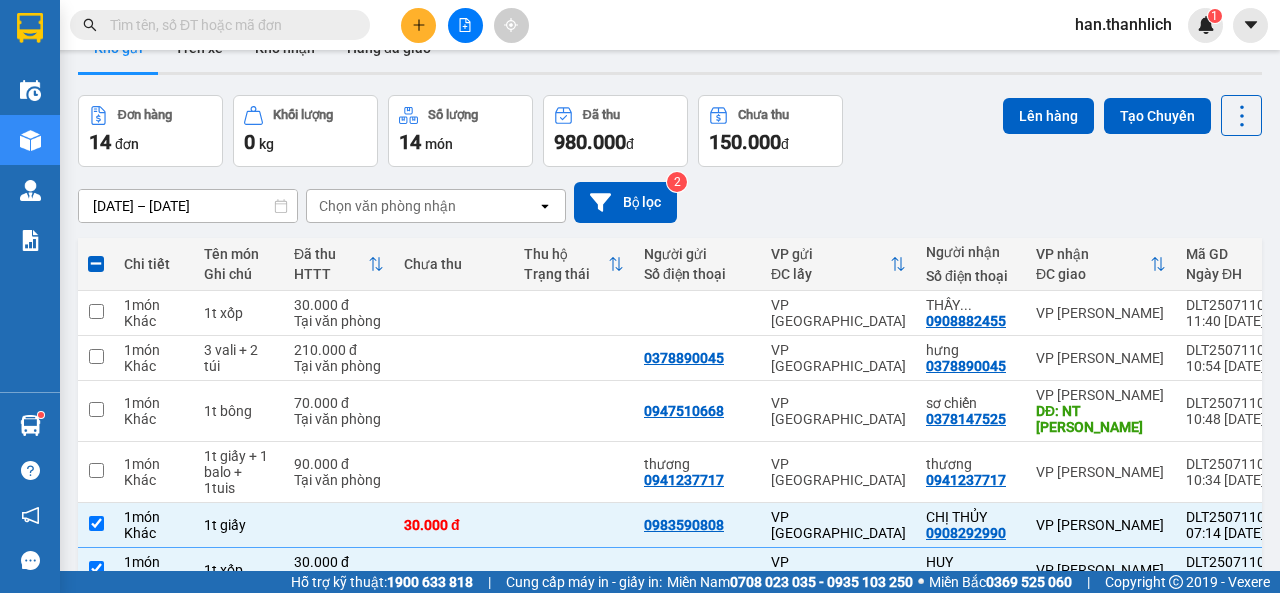 scroll, scrollTop: 0, scrollLeft: 0, axis: both 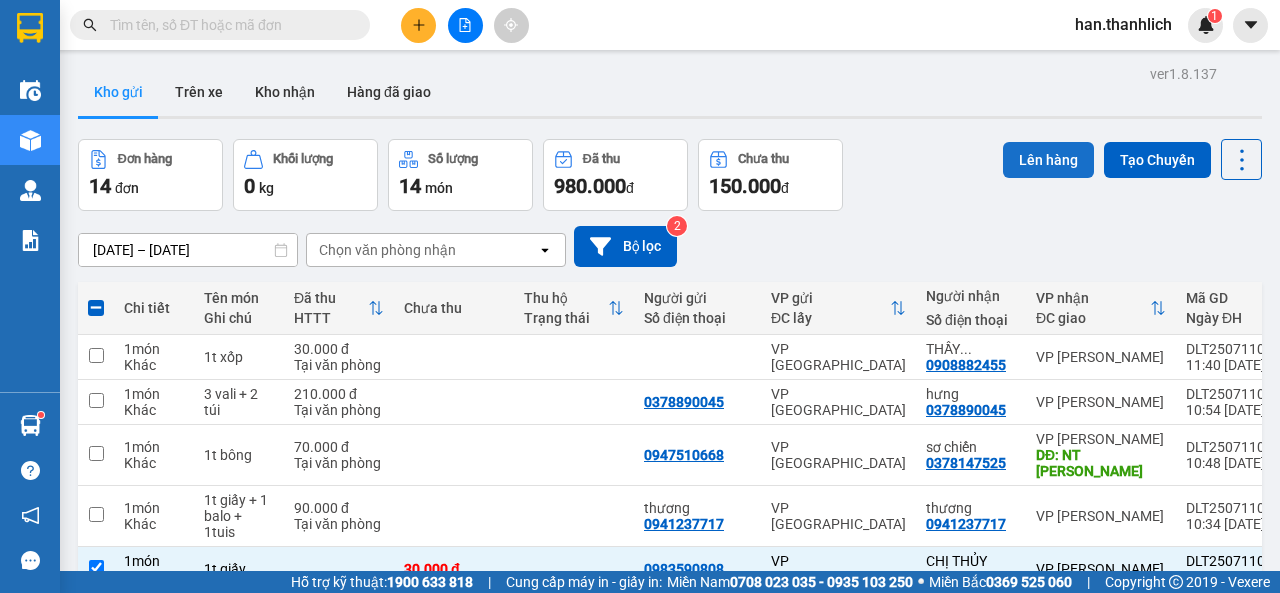 click on "Lên hàng" at bounding box center (1048, 160) 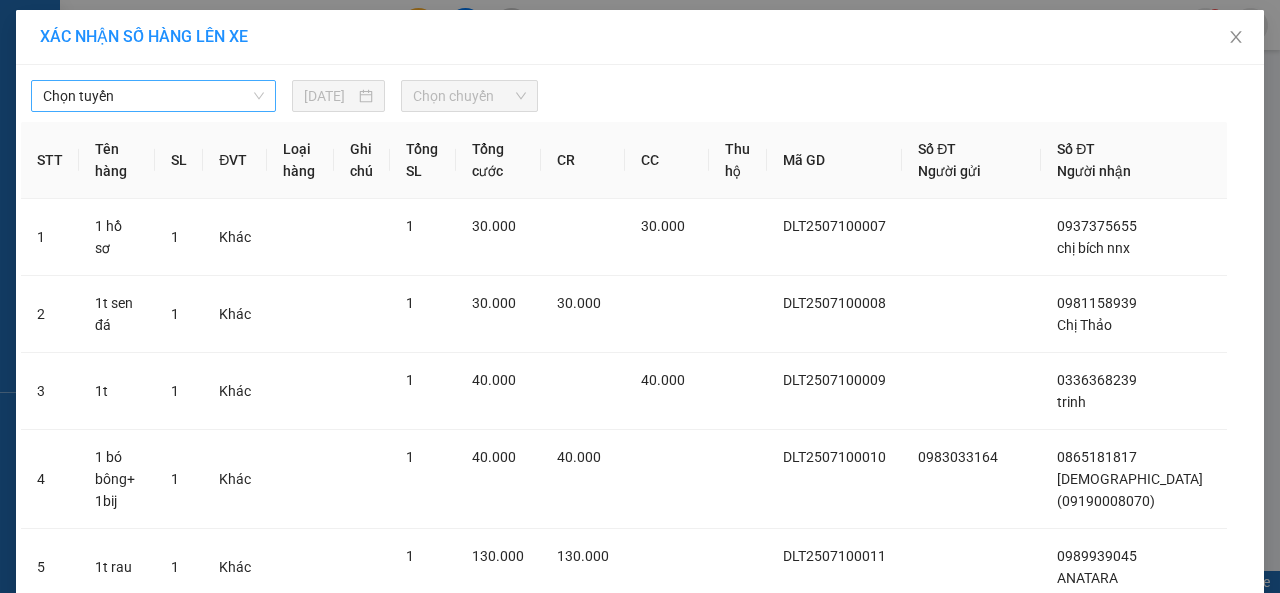 click on "Chọn tuyến" at bounding box center (153, 96) 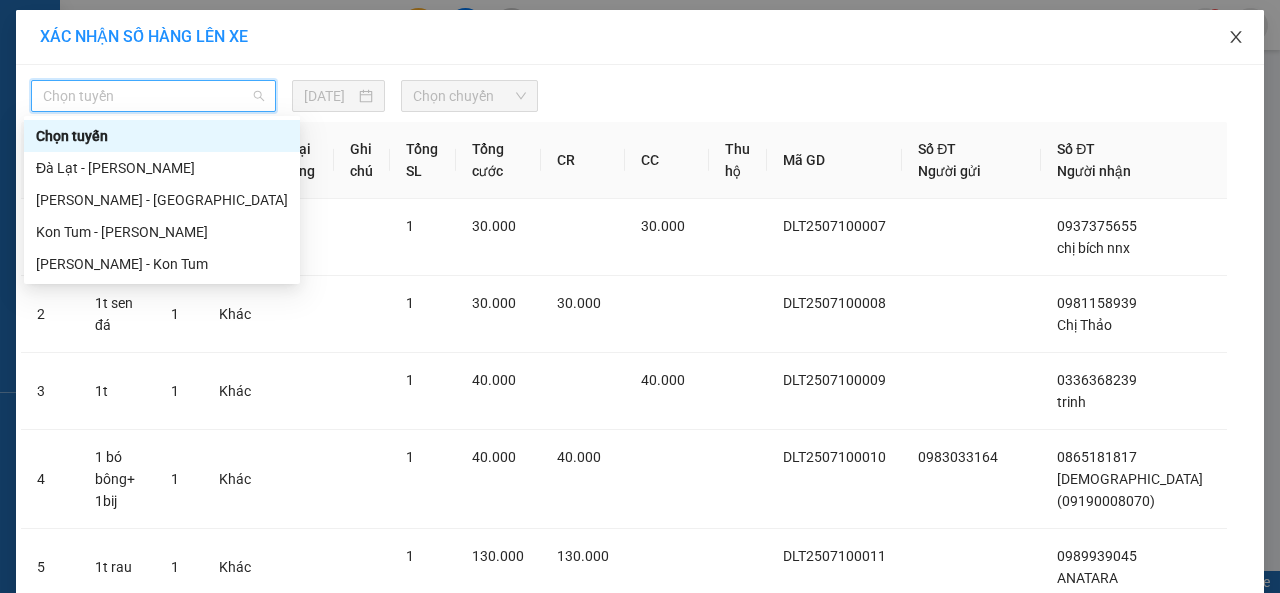 click at bounding box center (1236, 38) 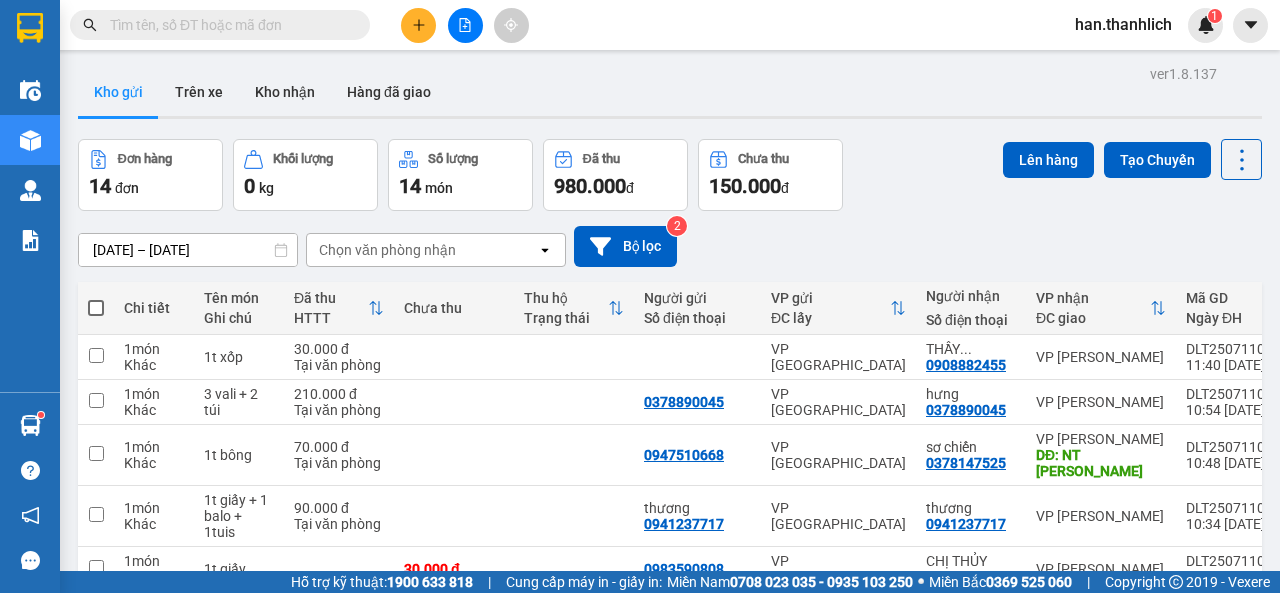 click at bounding box center (96, 308) 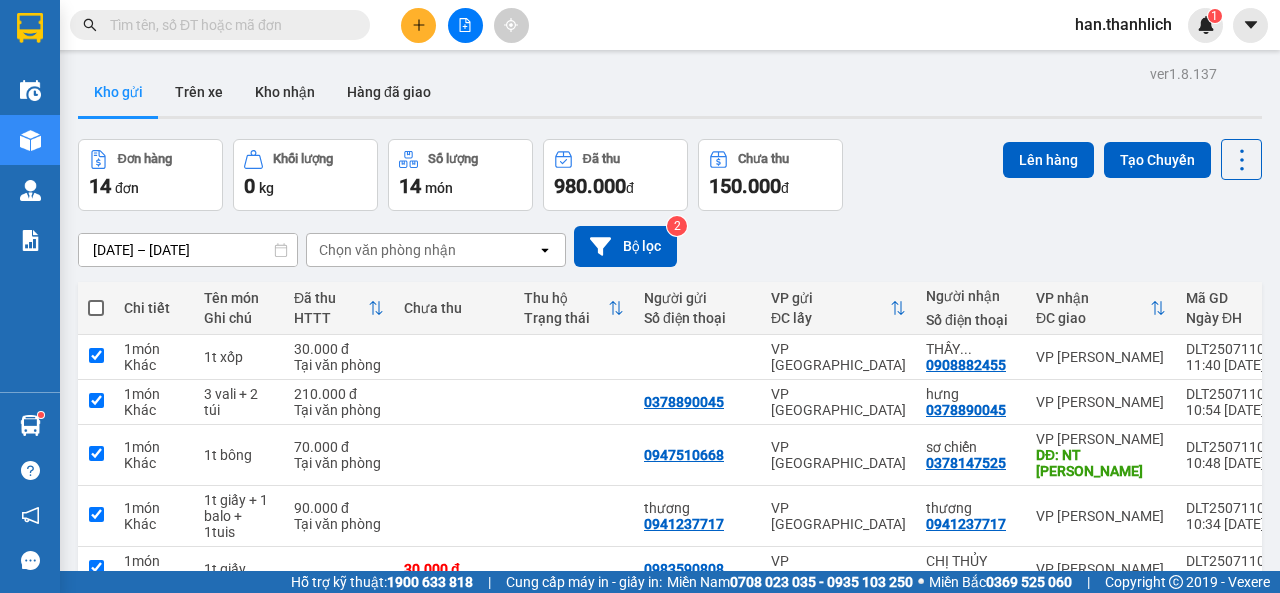 checkbox on "true" 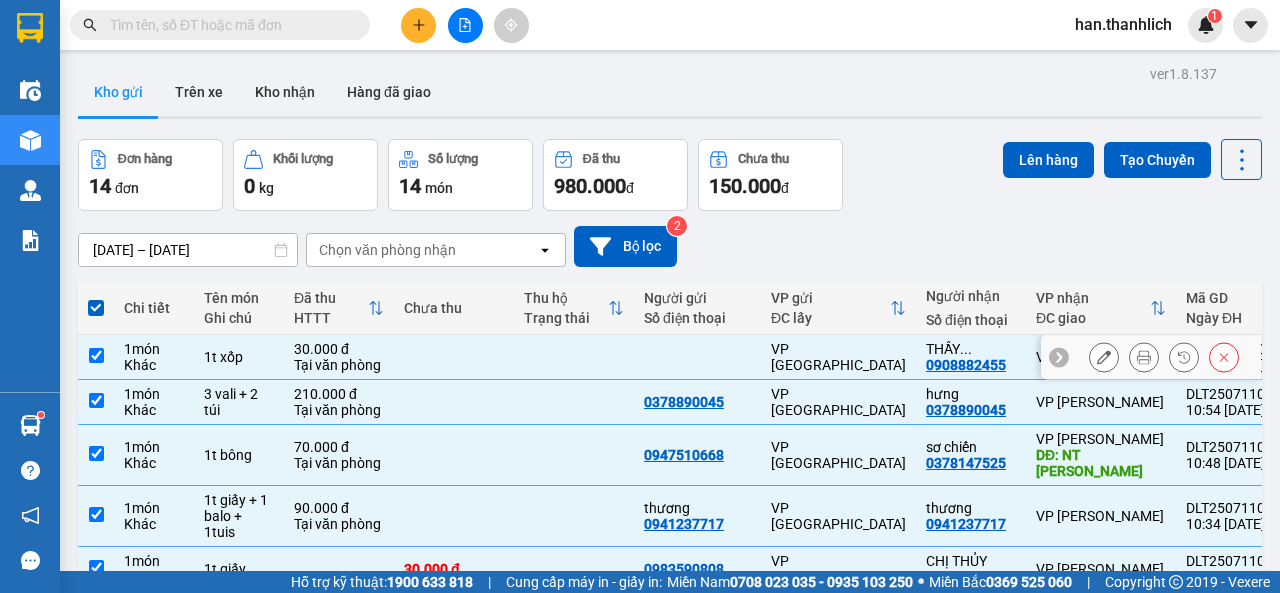 click at bounding box center [454, 357] 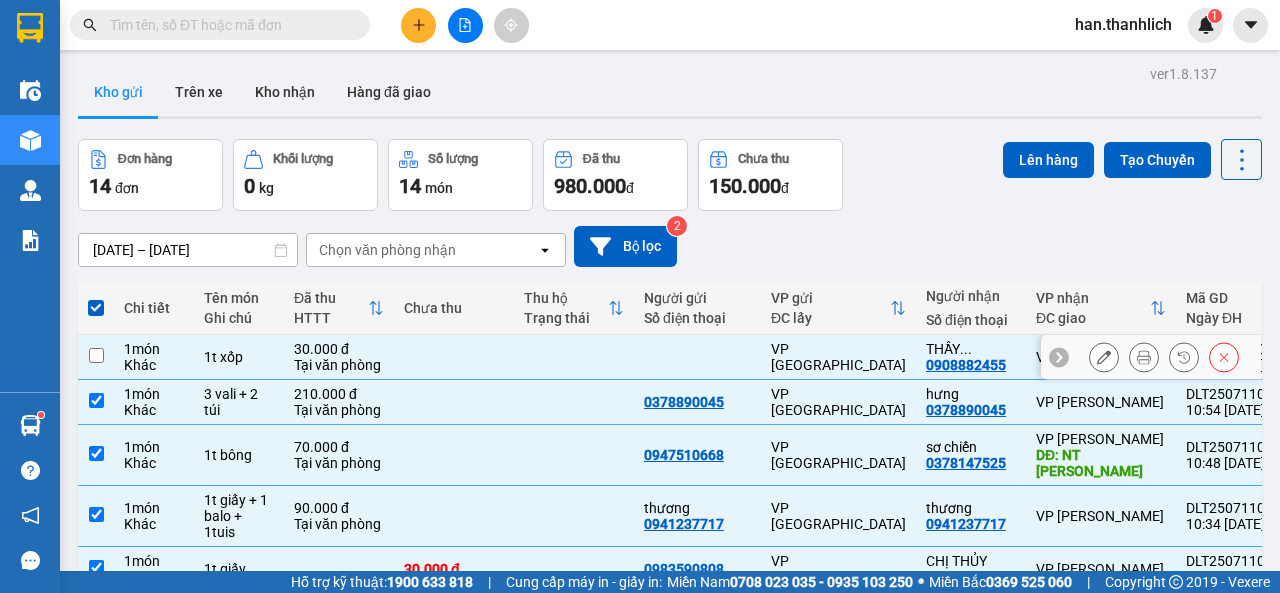 checkbox on "false" 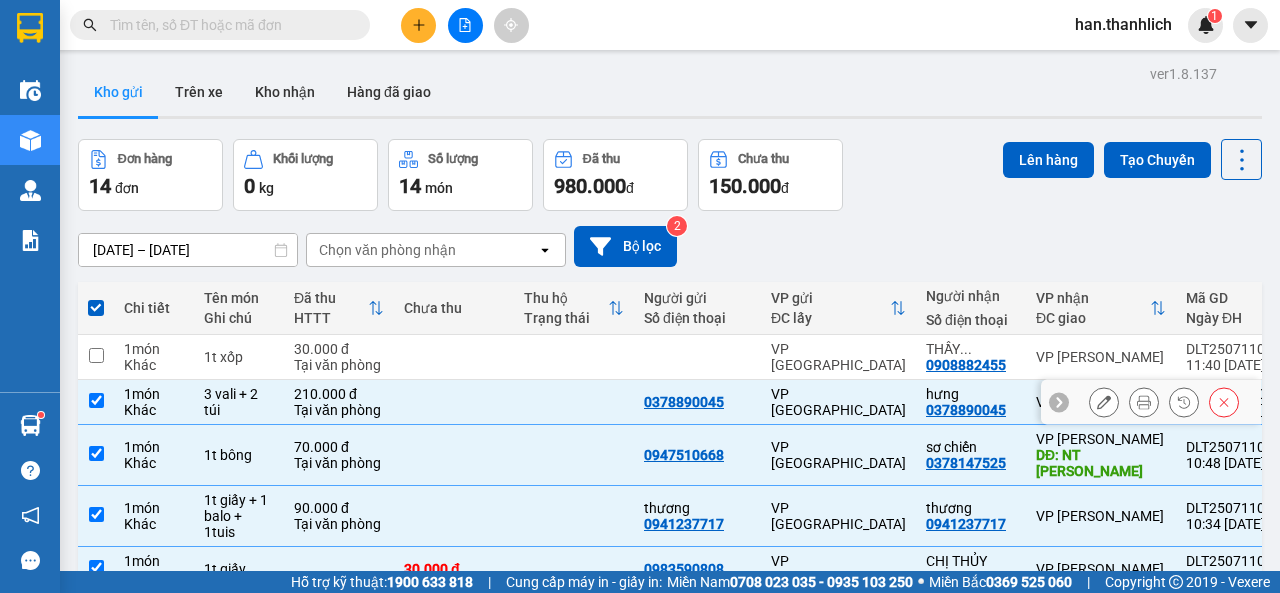click at bounding box center [454, 455] 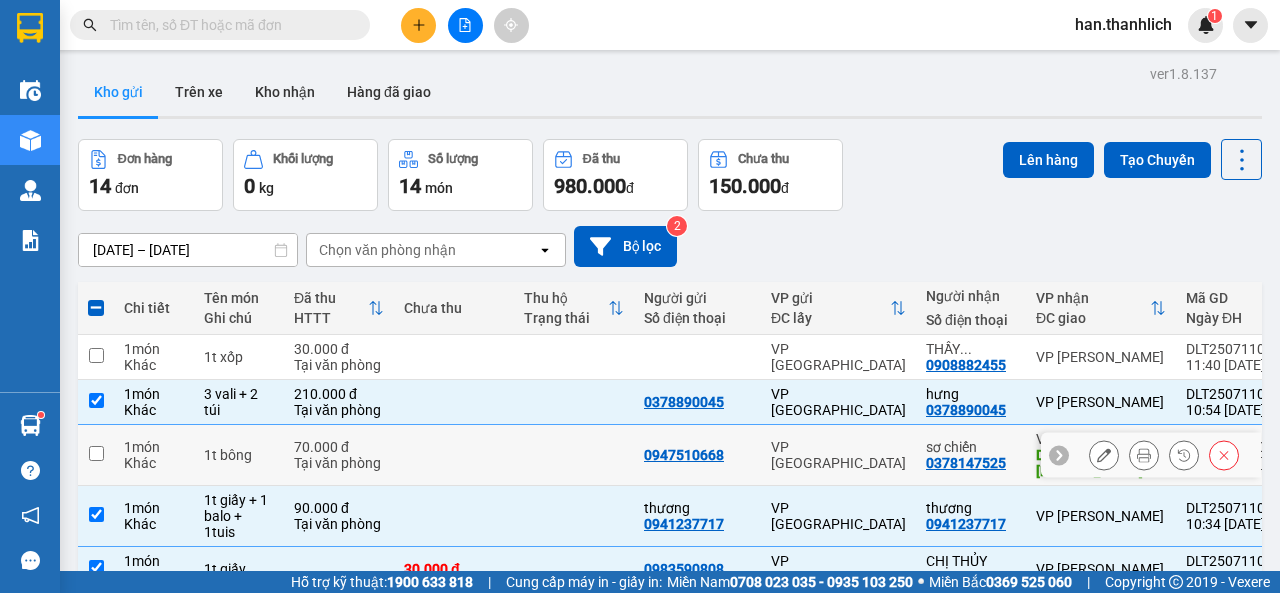 click at bounding box center [454, 455] 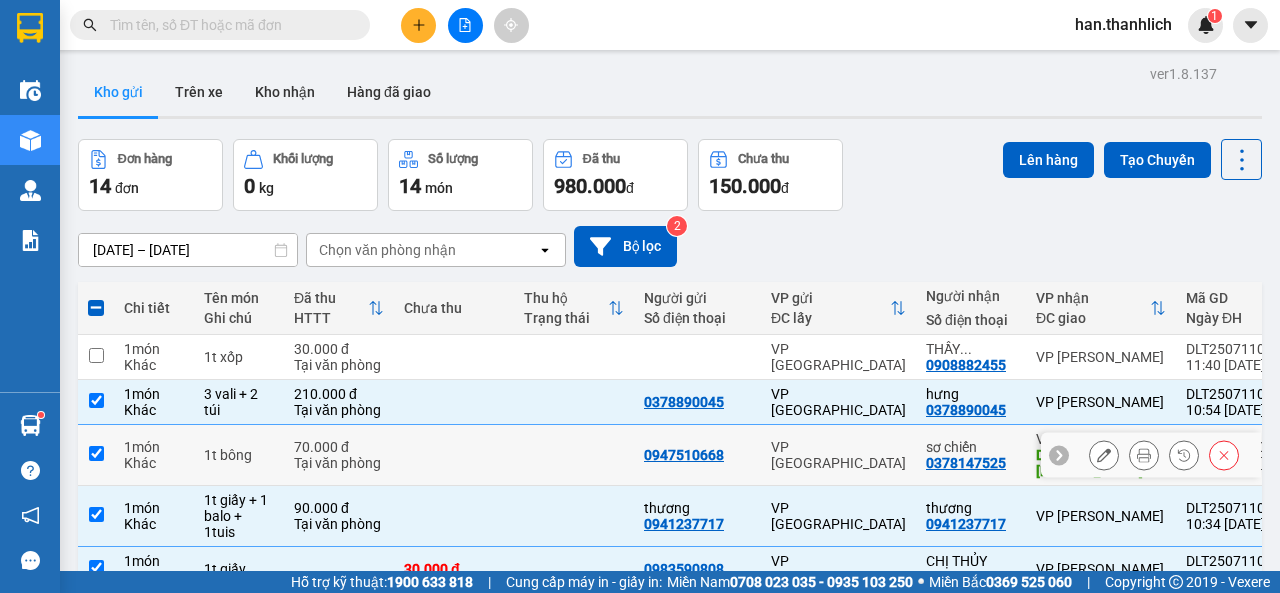 checkbox on "true" 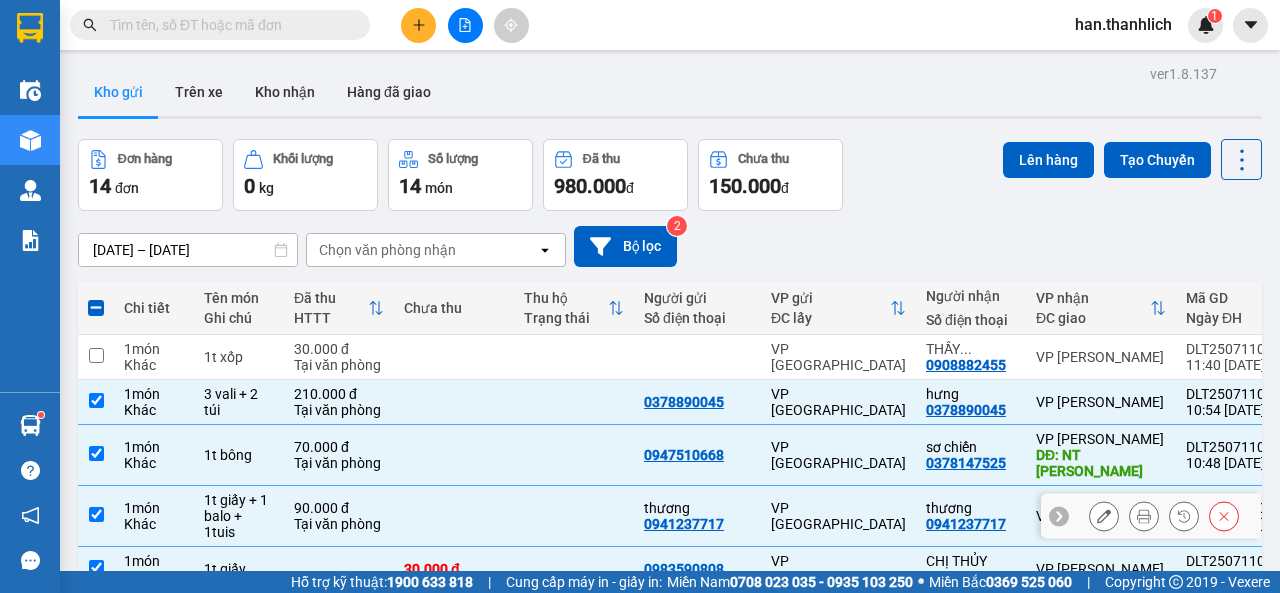 click at bounding box center [454, 516] 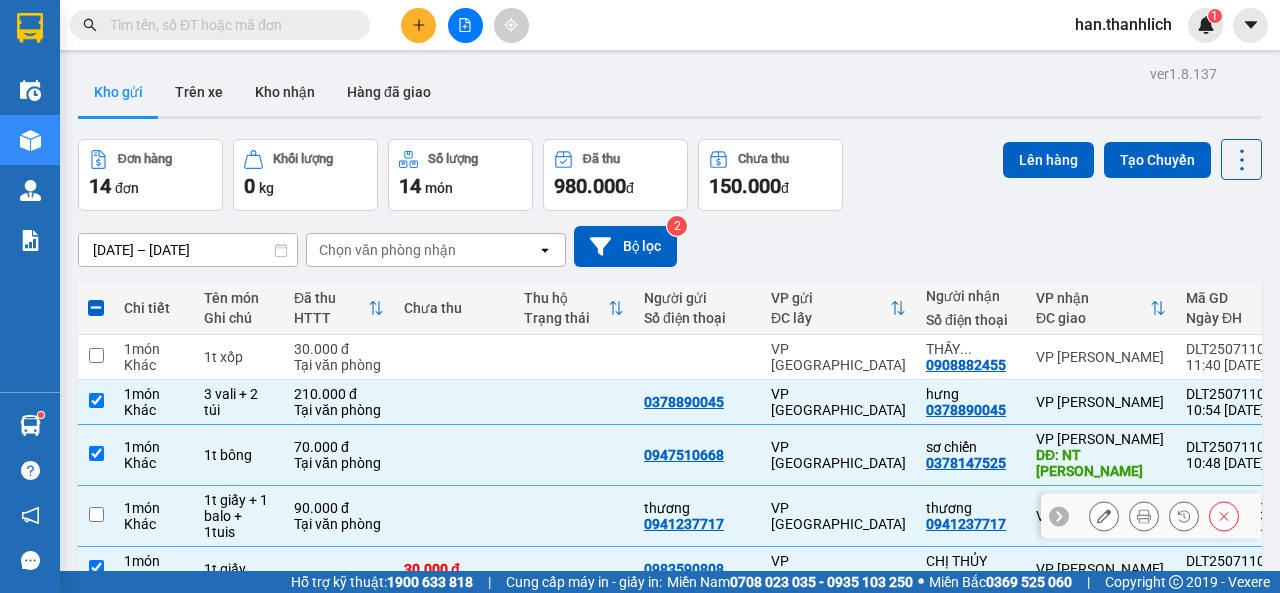 checkbox on "false" 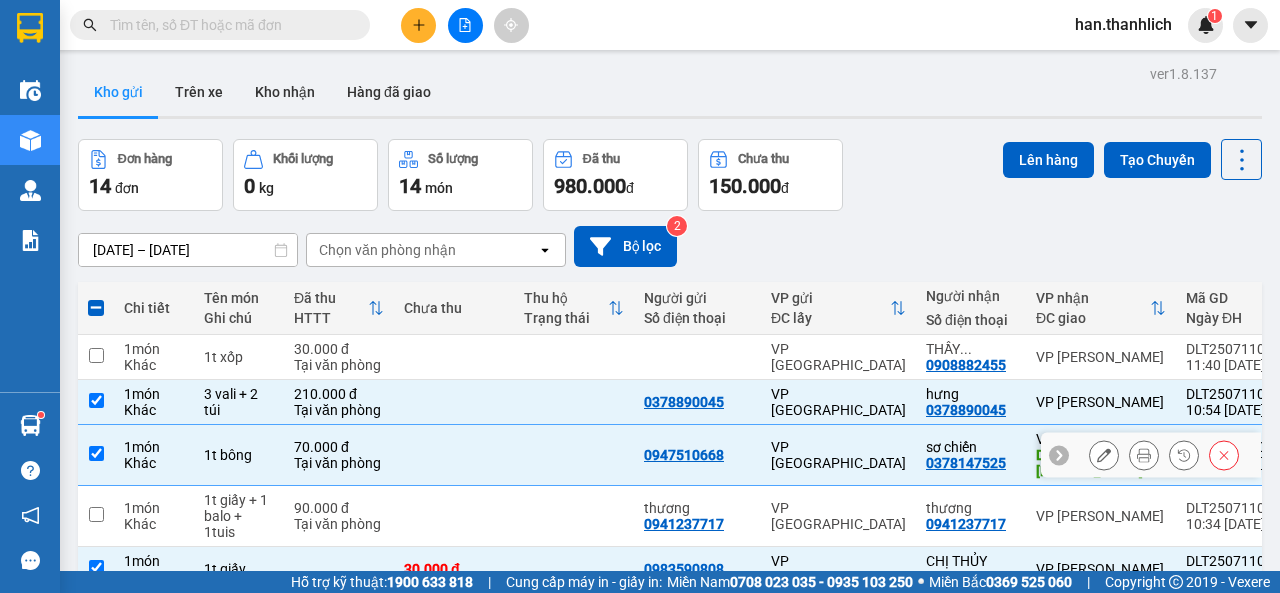 click at bounding box center [454, 455] 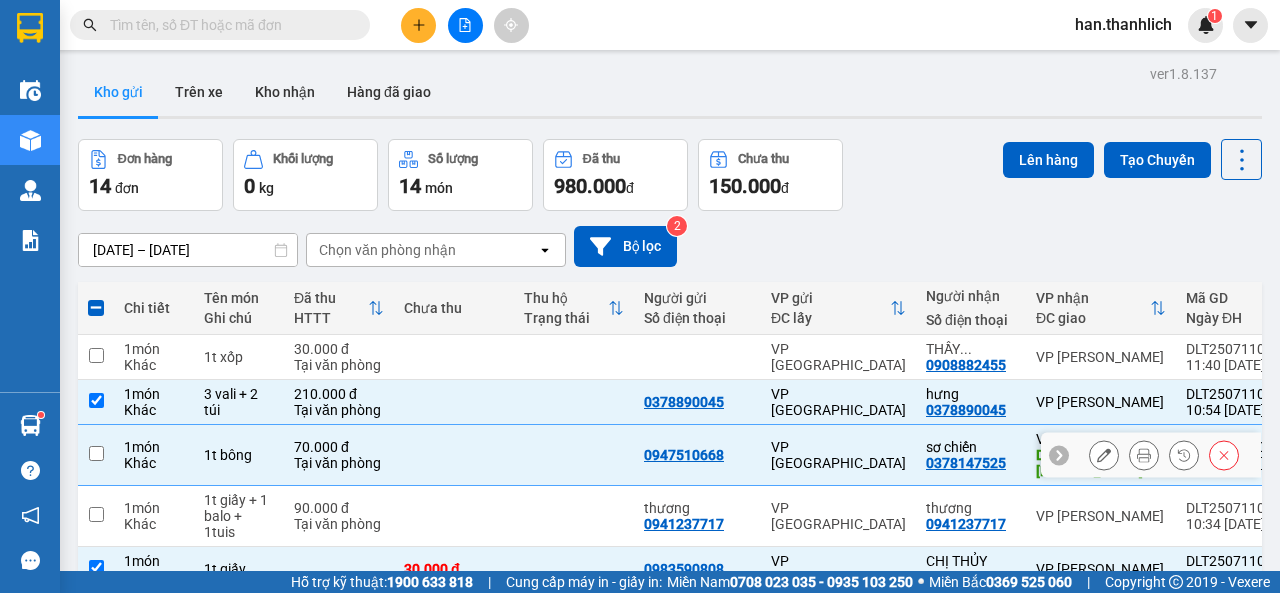 checkbox on "false" 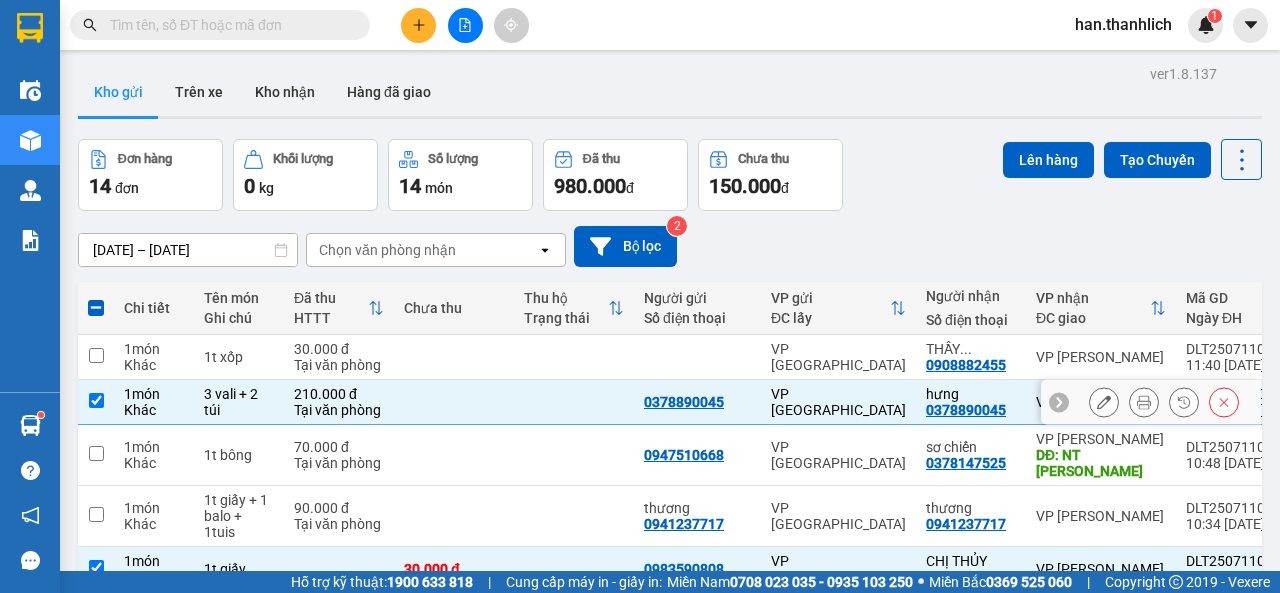 click at bounding box center (454, 402) 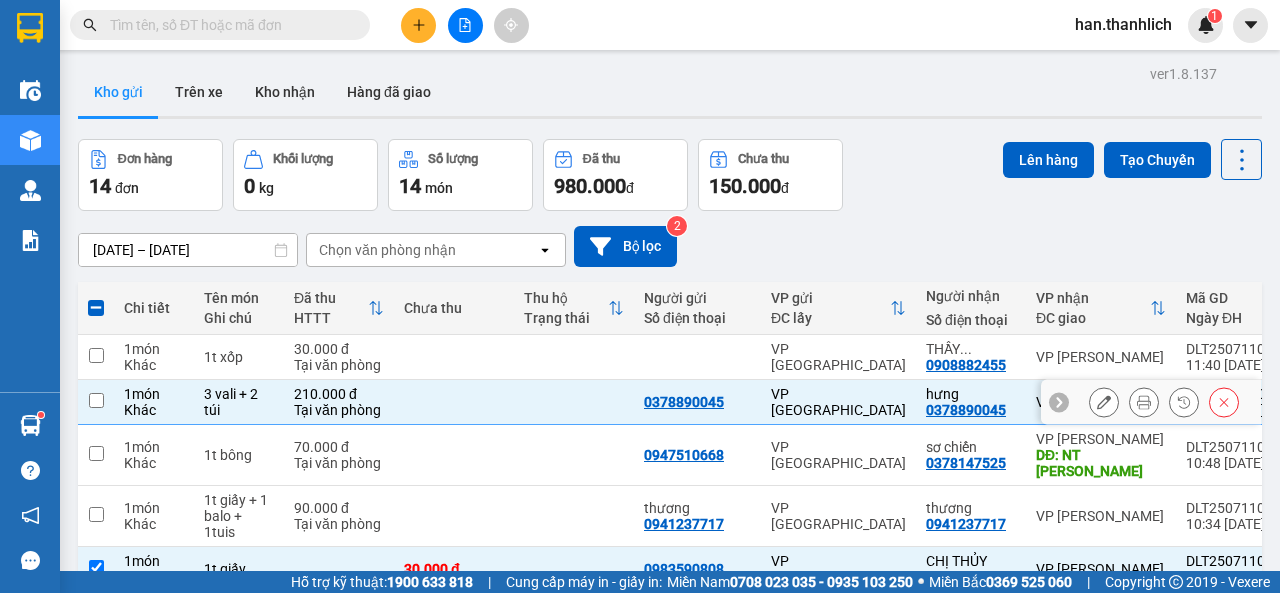 checkbox on "false" 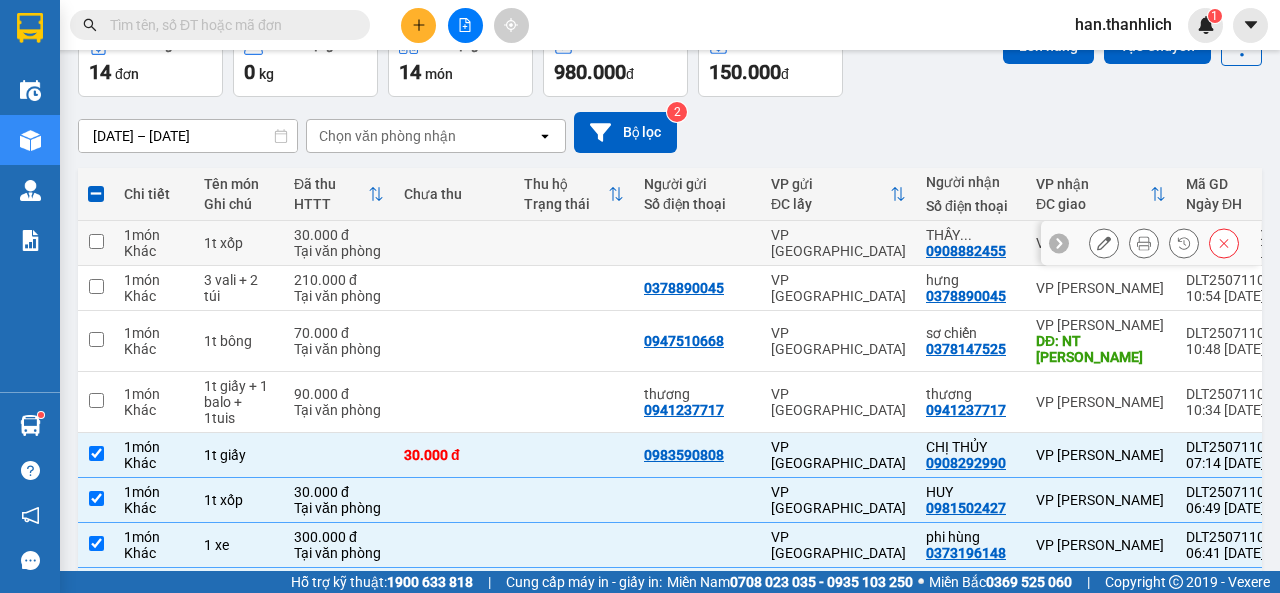 scroll, scrollTop: 0, scrollLeft: 0, axis: both 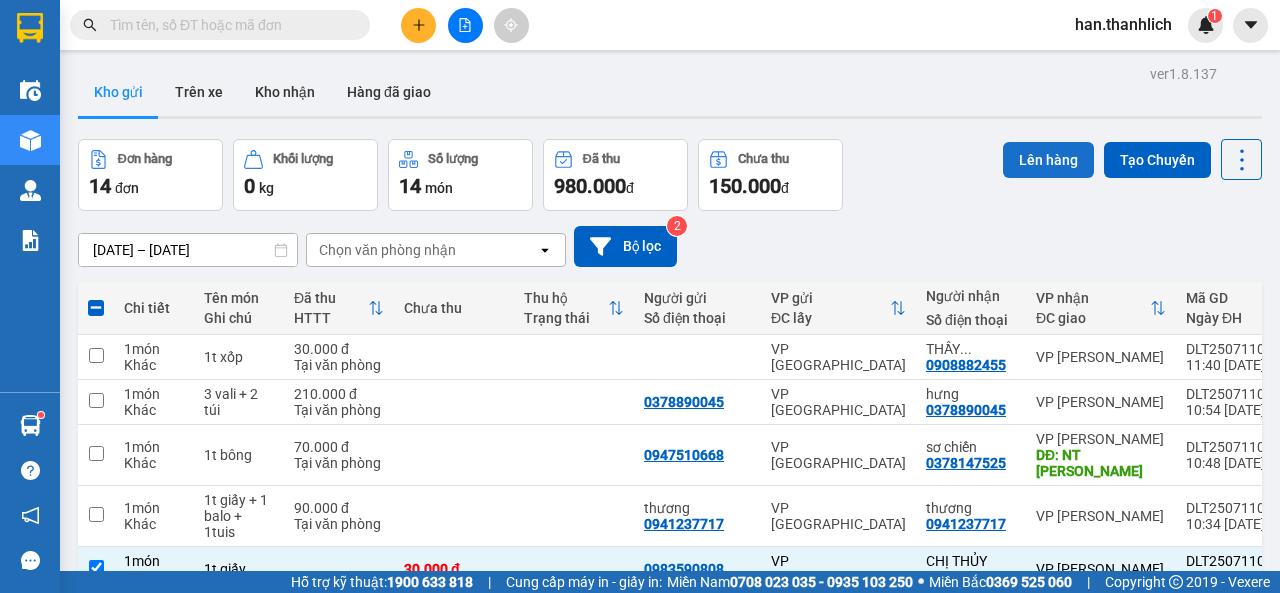 click on "Lên hàng" at bounding box center [1048, 160] 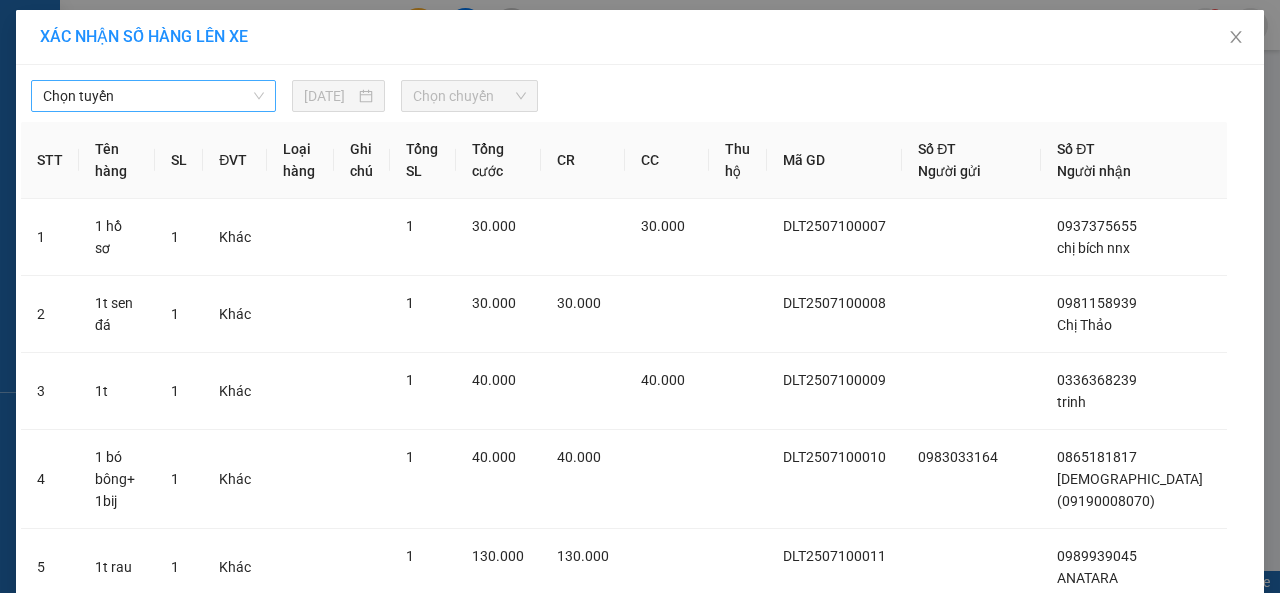 click on "Chọn tuyến" at bounding box center (153, 96) 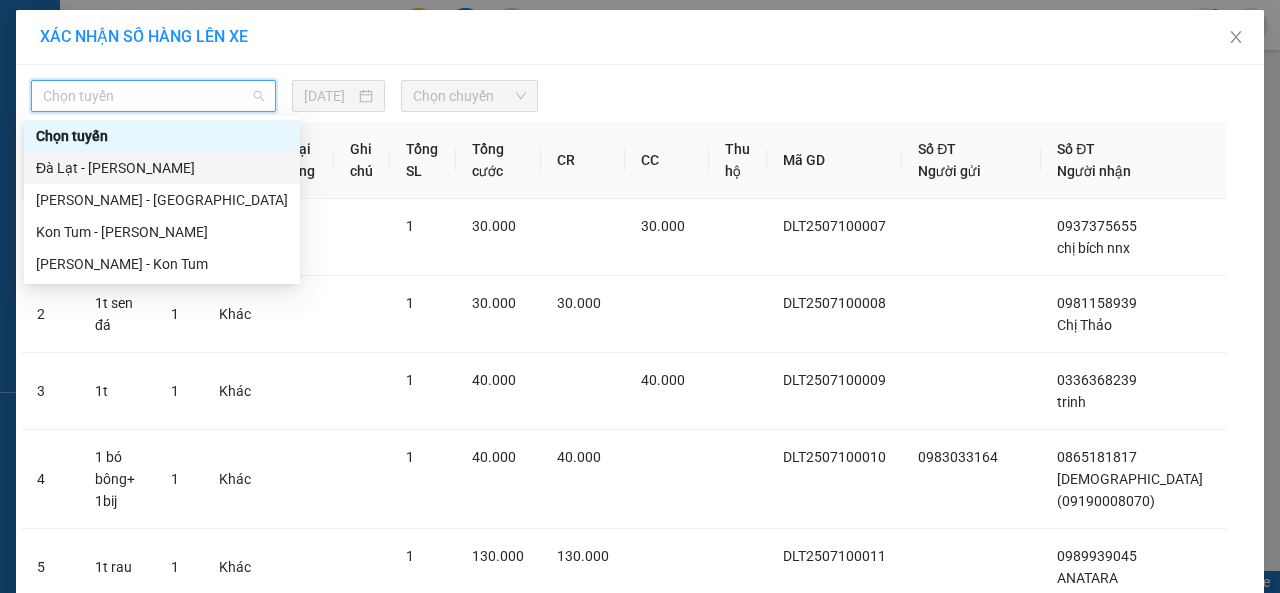 click on "Đà Lạt - [PERSON_NAME]" at bounding box center [162, 168] 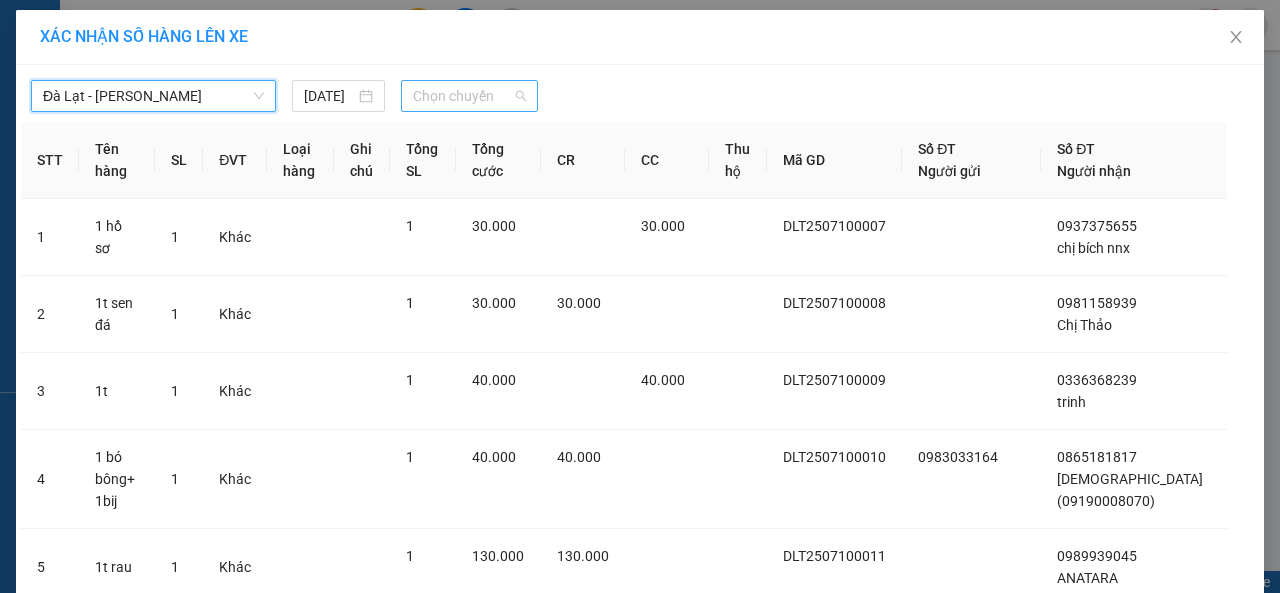 click on "Chọn chuyến" at bounding box center [469, 96] 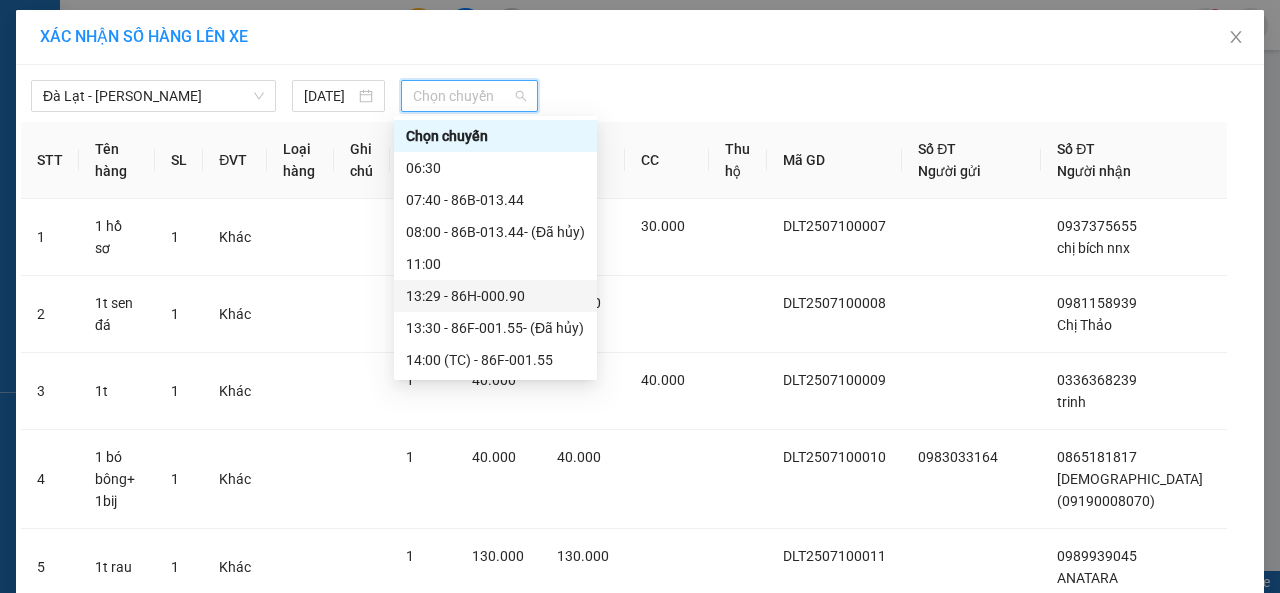 click on "13:29     - 86H-000.90" at bounding box center (495, 296) 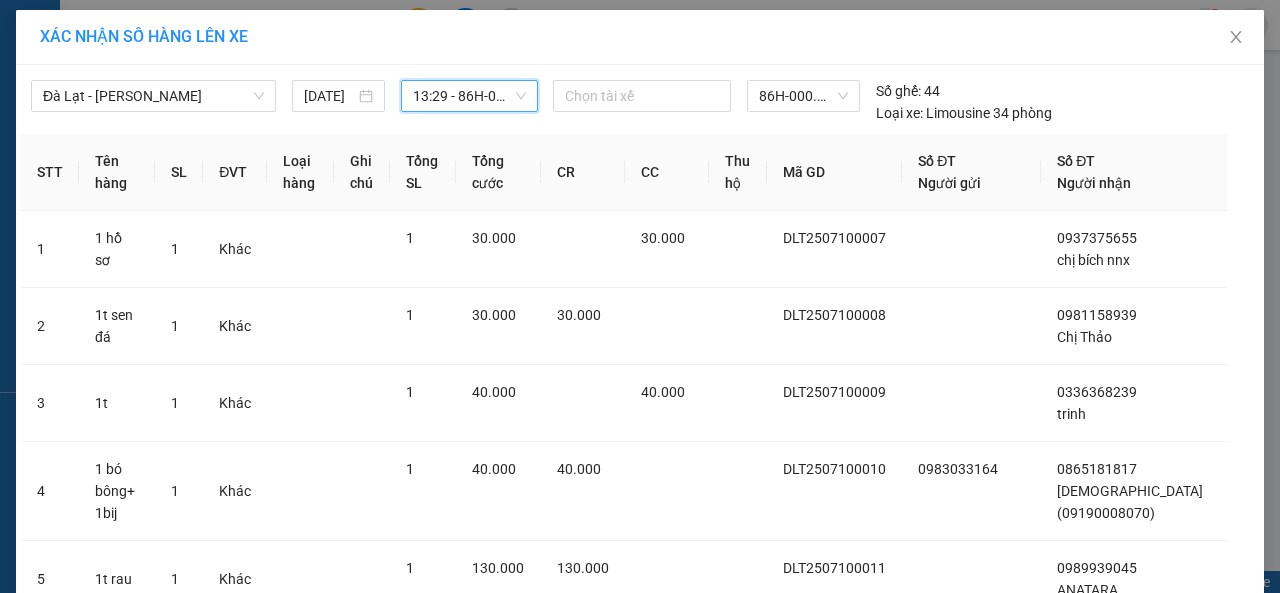 click on "13:29     - 86H-000.90" at bounding box center [469, 96] 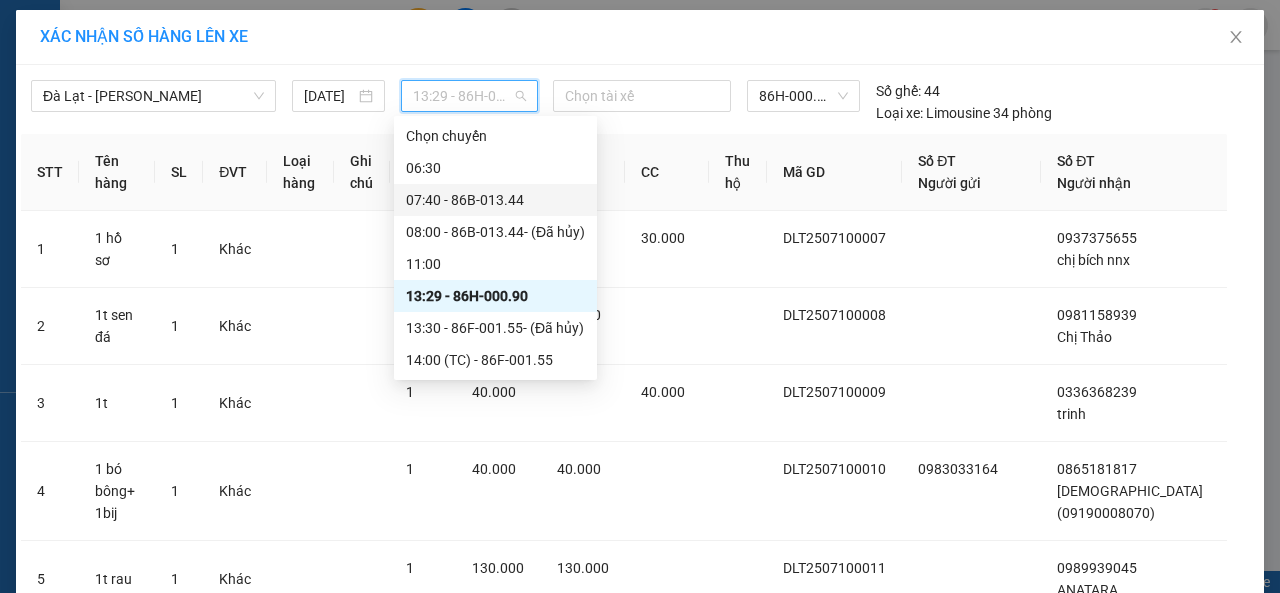click on "07:40     - 86B-013.44" at bounding box center (495, 200) 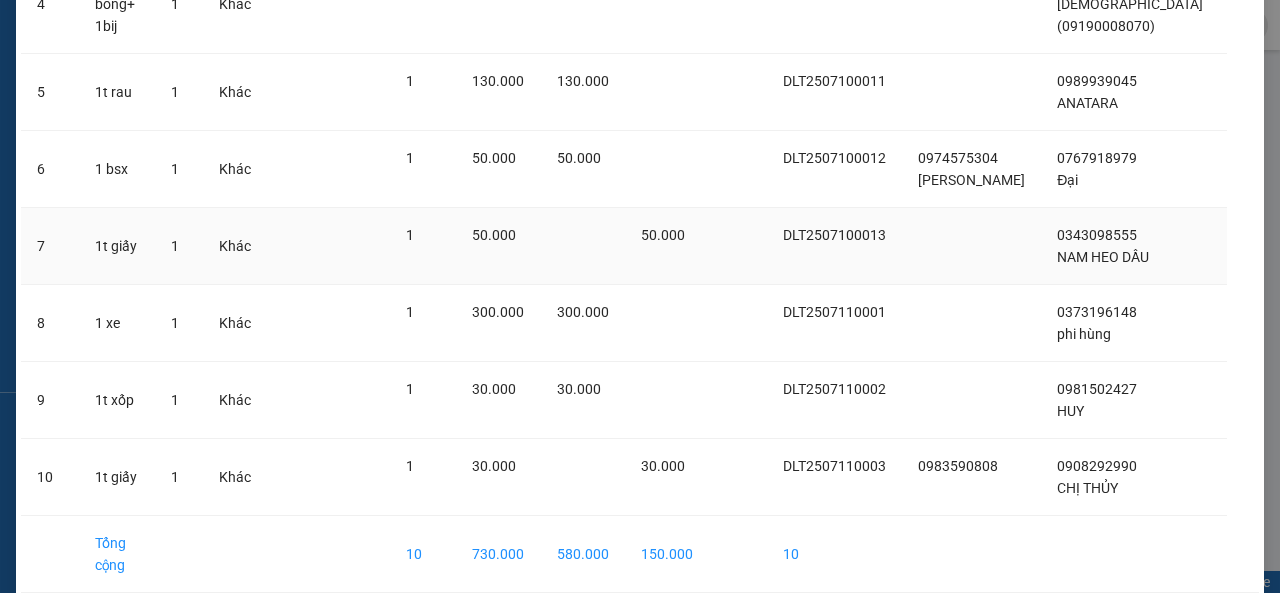scroll, scrollTop: 578, scrollLeft: 0, axis: vertical 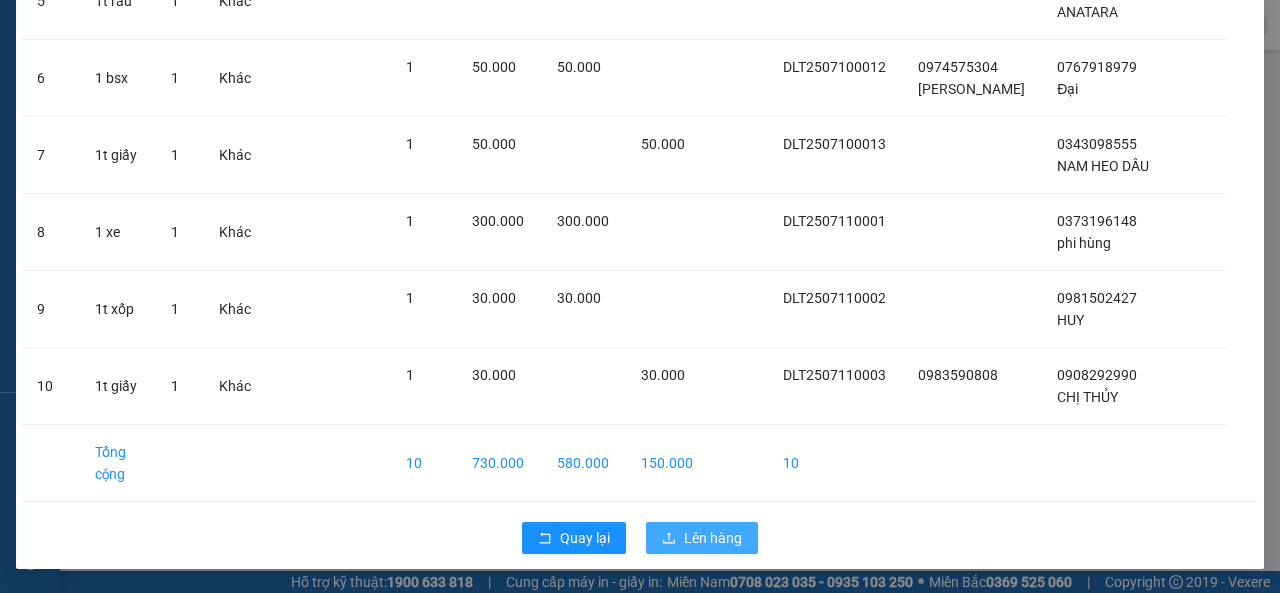 click on "Lên hàng" at bounding box center [713, 538] 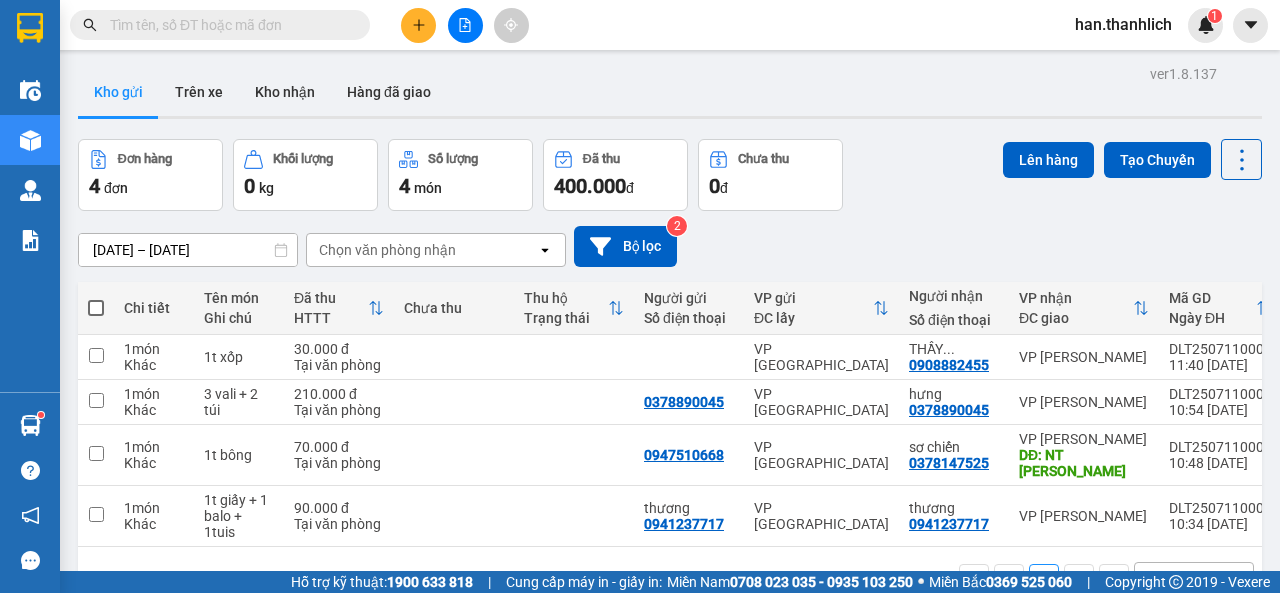 click on "[DATE] – [DATE] Press the down arrow key to interact with the calendar and select a date. Press the escape button to close the calendar. Selected date range is from [DATE] to [DATE]. Chọn văn phòng nhận open Bộ lọc 2" at bounding box center (670, 246) 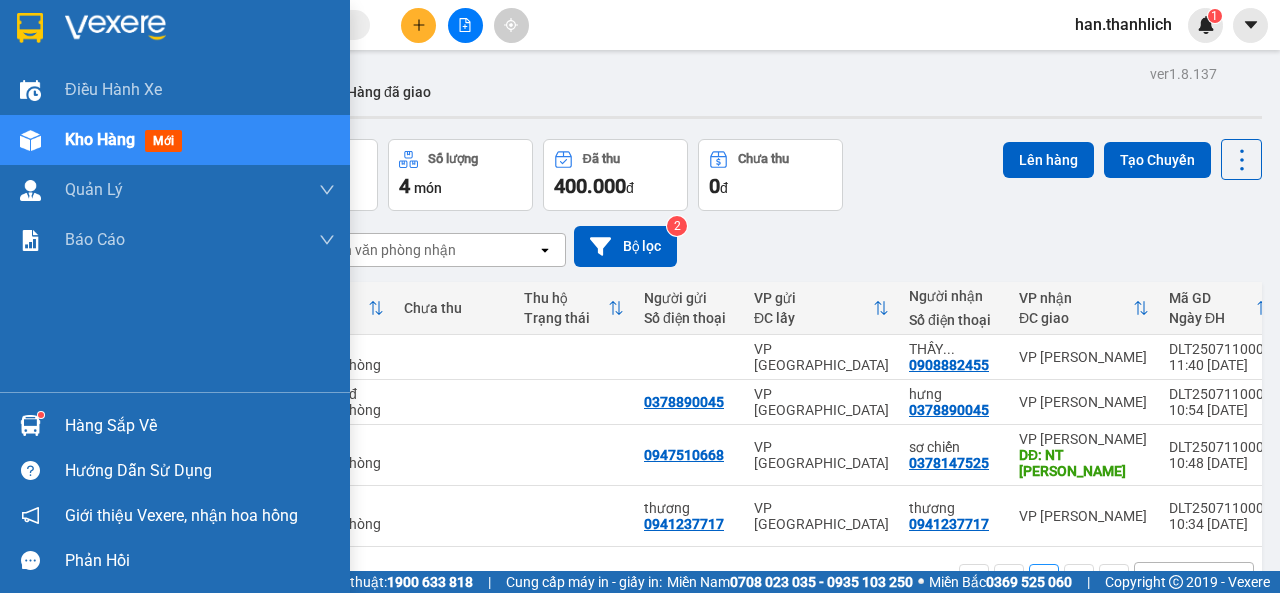 click at bounding box center [30, 425] 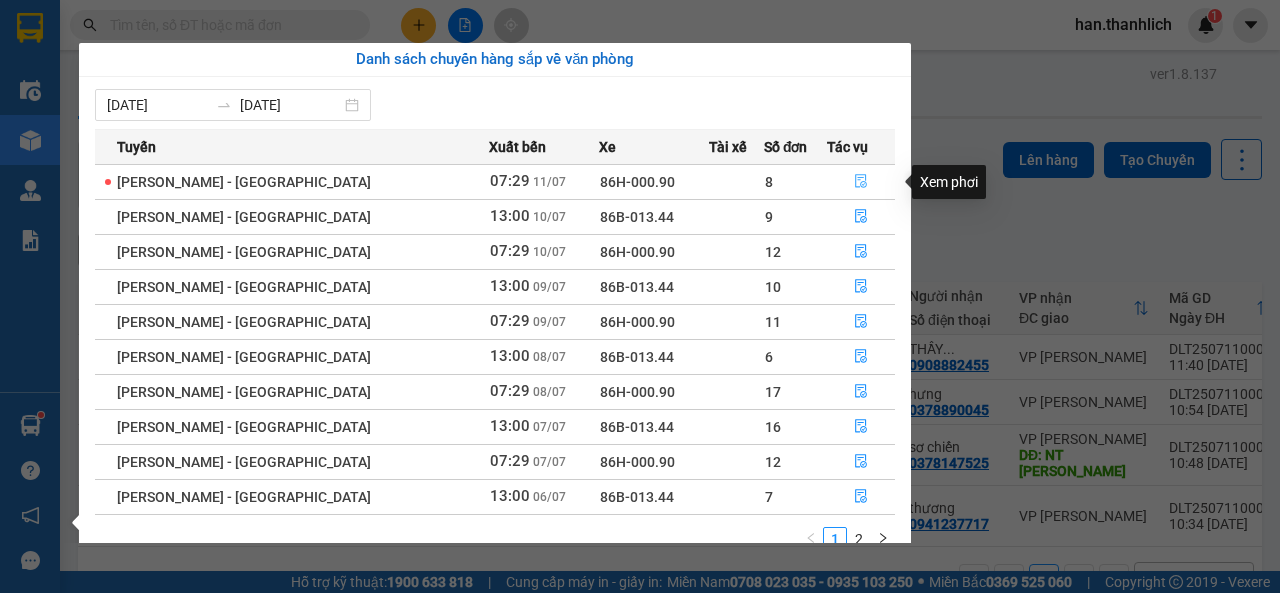 click at bounding box center [861, 182] 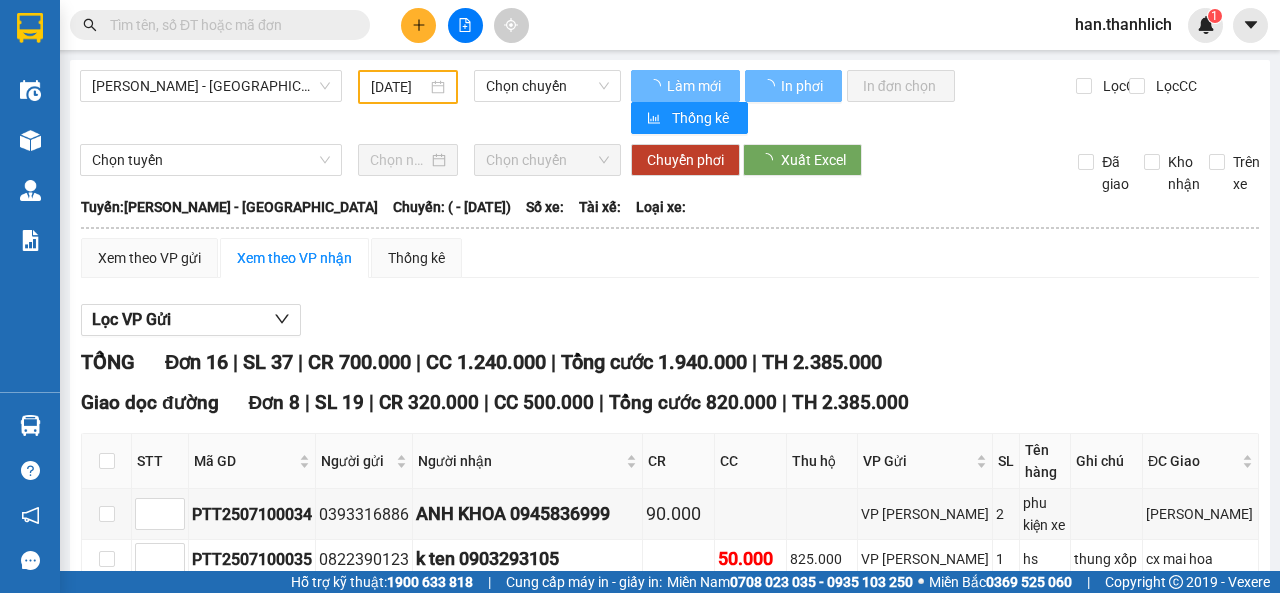 type on "[DATE]" 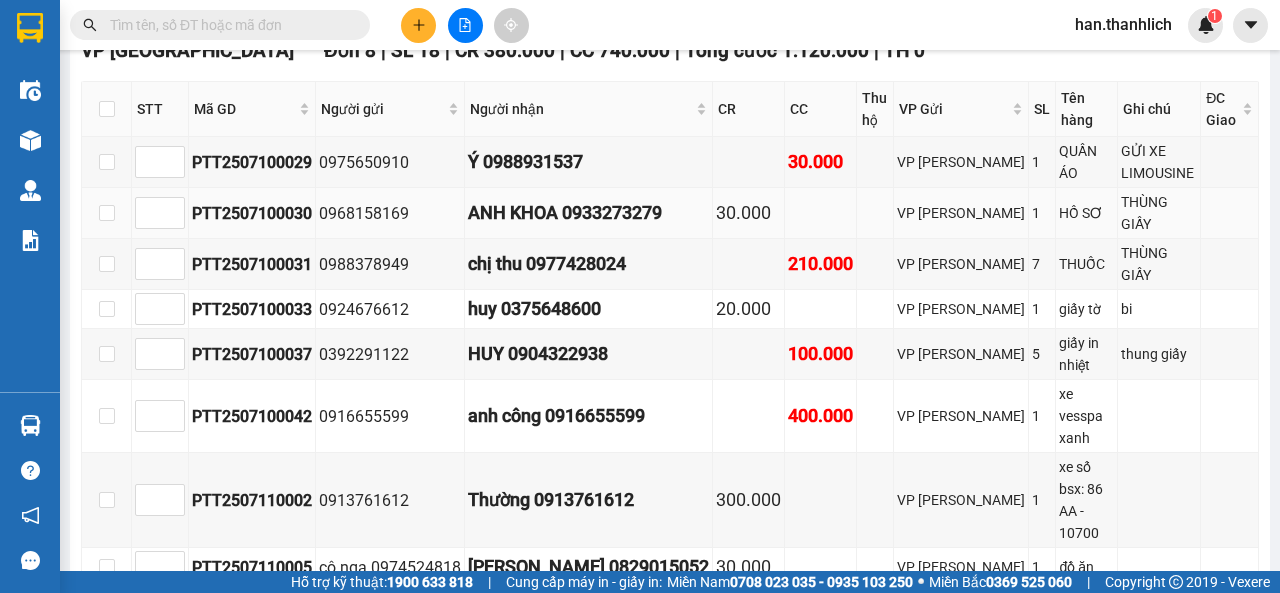 scroll, scrollTop: 924, scrollLeft: 0, axis: vertical 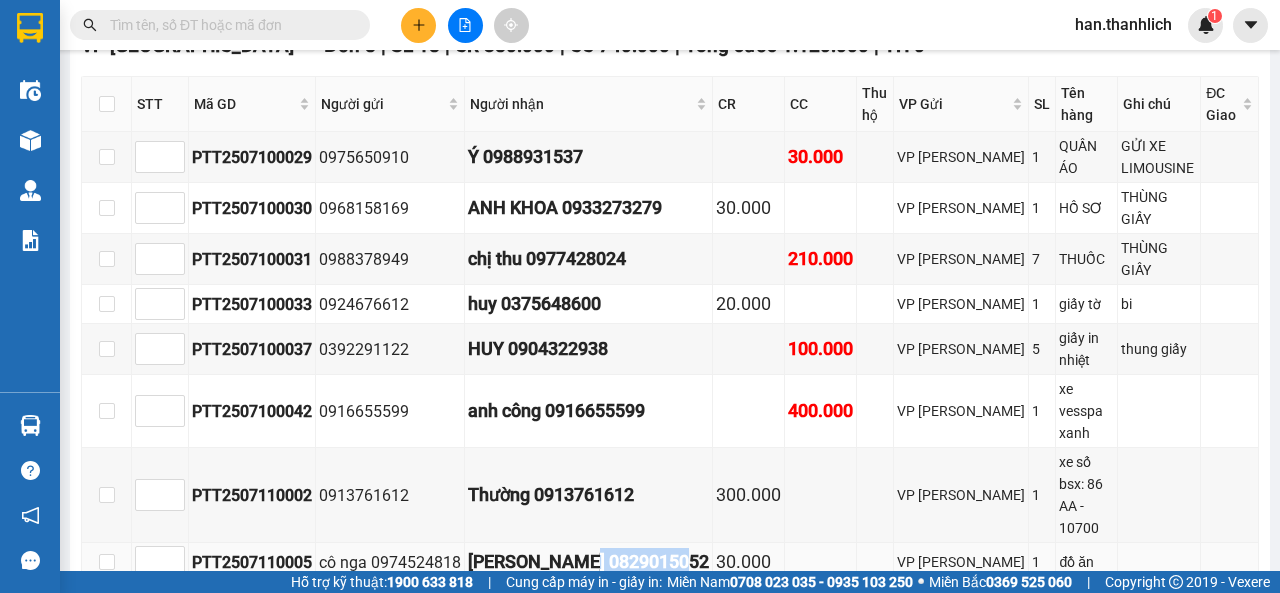 drag, startPoint x: 707, startPoint y: 449, endPoint x: 605, endPoint y: 458, distance: 102.396286 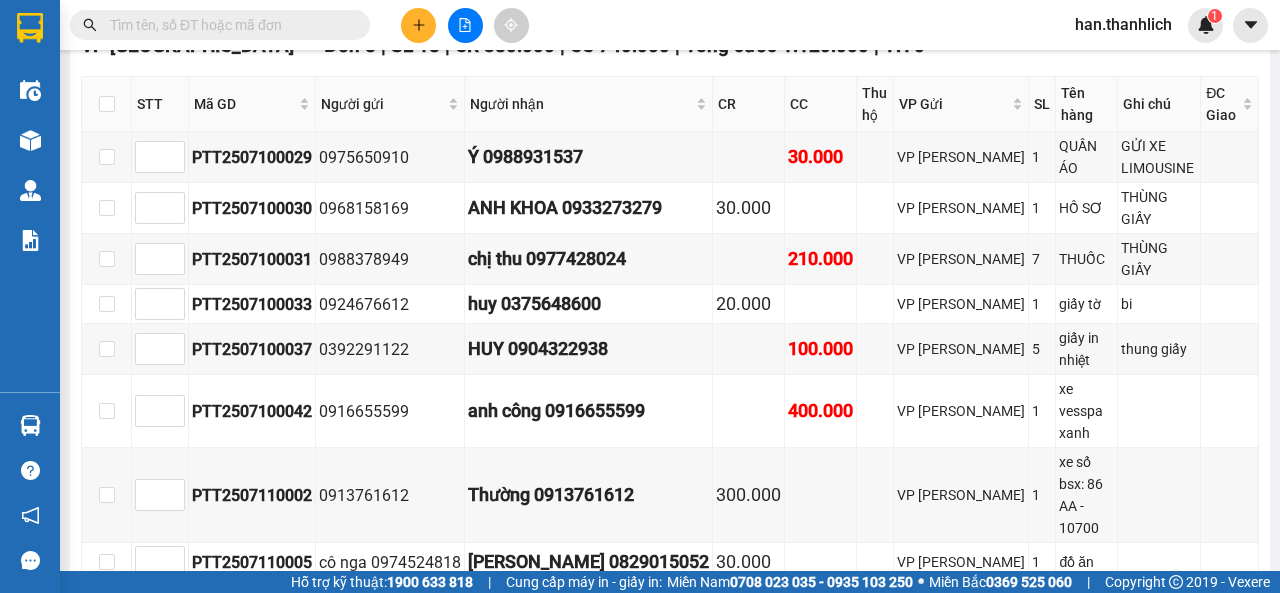 click on "[PERSON_NAME] sắp xếp Nhập kho nhận In DS In biên lai" at bounding box center (670, 613) 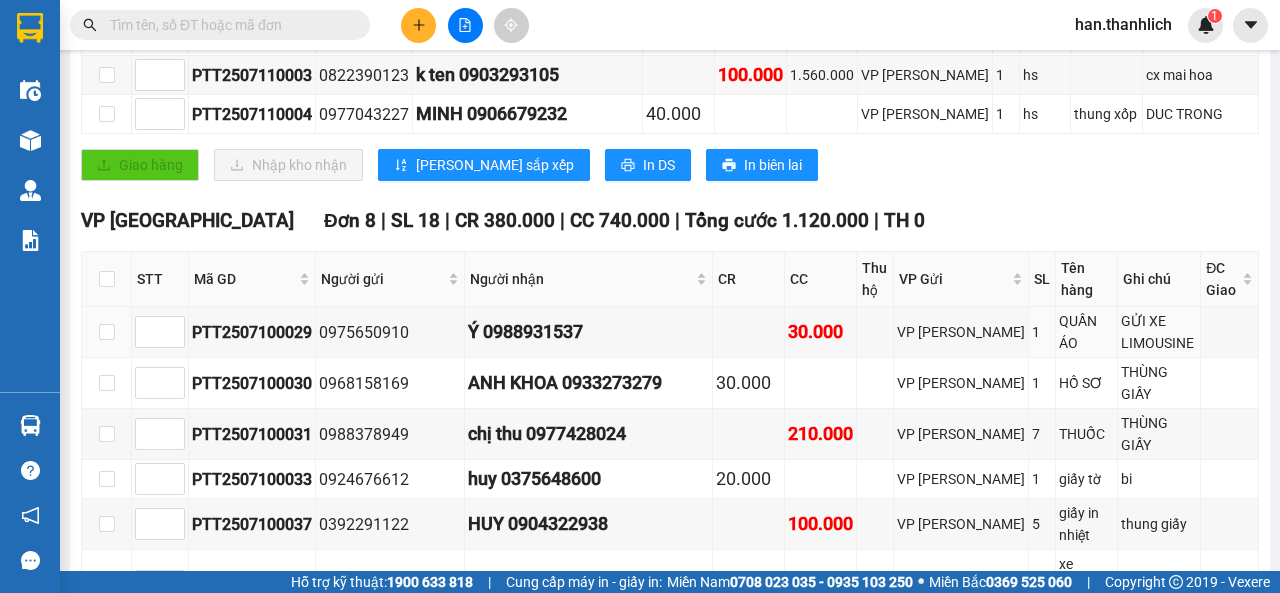 scroll, scrollTop: 724, scrollLeft: 0, axis: vertical 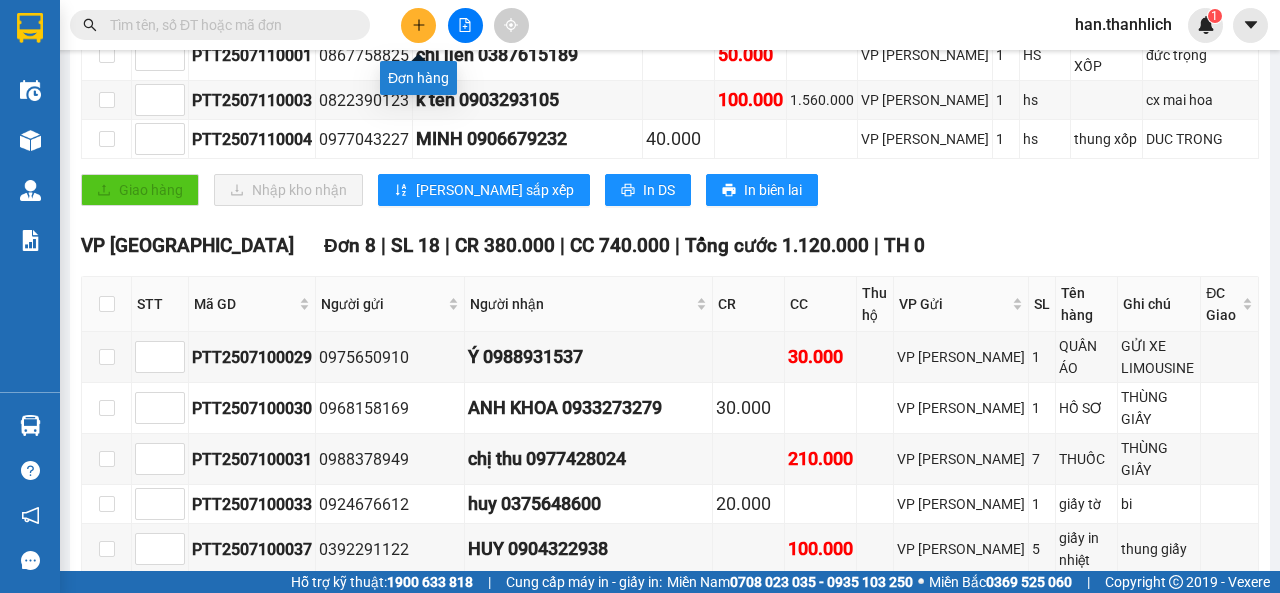click at bounding box center (418, 25) 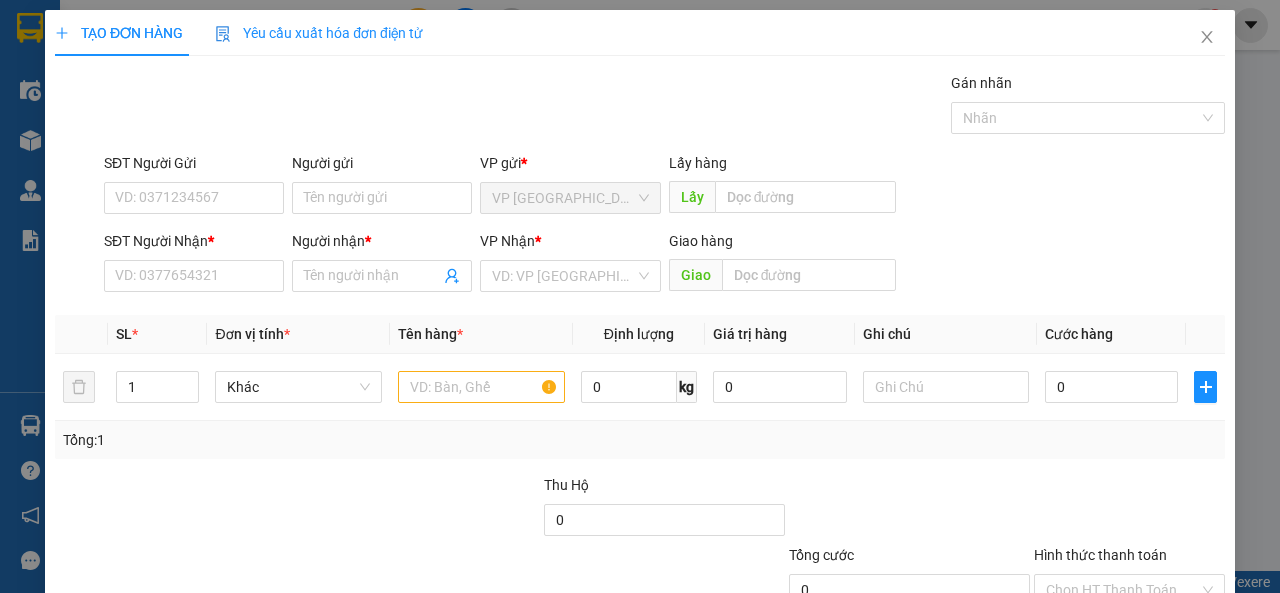 scroll, scrollTop: 0, scrollLeft: 0, axis: both 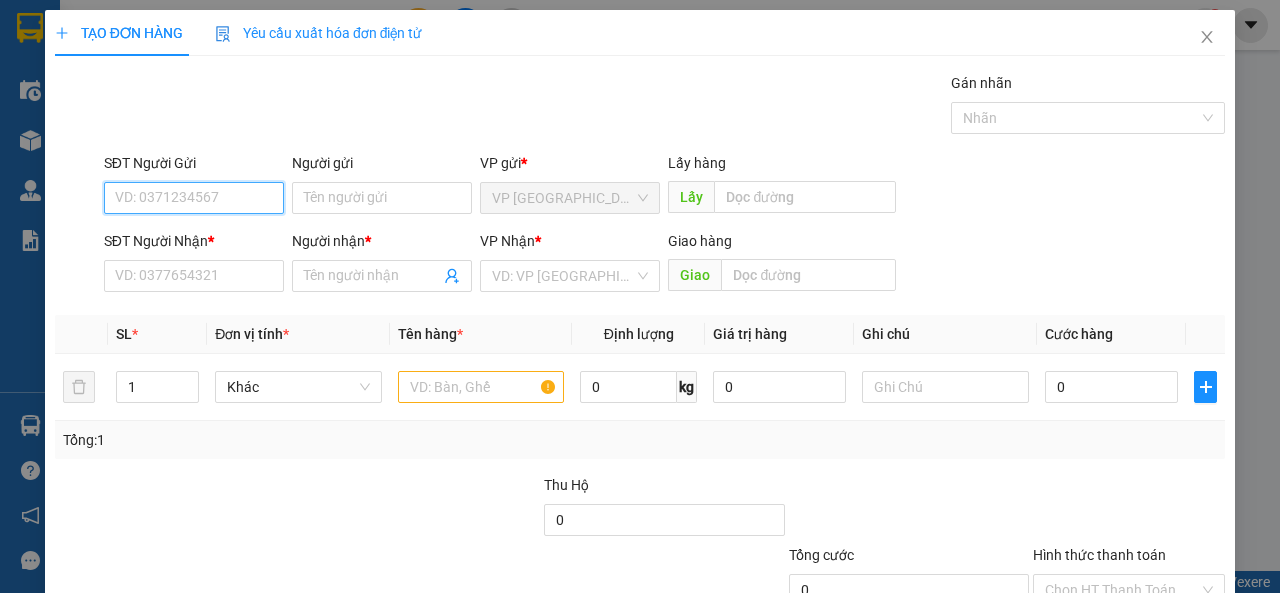 click on "SĐT Người Gửi" at bounding box center [194, 198] 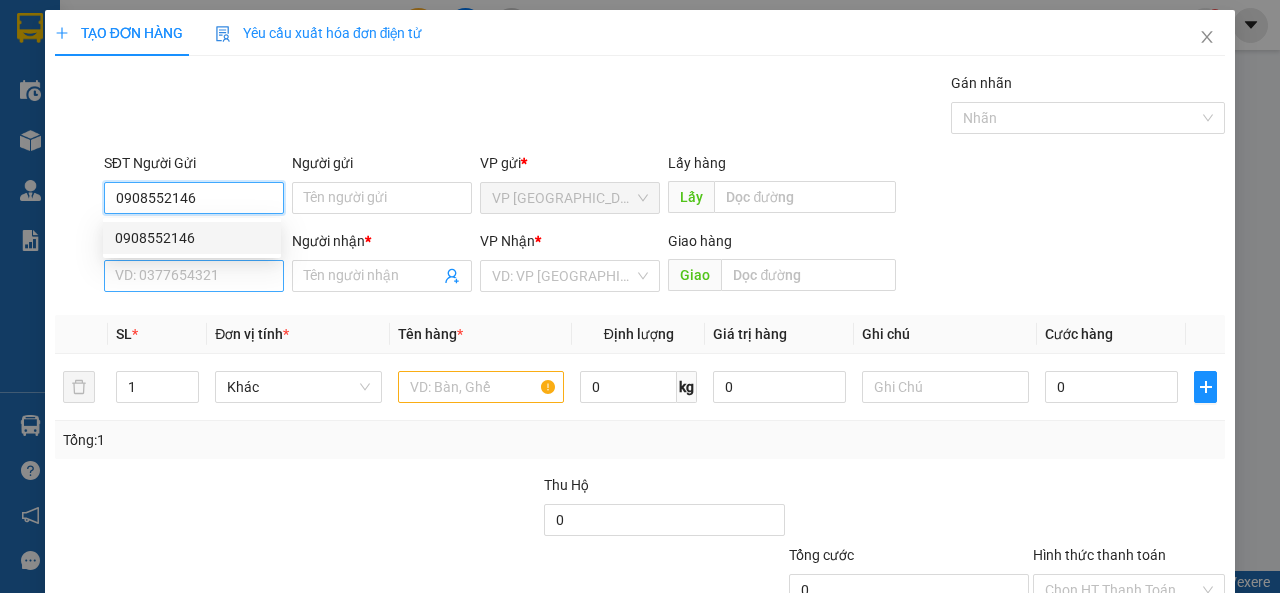 type on "0908552146" 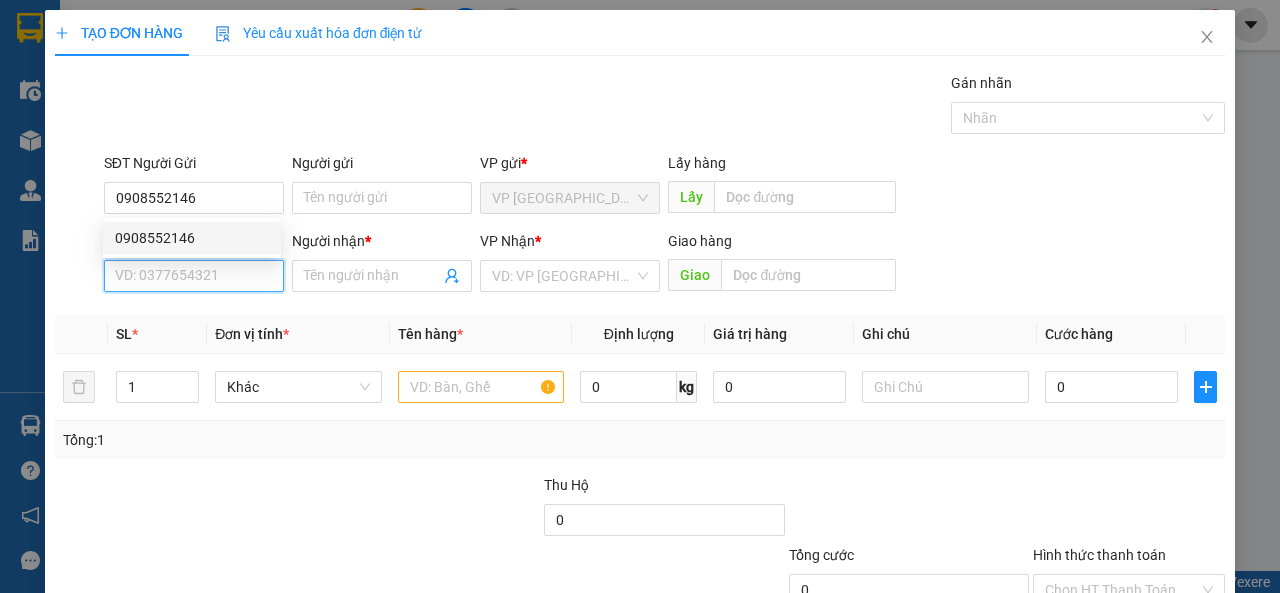click on "SĐT Người Nhận  *" at bounding box center (194, 276) 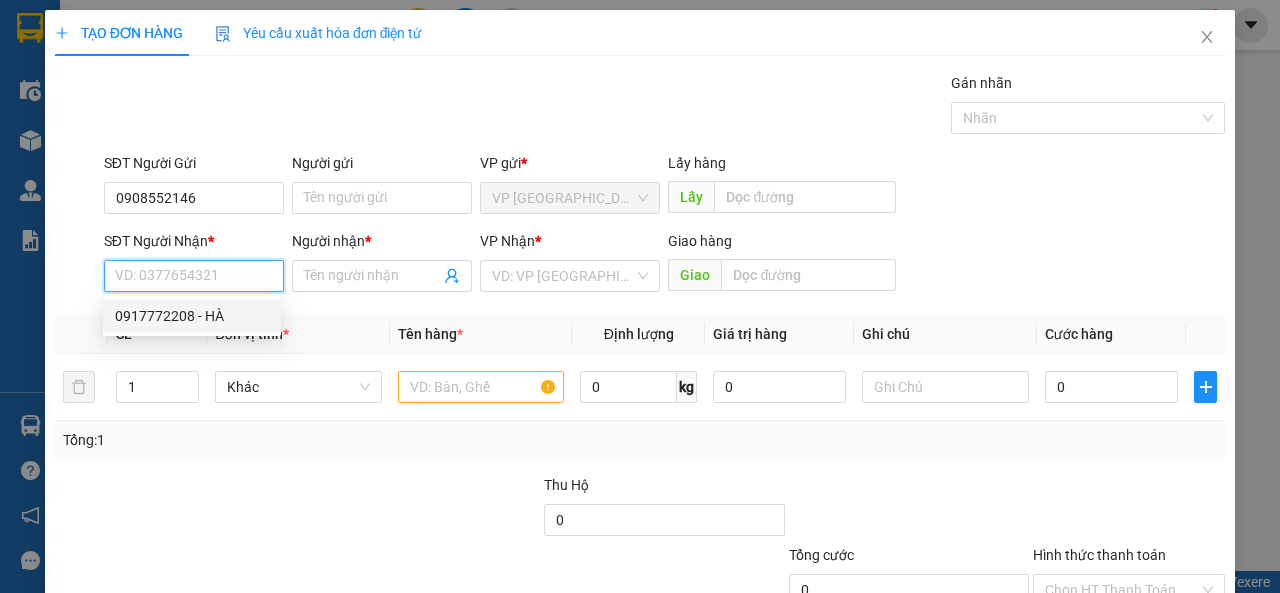 click on "0917772208 - HÀ" at bounding box center [192, 316] 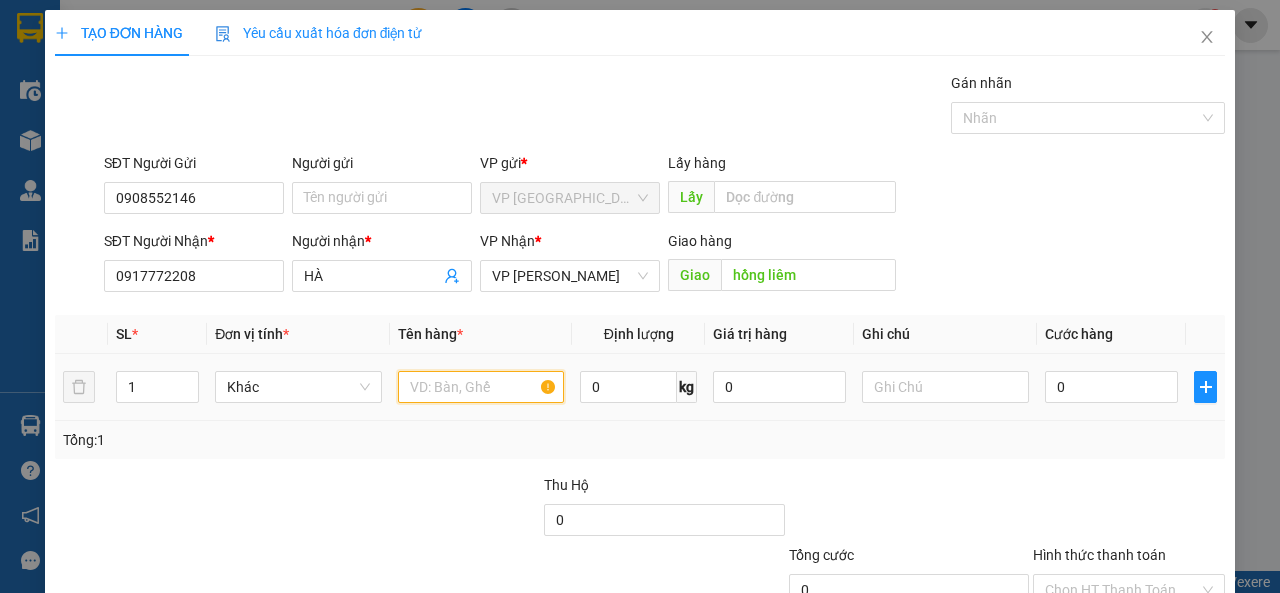 click at bounding box center [481, 387] 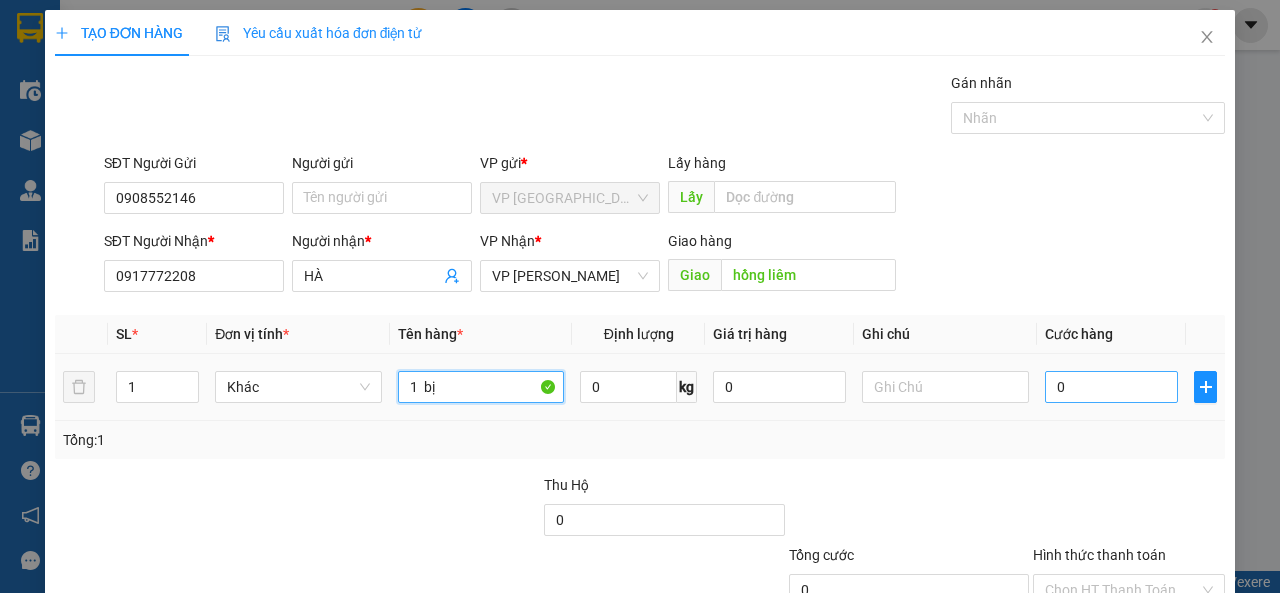type on "1  bị" 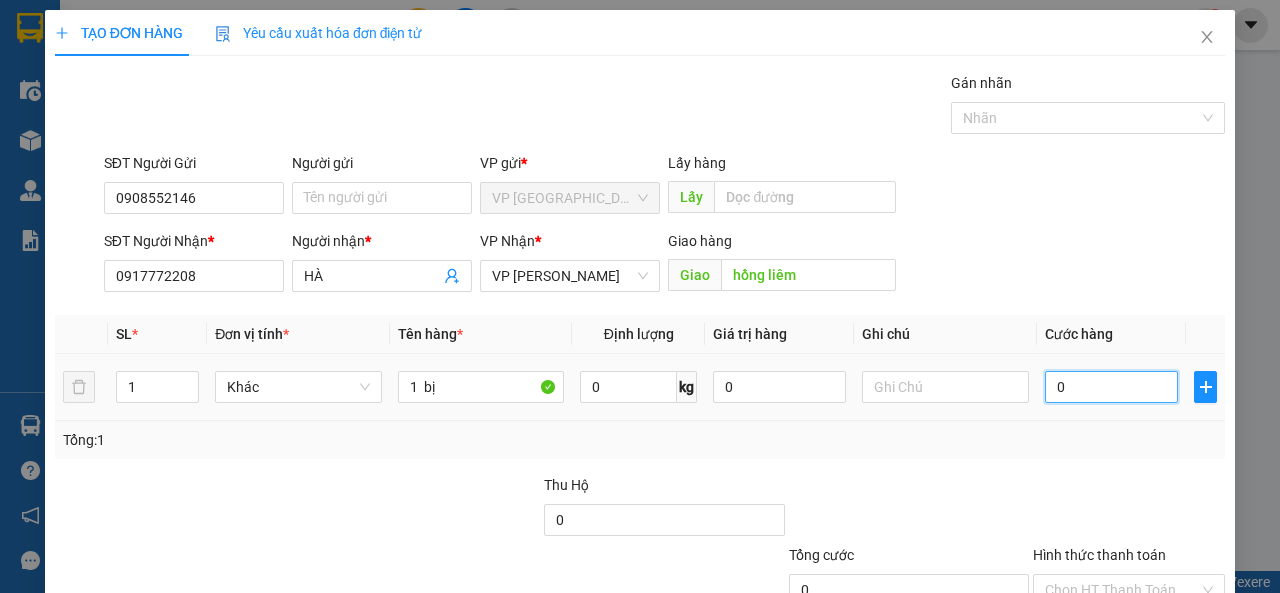 click on "0" at bounding box center [1111, 387] 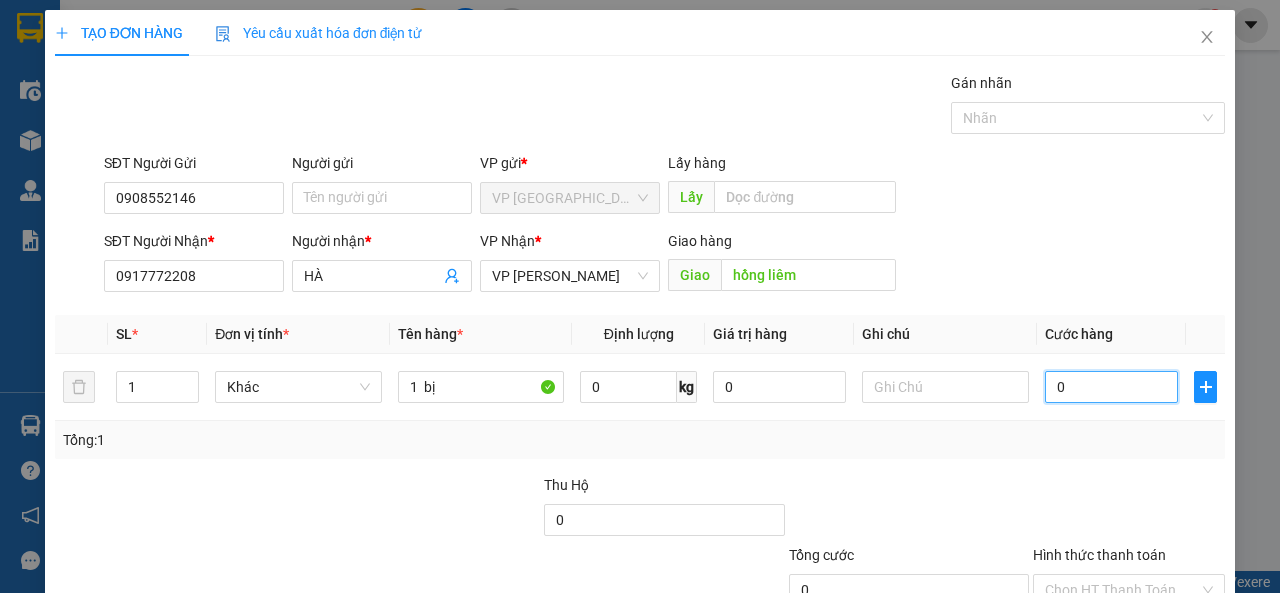 type on "3" 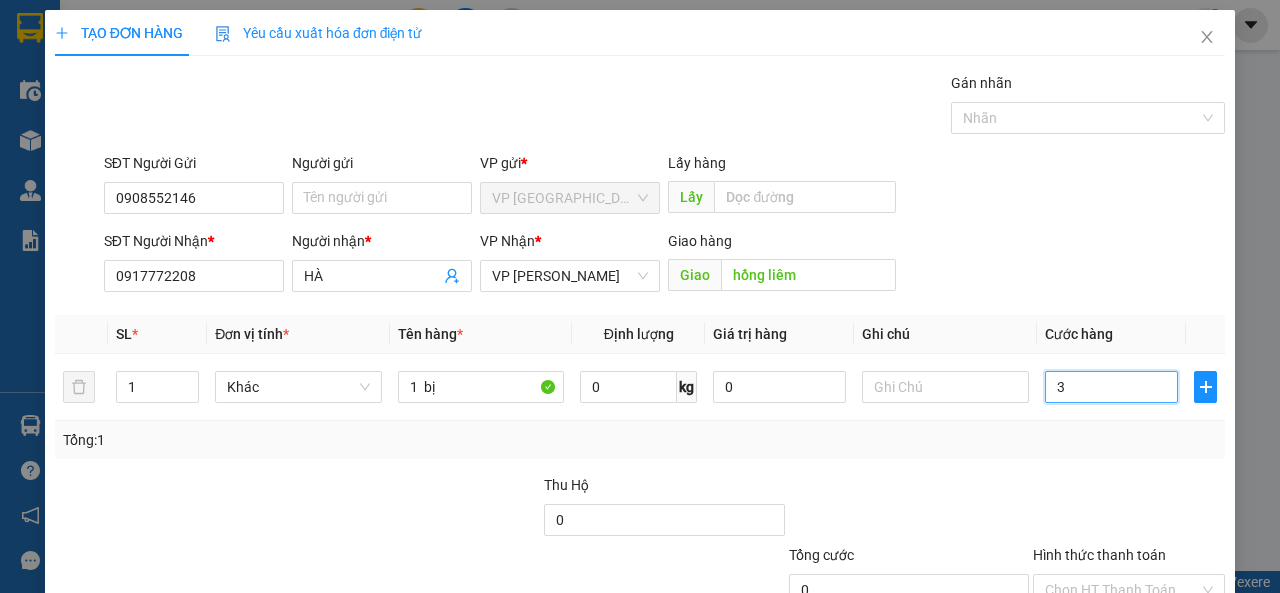type on "3" 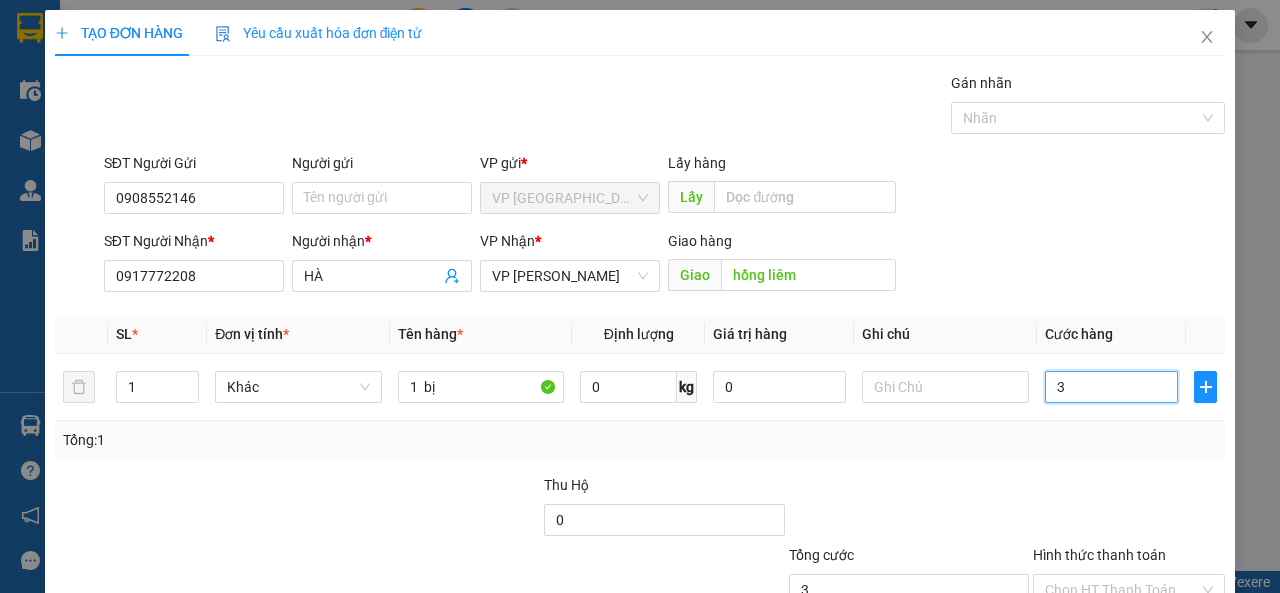 type on "30" 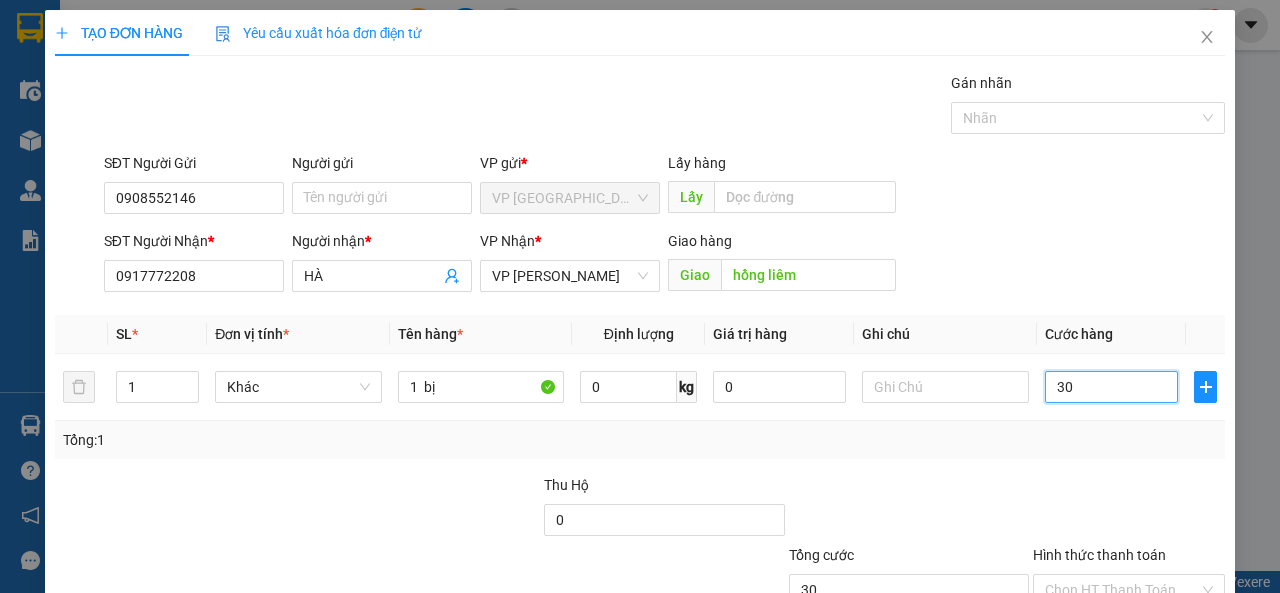 type on "300" 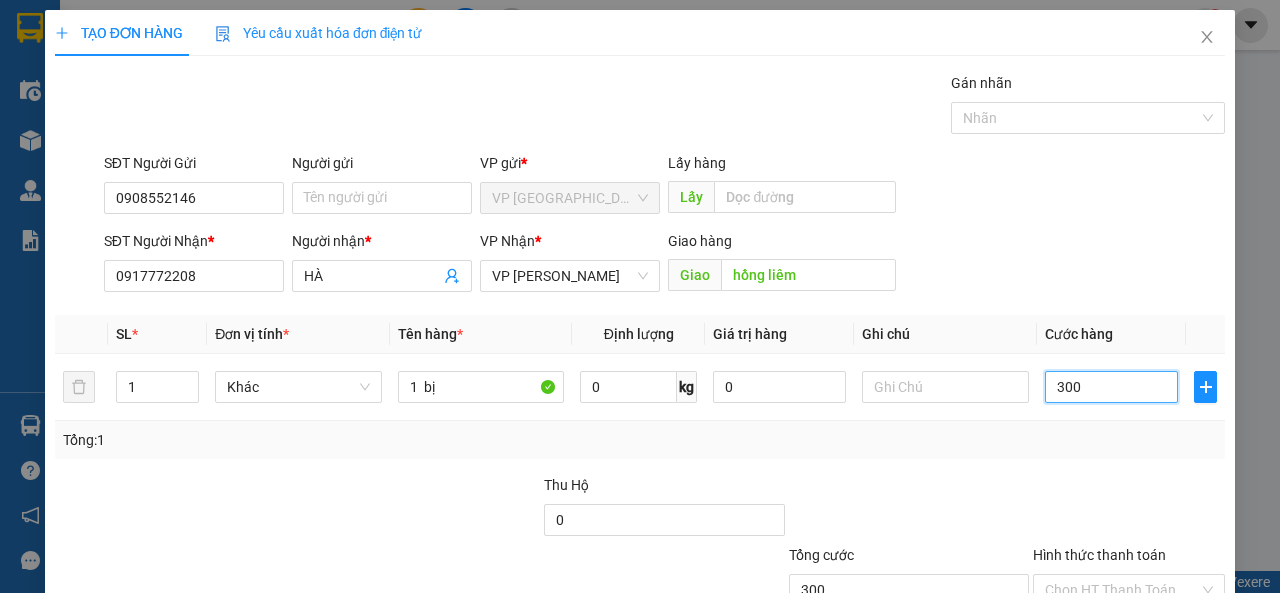 type on "3.000" 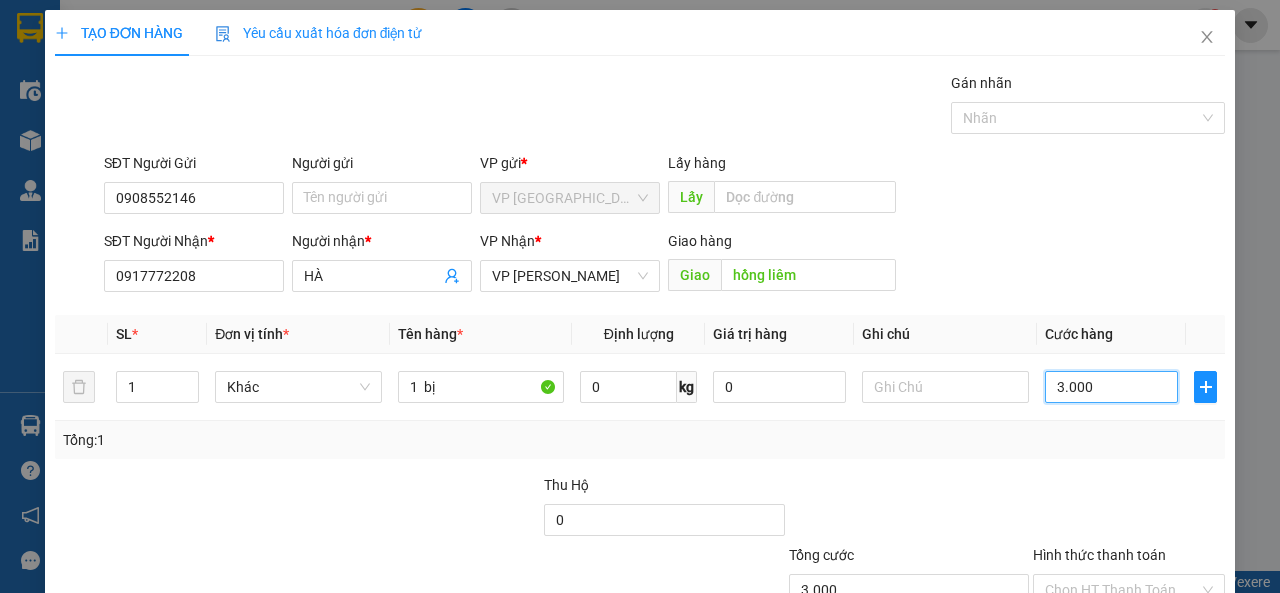 type on "30.000" 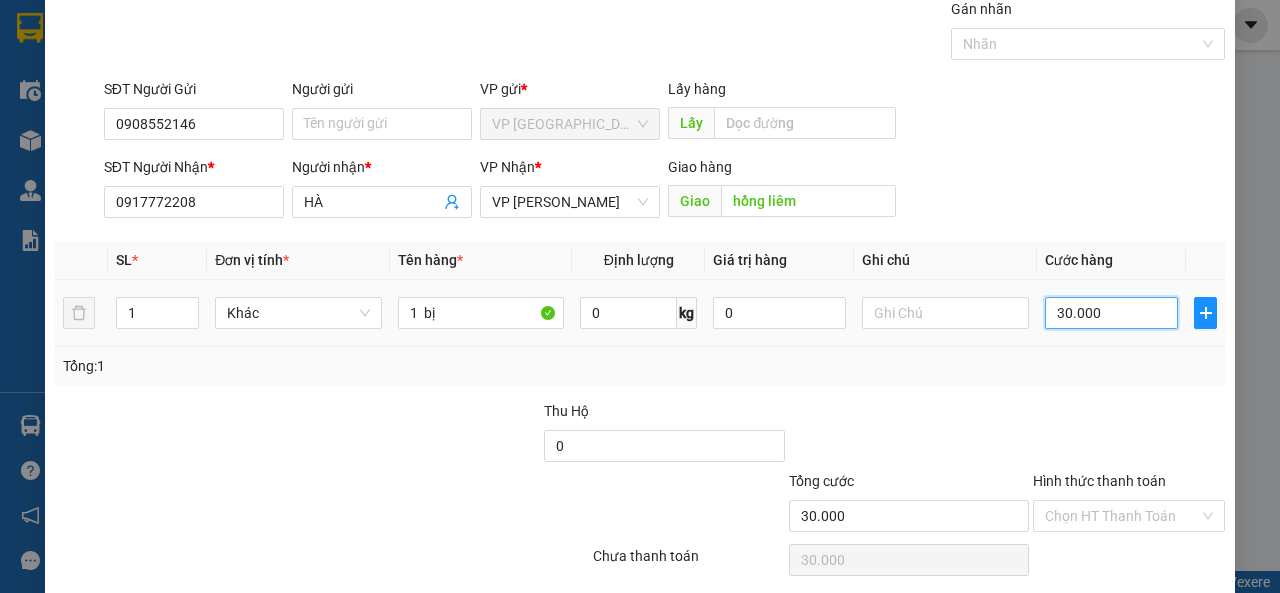 scroll, scrollTop: 147, scrollLeft: 0, axis: vertical 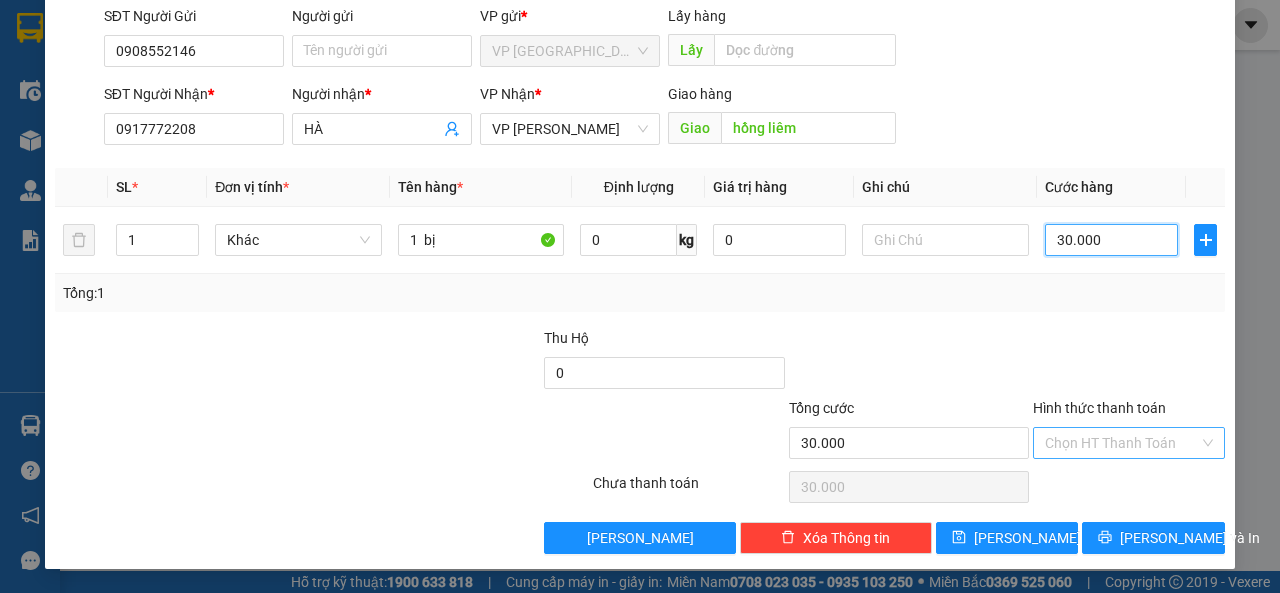 type on "30.000" 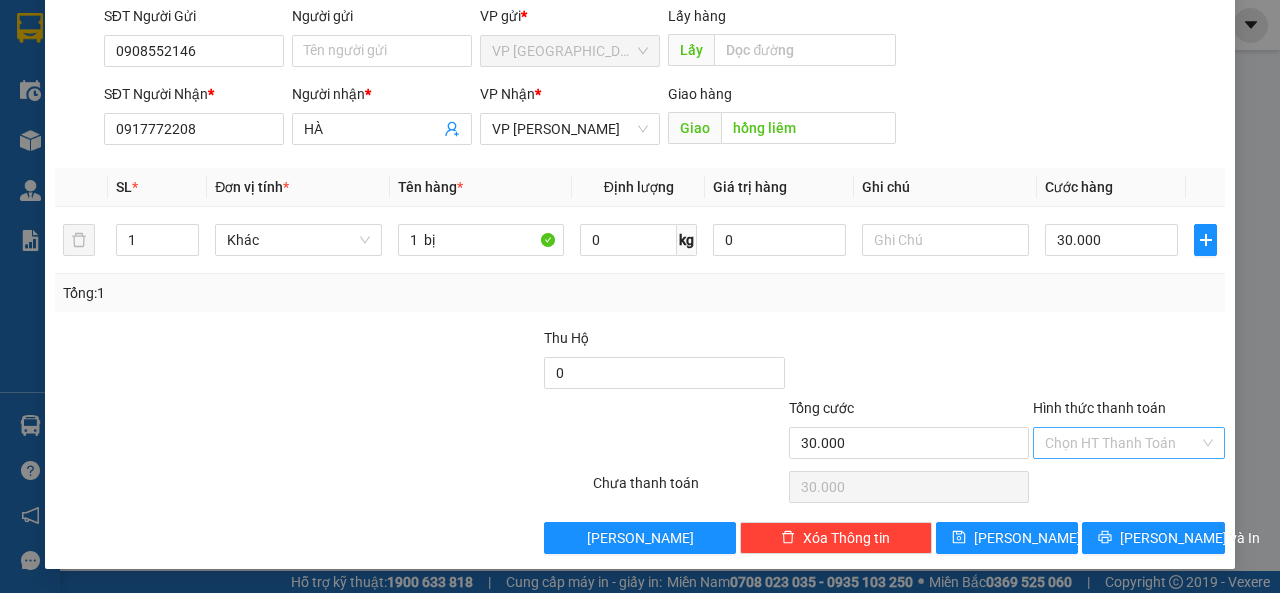 click on "Hình thức thanh toán" at bounding box center [1122, 443] 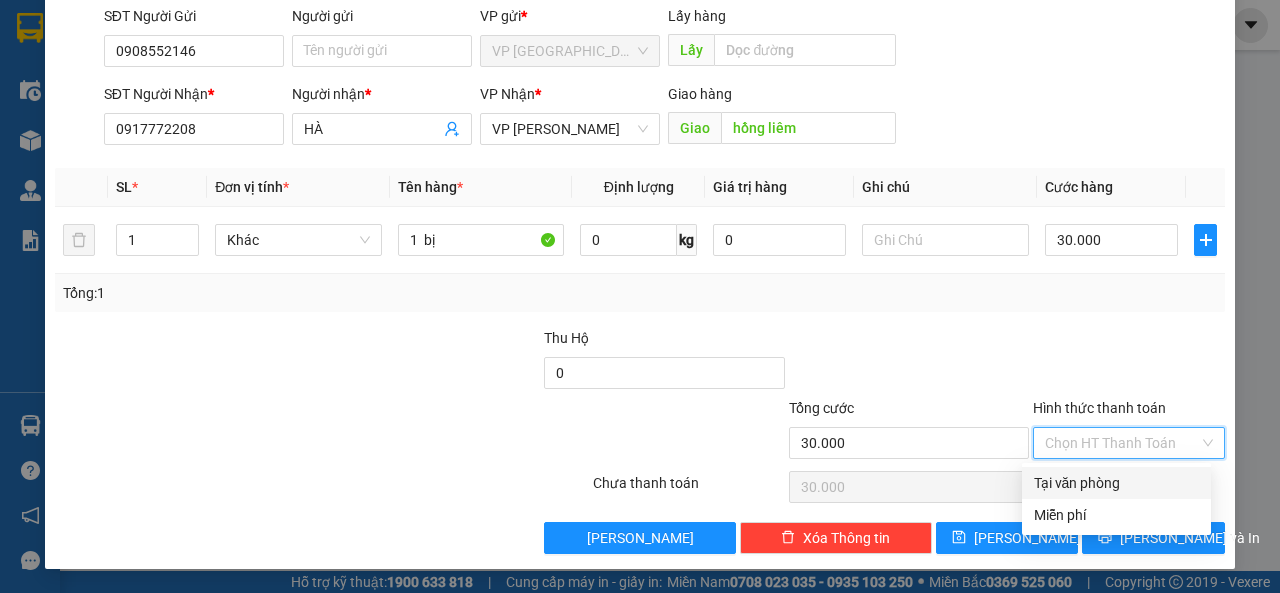 click on "Tại văn phòng" at bounding box center [1116, 483] 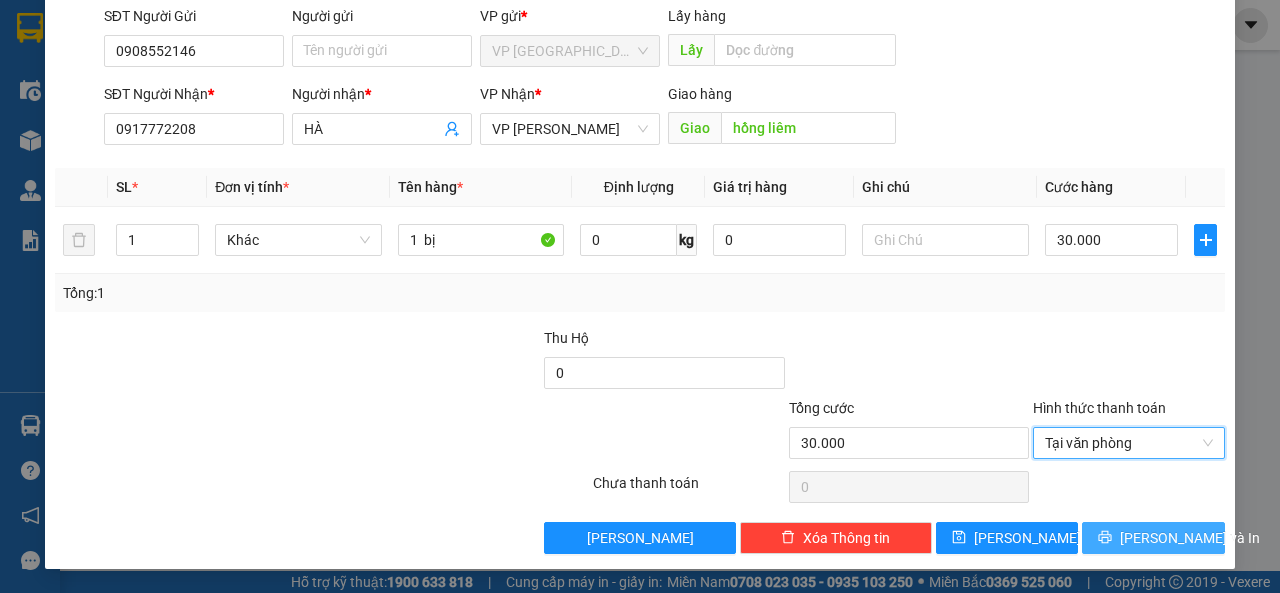 drag, startPoint x: 1125, startPoint y: 534, endPoint x: 1137, endPoint y: 513, distance: 24.186773 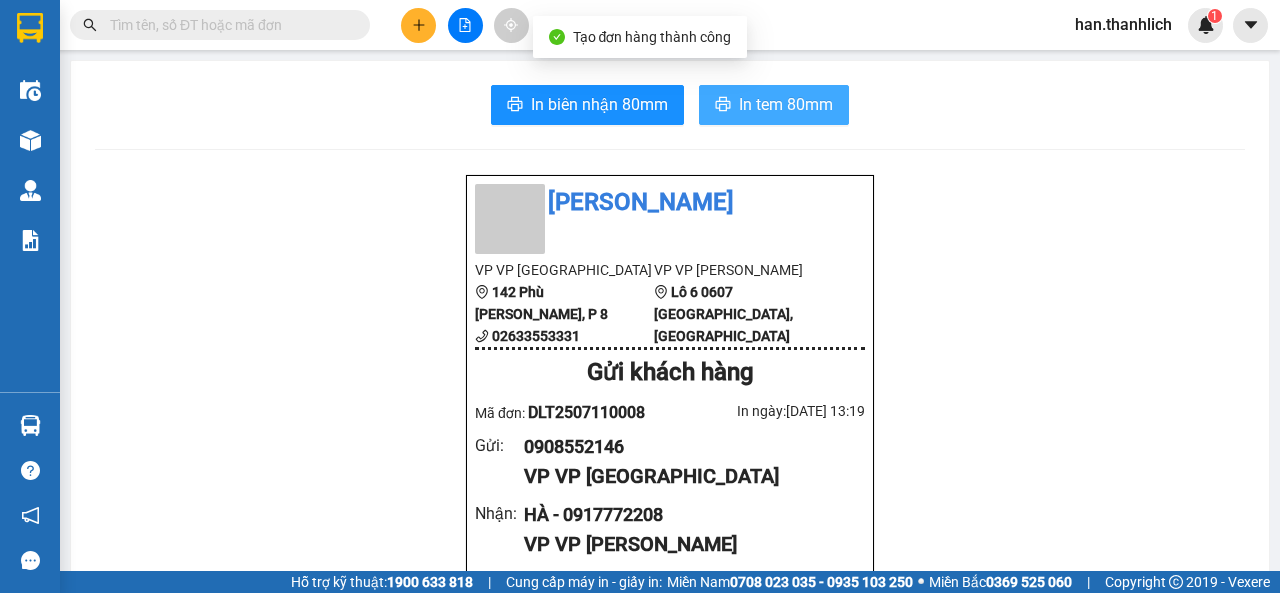 click on "In tem 80mm" at bounding box center [786, 104] 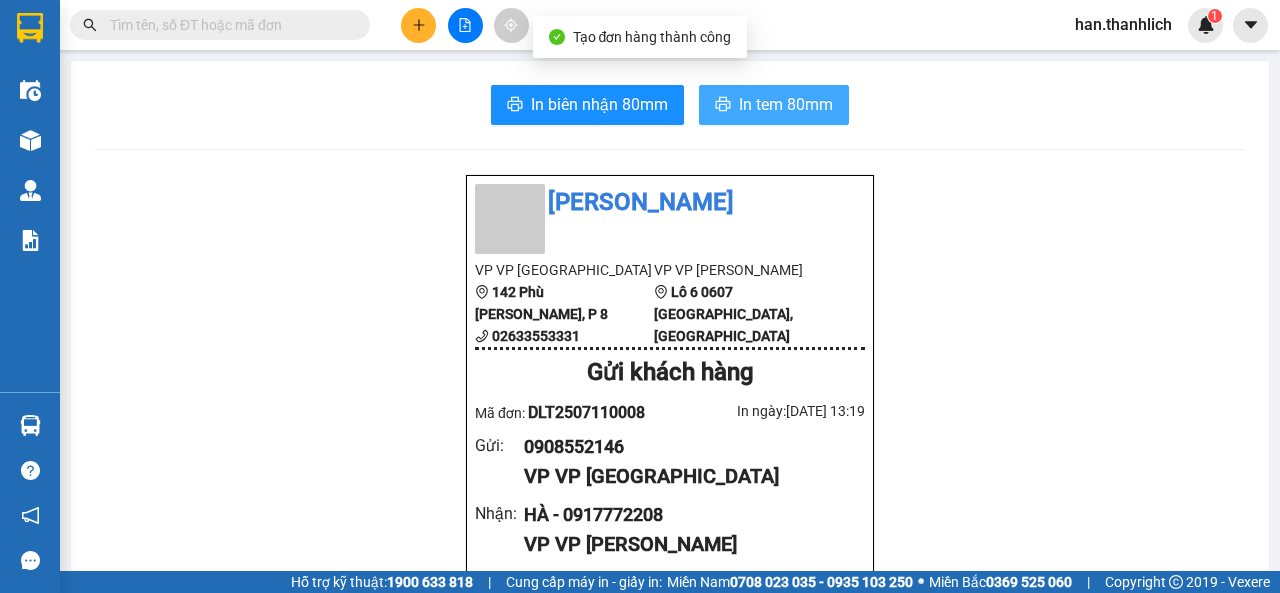 scroll, scrollTop: 0, scrollLeft: 0, axis: both 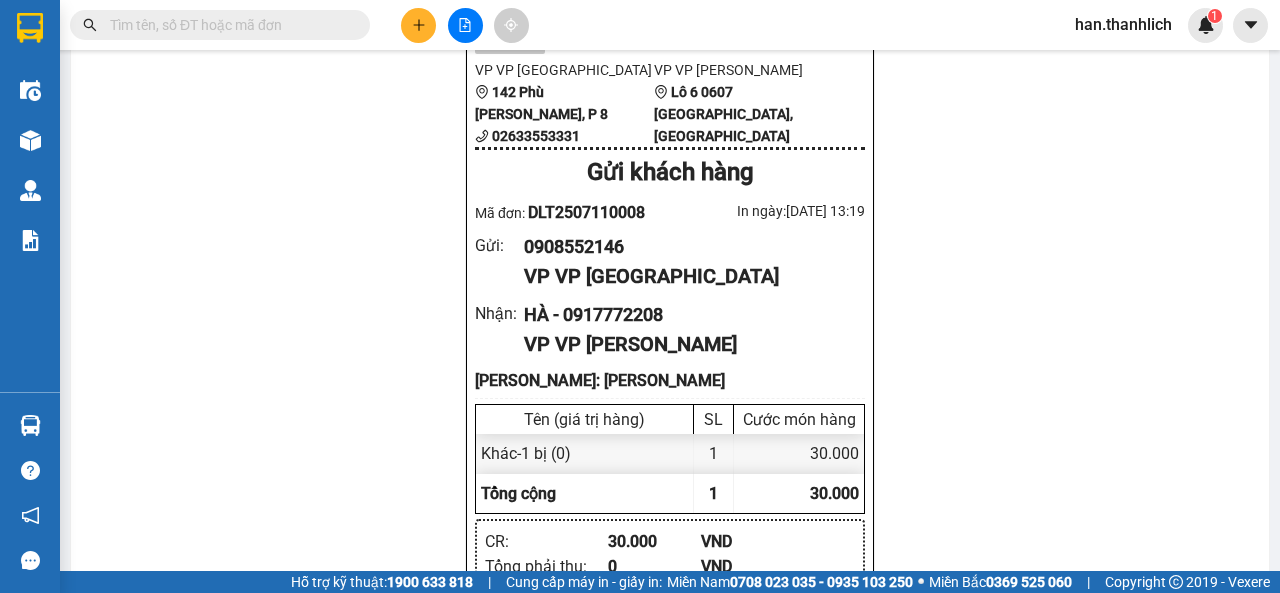 click at bounding box center [30, 140] 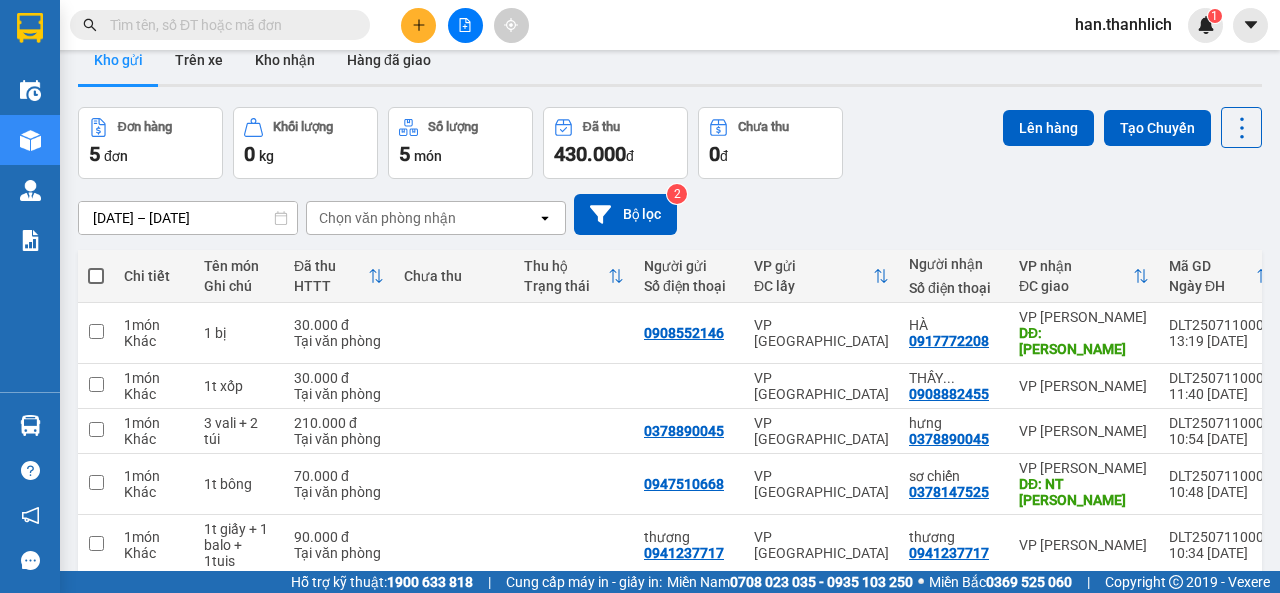 scroll, scrollTop: 0, scrollLeft: 0, axis: both 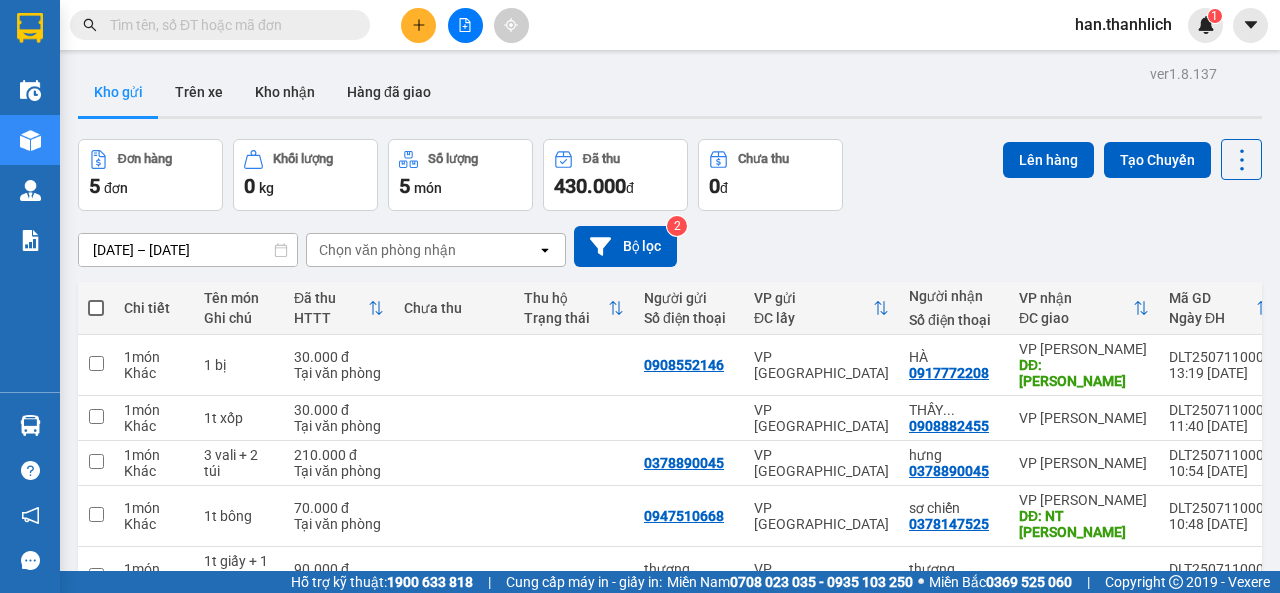 click on "[DATE] – [DATE] Press the down arrow key to interact with the calendar and select a date. Press the escape button to close the calendar. Selected date range is from [DATE] to [DATE]. Chọn văn phòng nhận open Bộ lọc 2" at bounding box center [670, 246] 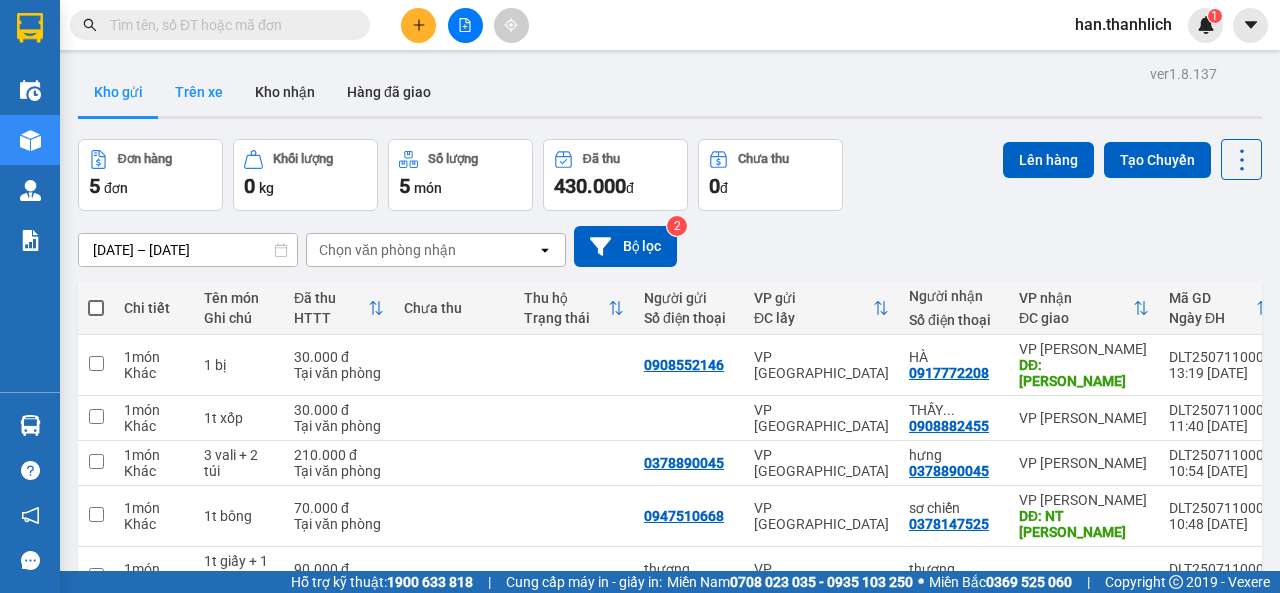 click on "Trên xe" at bounding box center (199, 92) 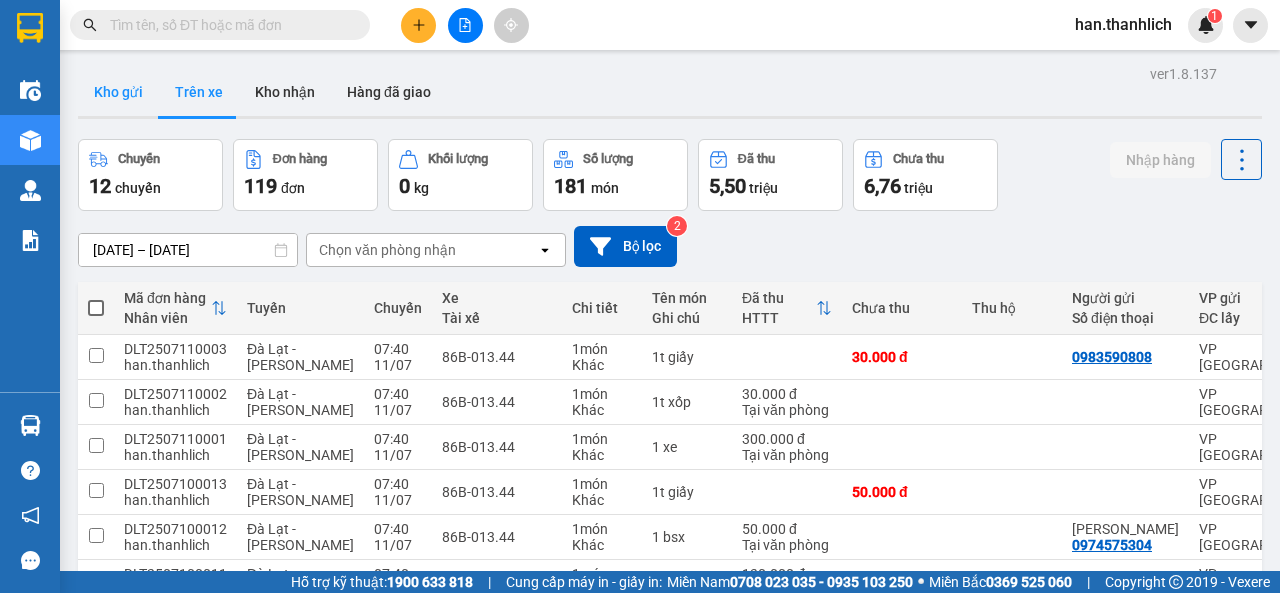 click on "Kho gửi" at bounding box center [118, 92] 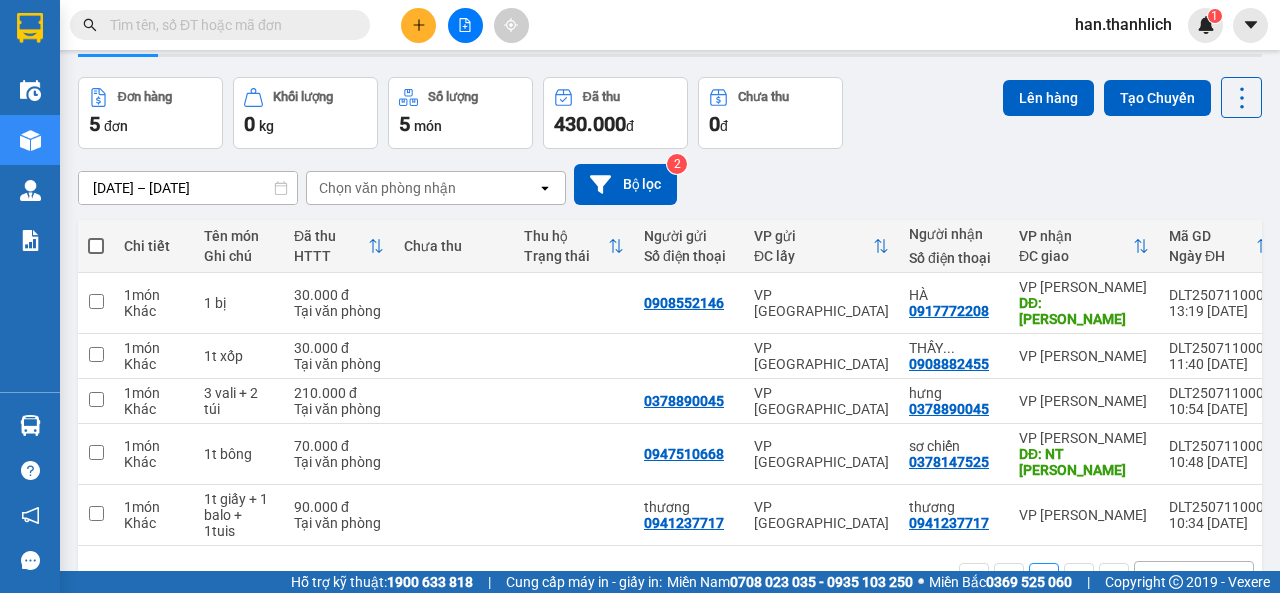 scroll, scrollTop: 95, scrollLeft: 0, axis: vertical 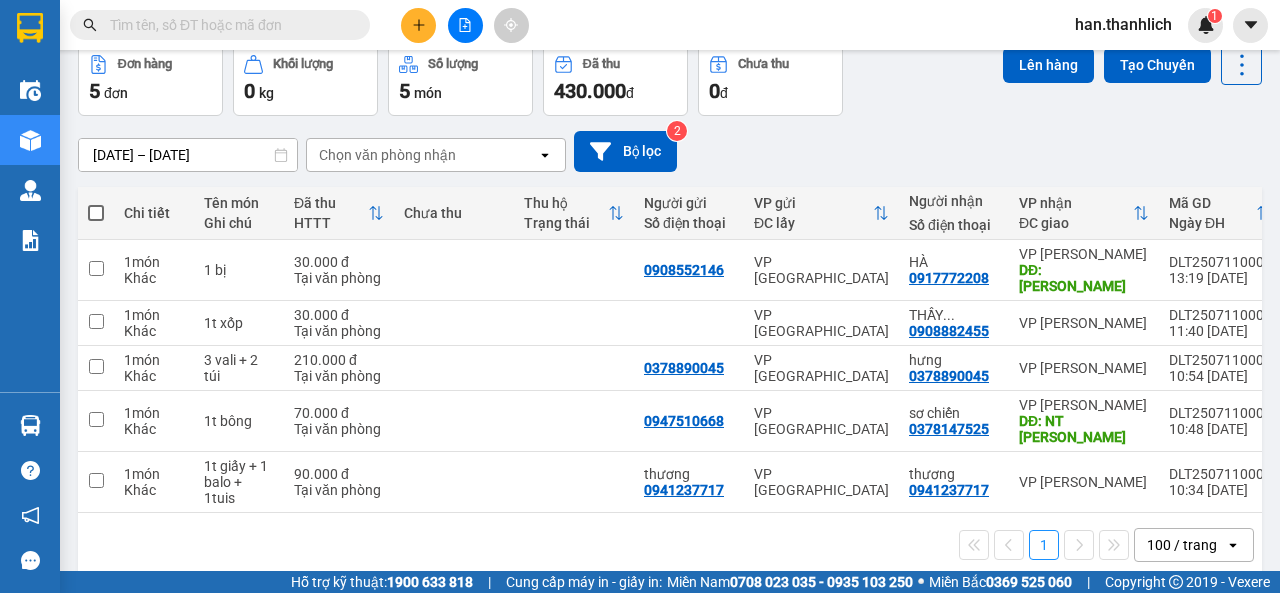 type 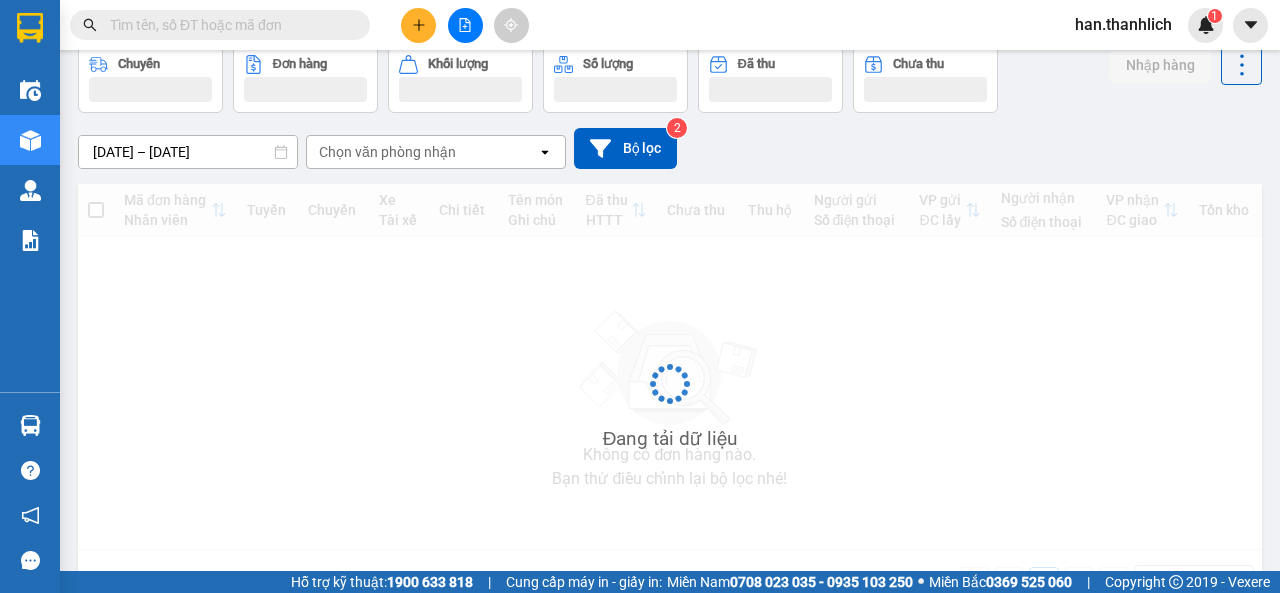 type 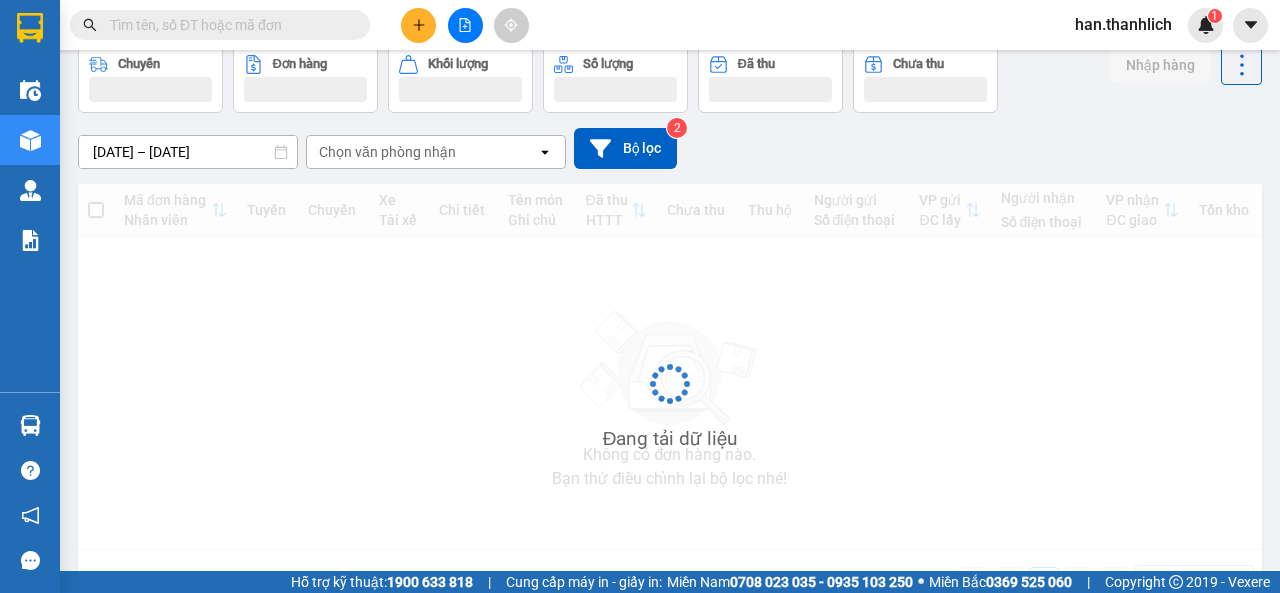 scroll, scrollTop: 68, scrollLeft: 0, axis: vertical 